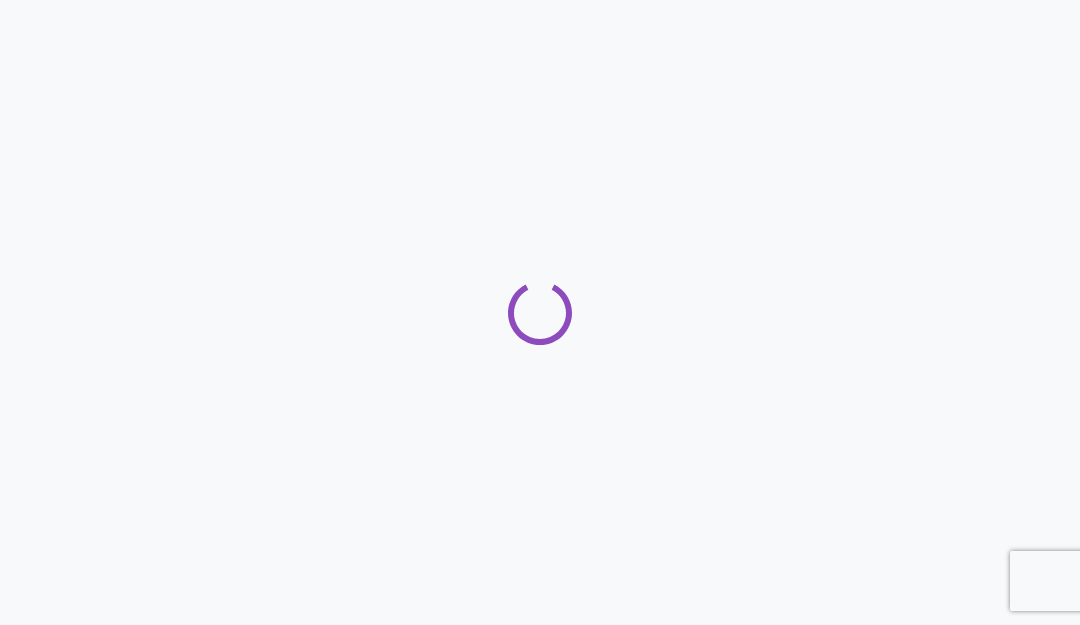 scroll, scrollTop: 0, scrollLeft: 0, axis: both 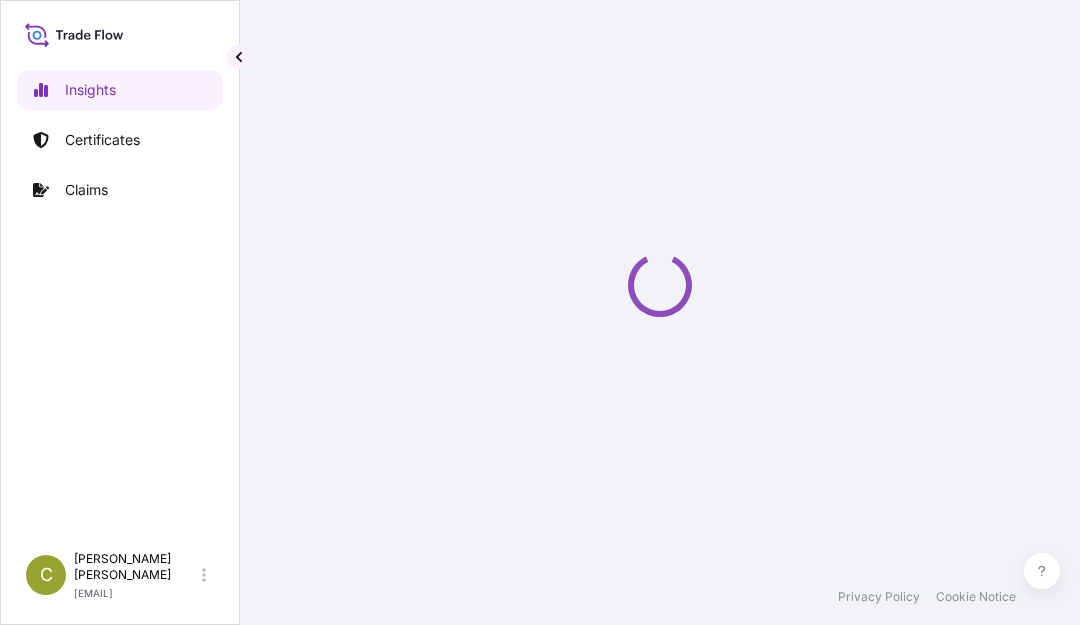select on "2025" 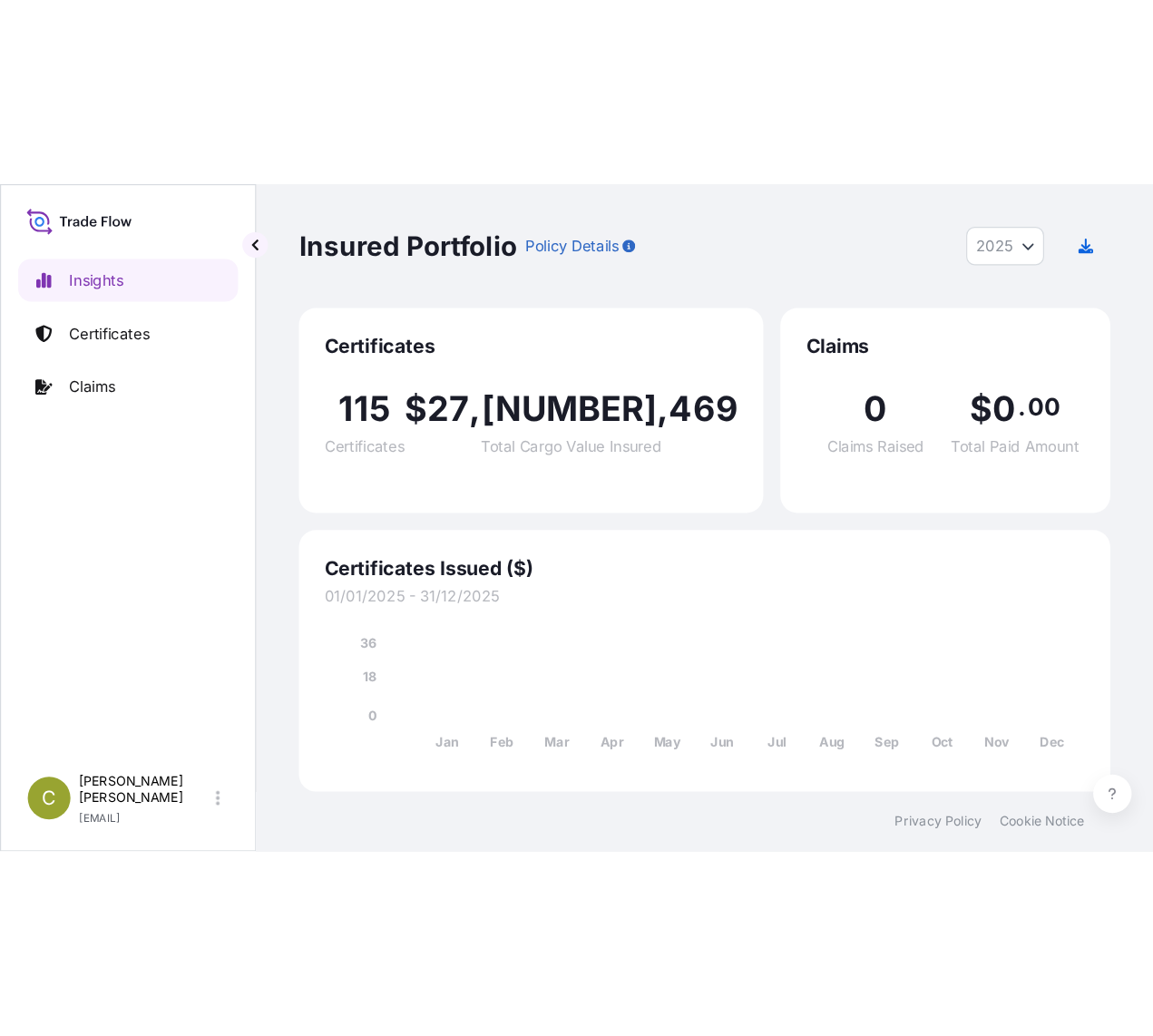scroll, scrollTop: 0, scrollLeft: 0, axis: both 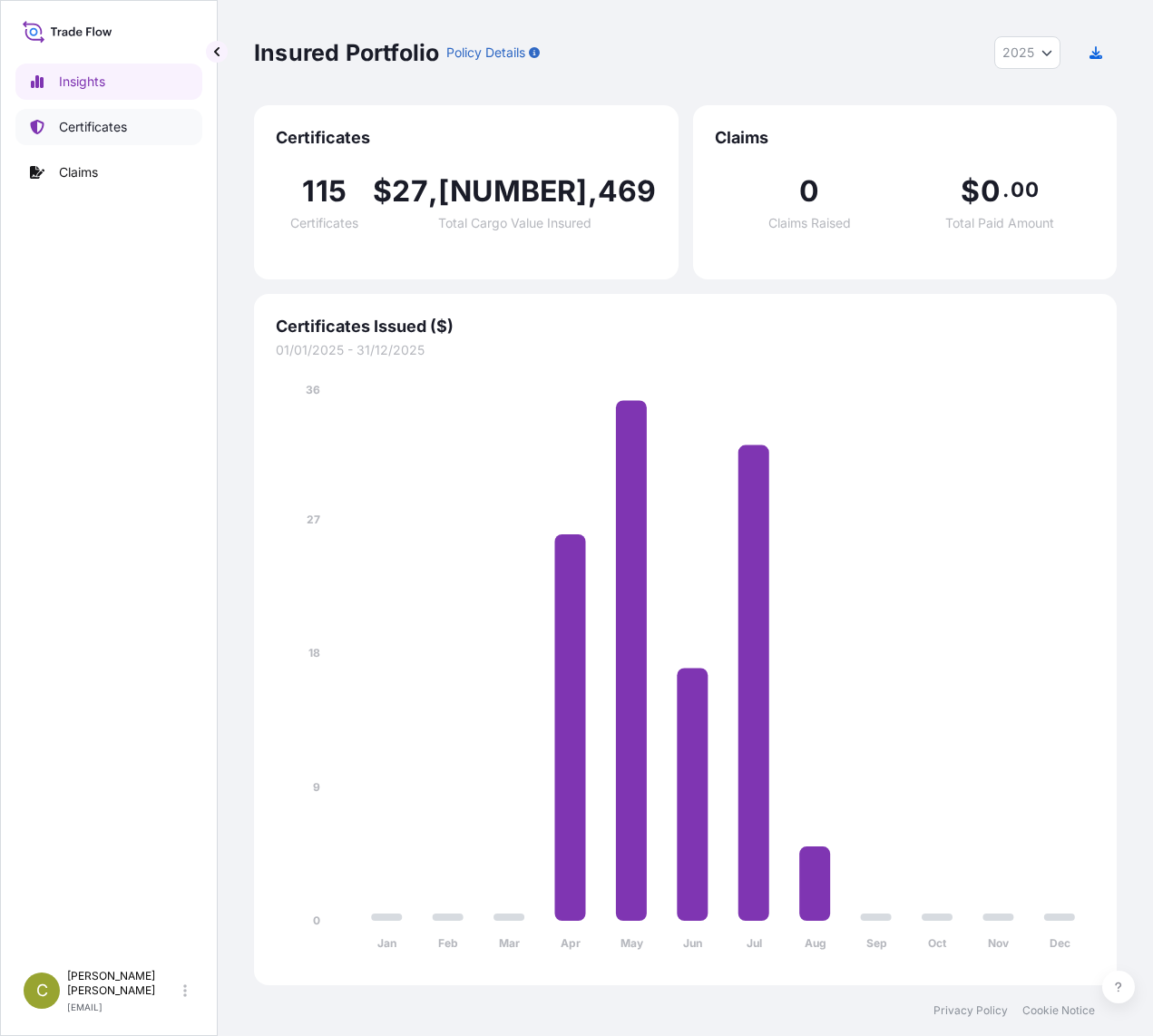 click on "Certificates" at bounding box center (93, 127) 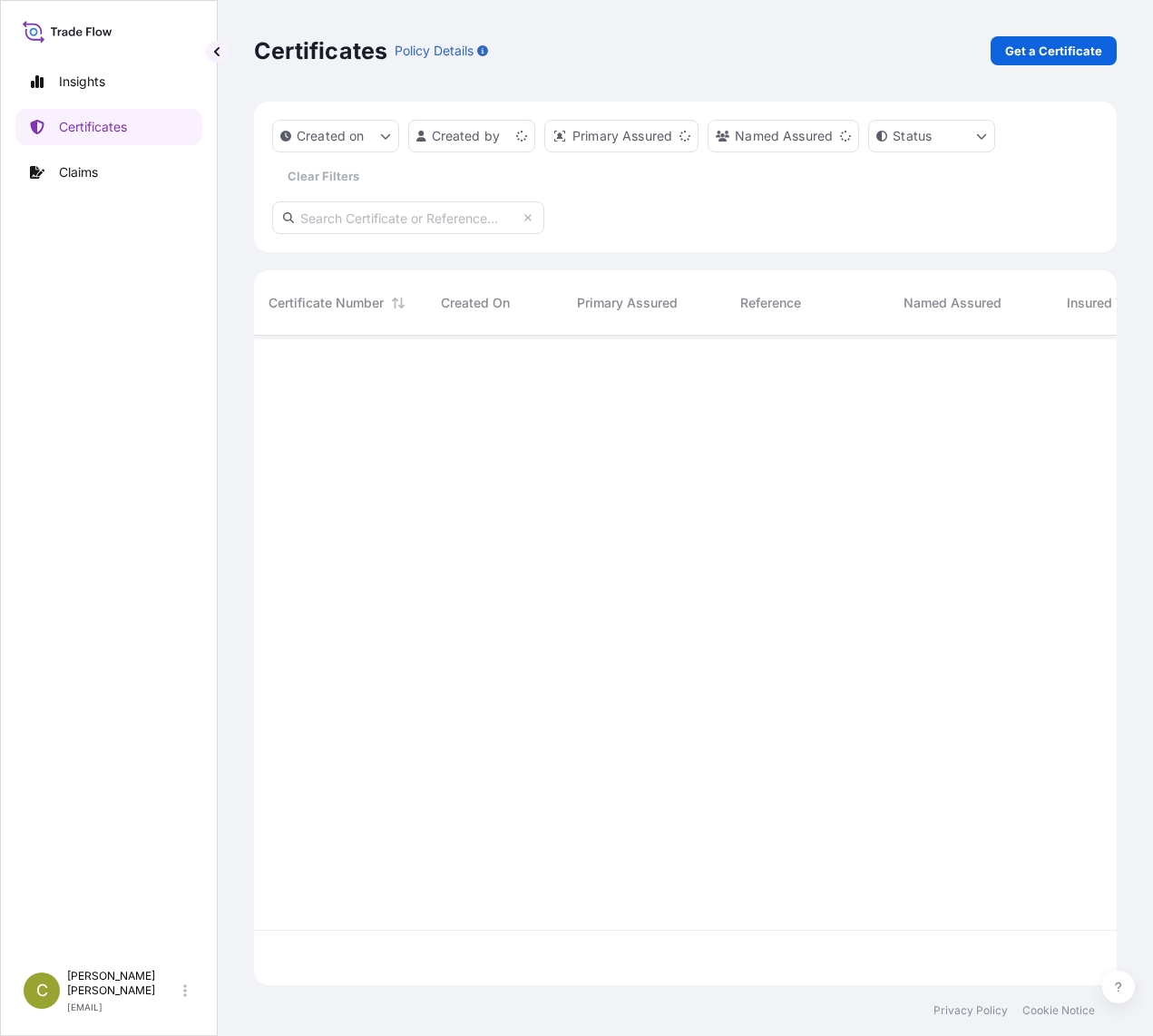scroll, scrollTop: 15, scrollLeft: 15, axis: both 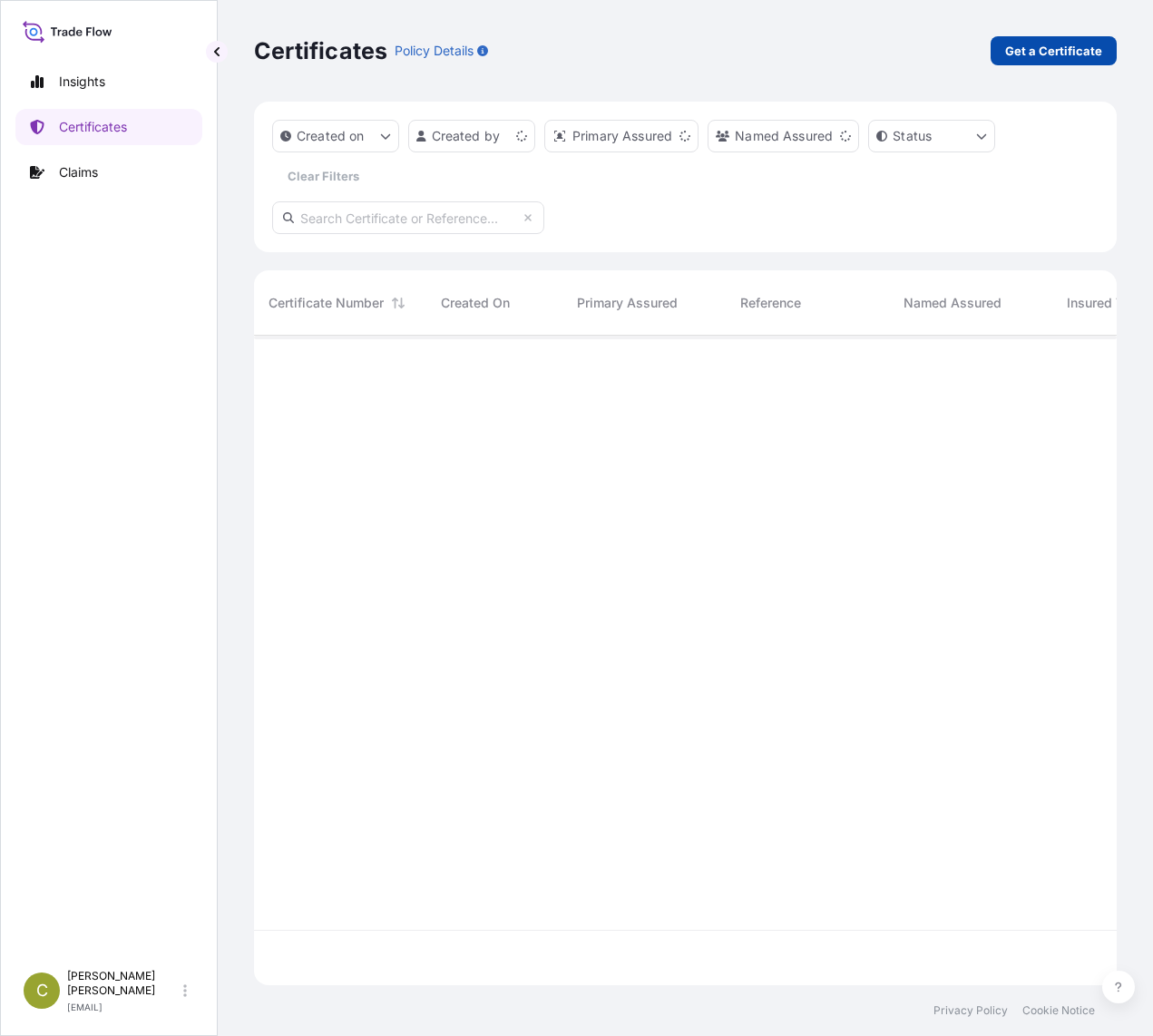 click on "Get a Certificate" at bounding box center [1053, 51] 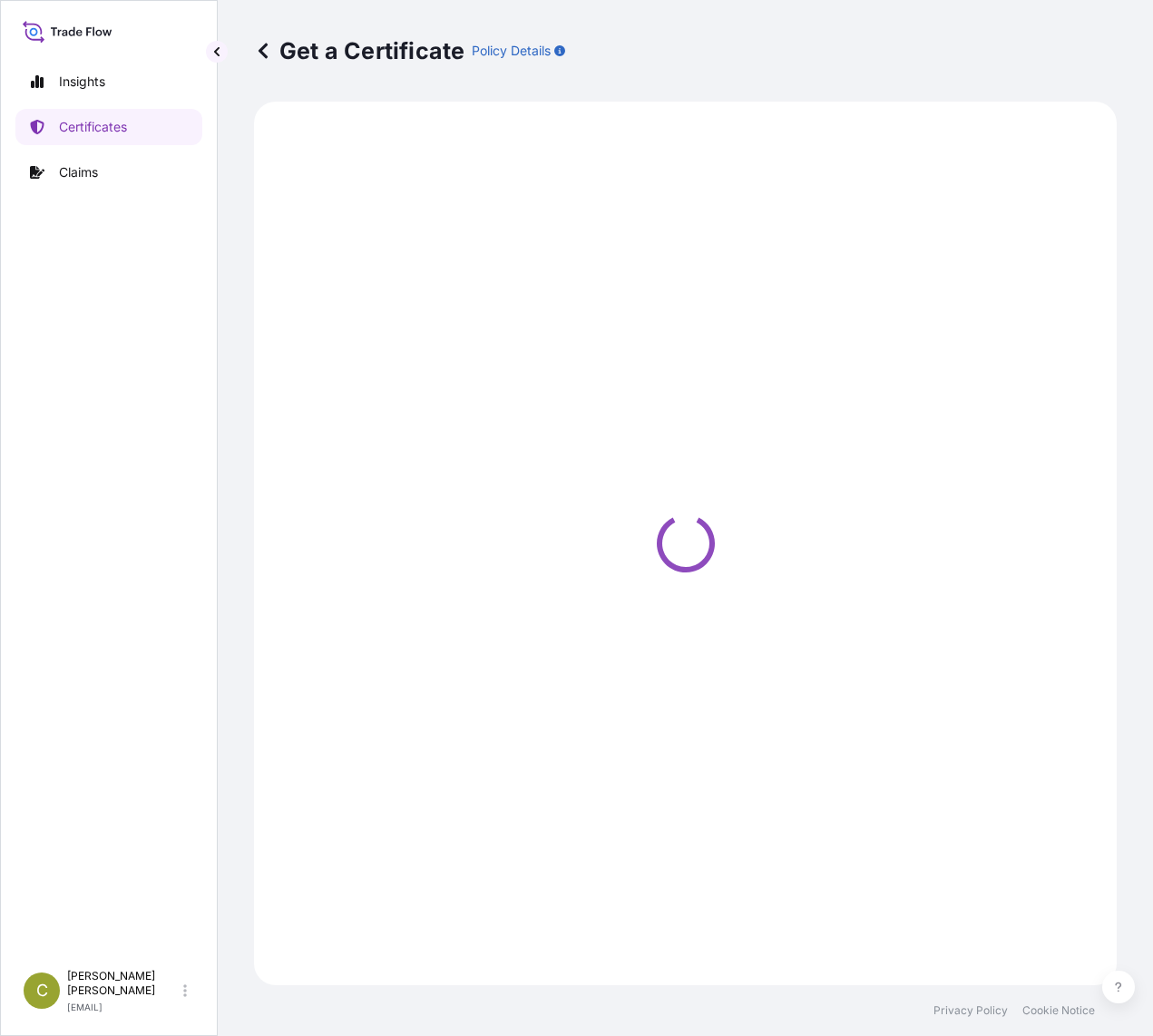 select on "Sea" 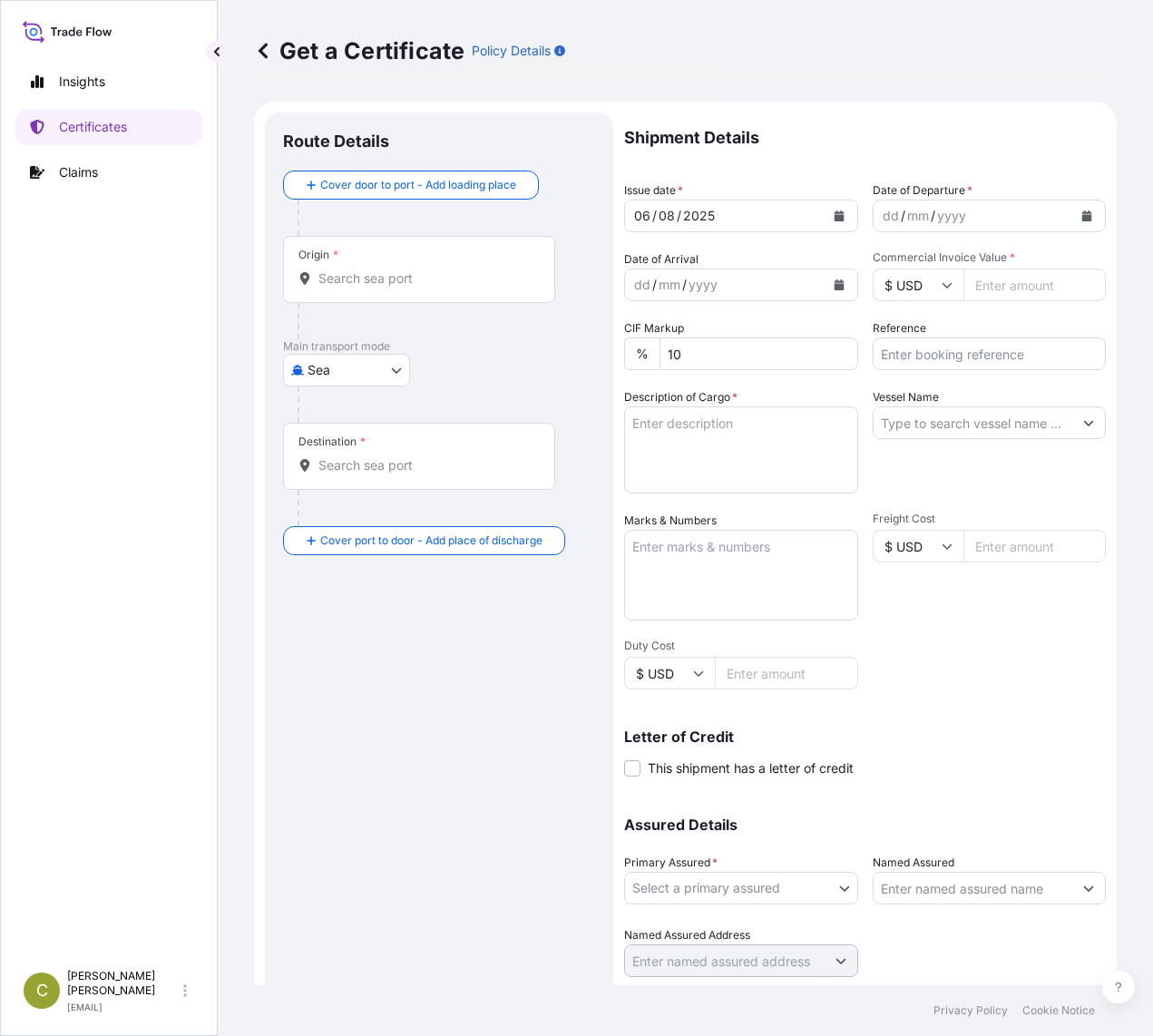 click on "Reference" at bounding box center [990, 354] 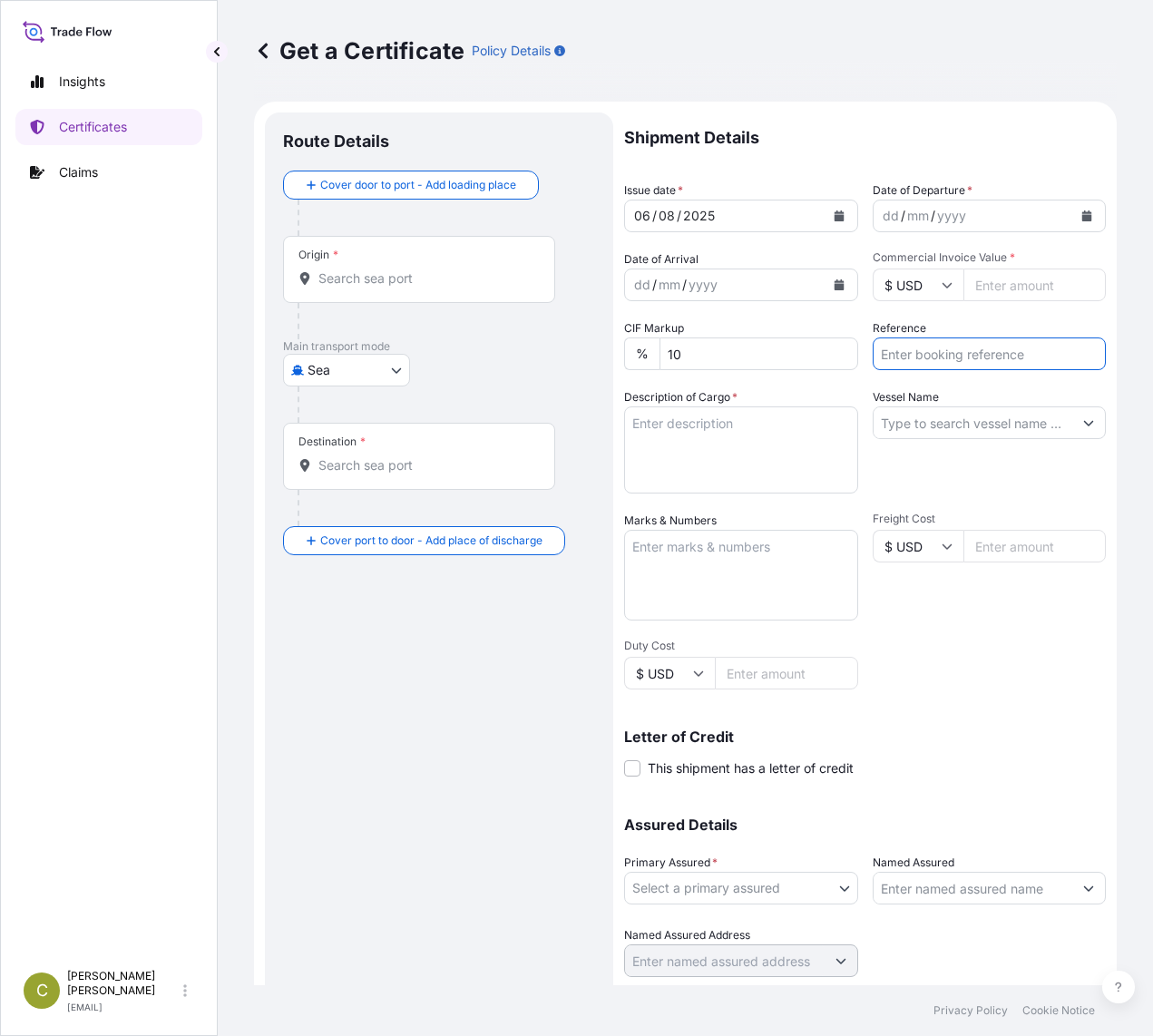 paste on "81421475" 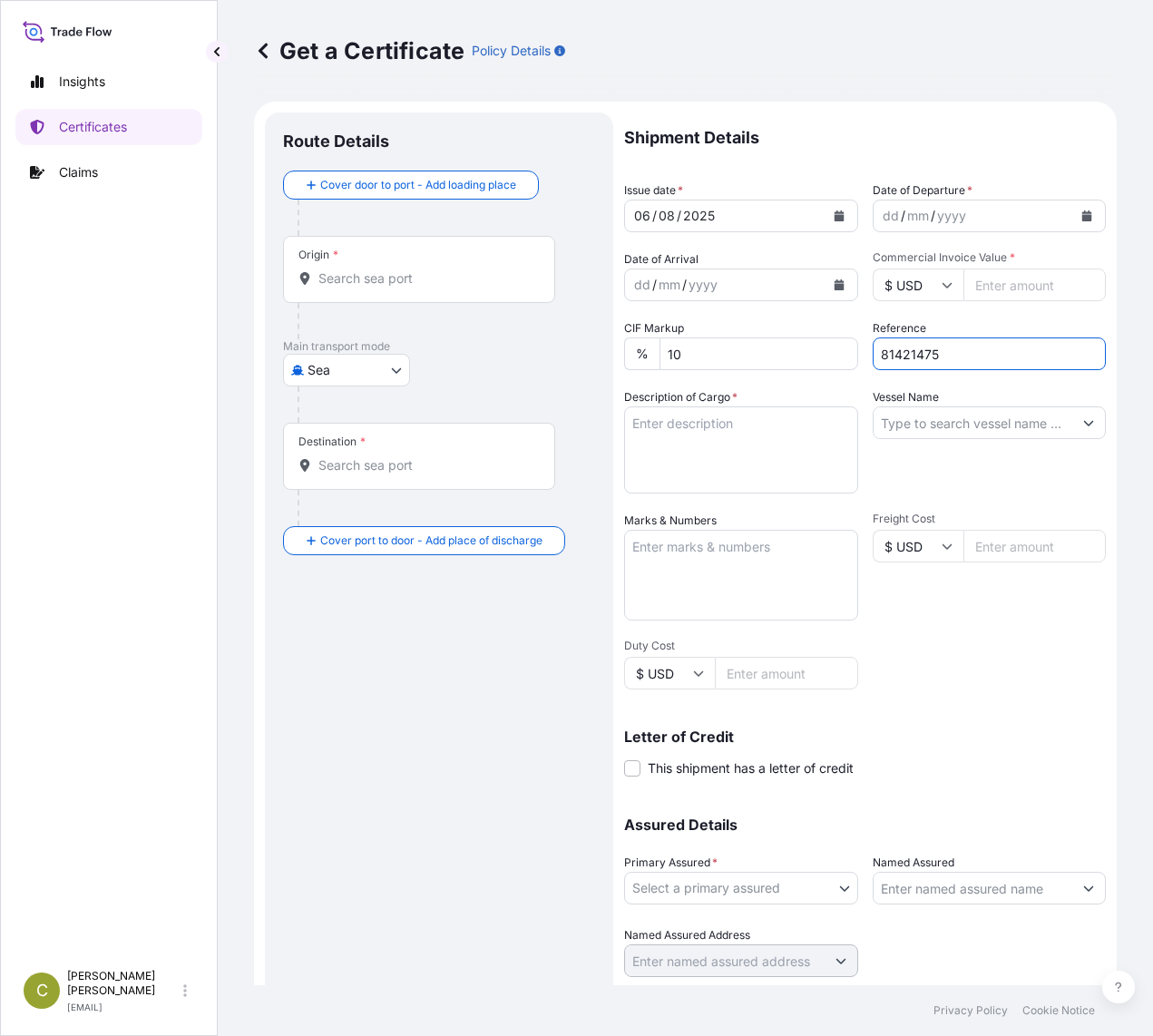 type on "81421475" 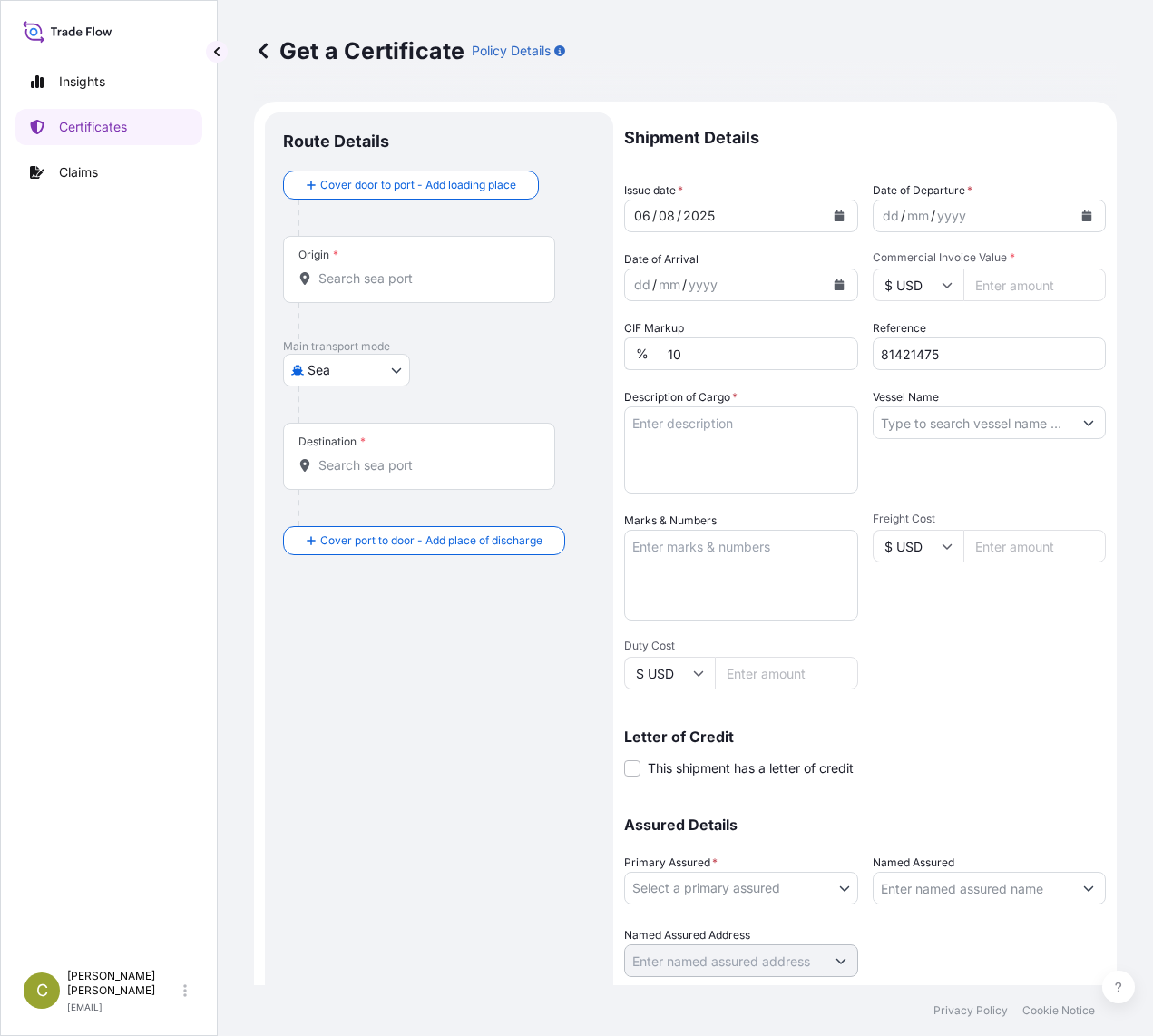 click at bounding box center [839, 216] 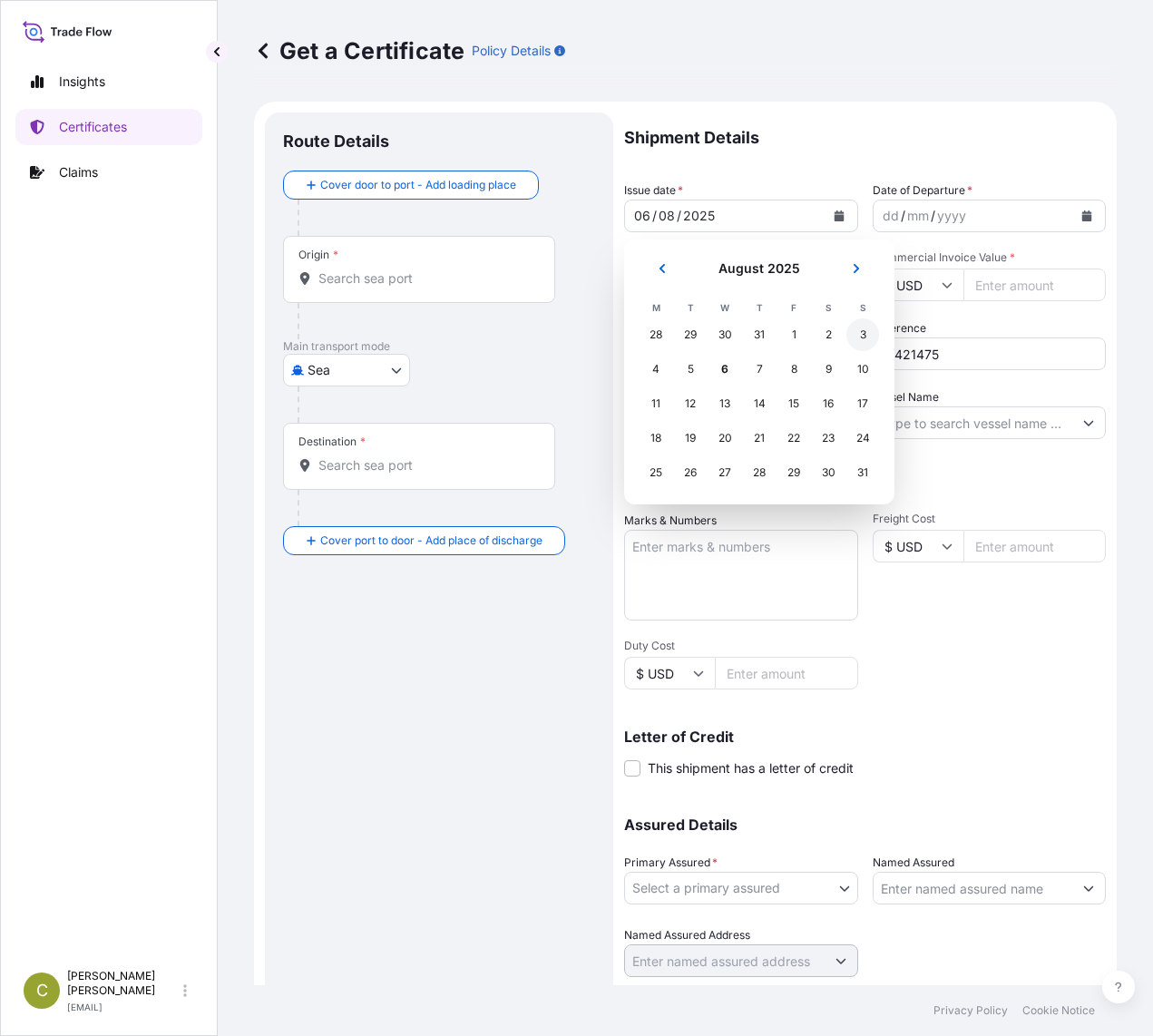 click on "3" at bounding box center (863, 335) 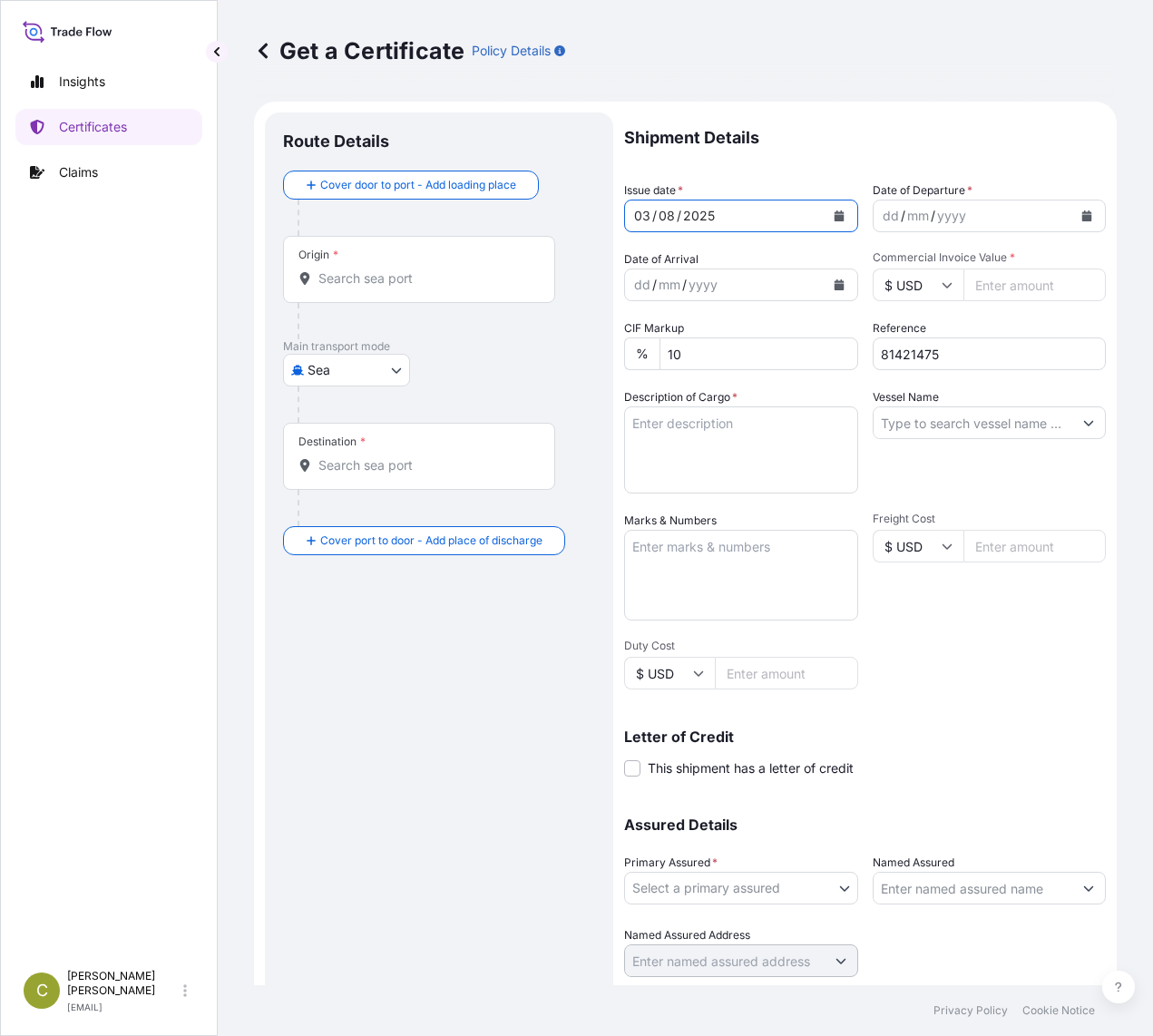 click at bounding box center (1087, 216) 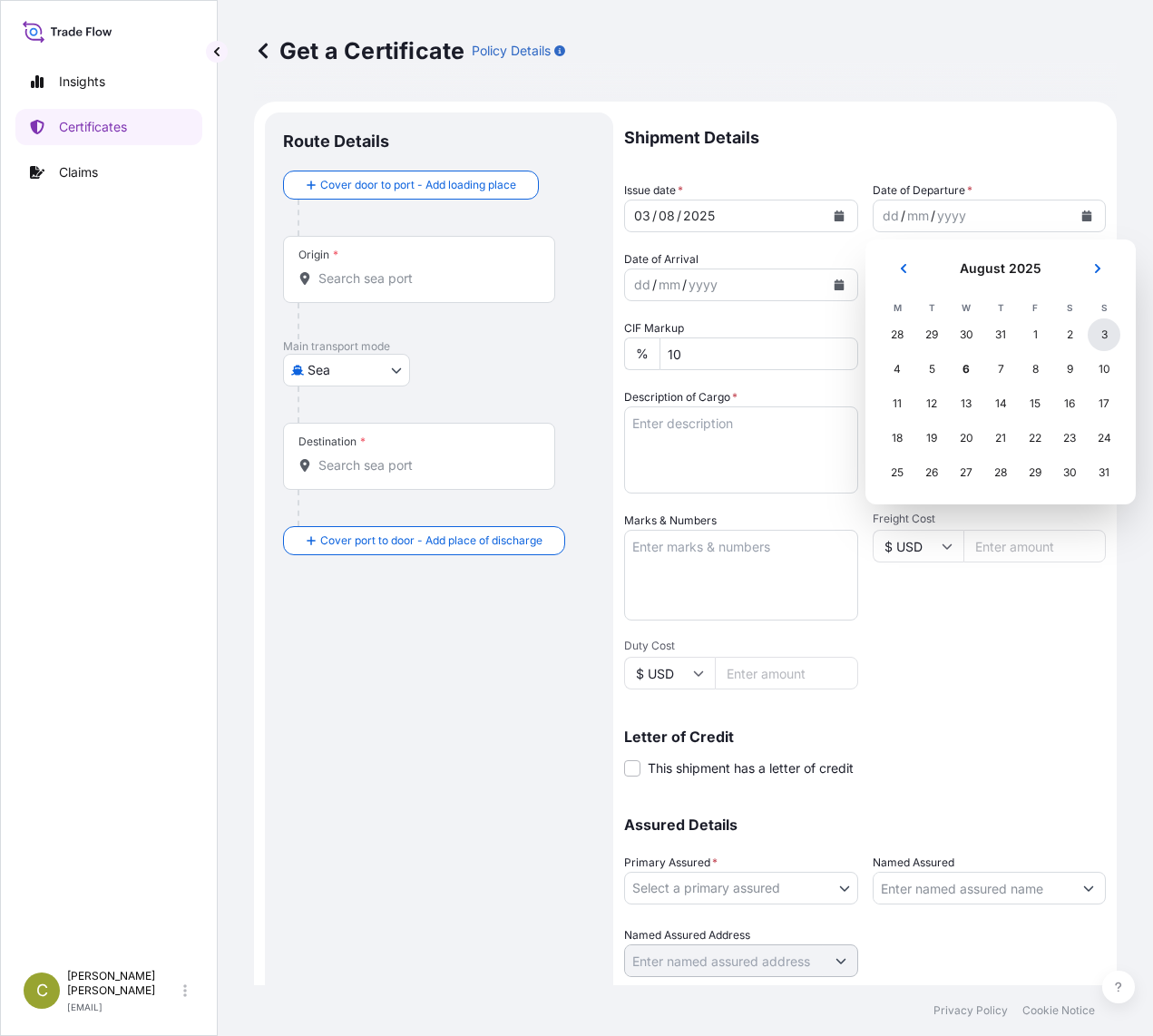 click on "3" at bounding box center (1104, 335) 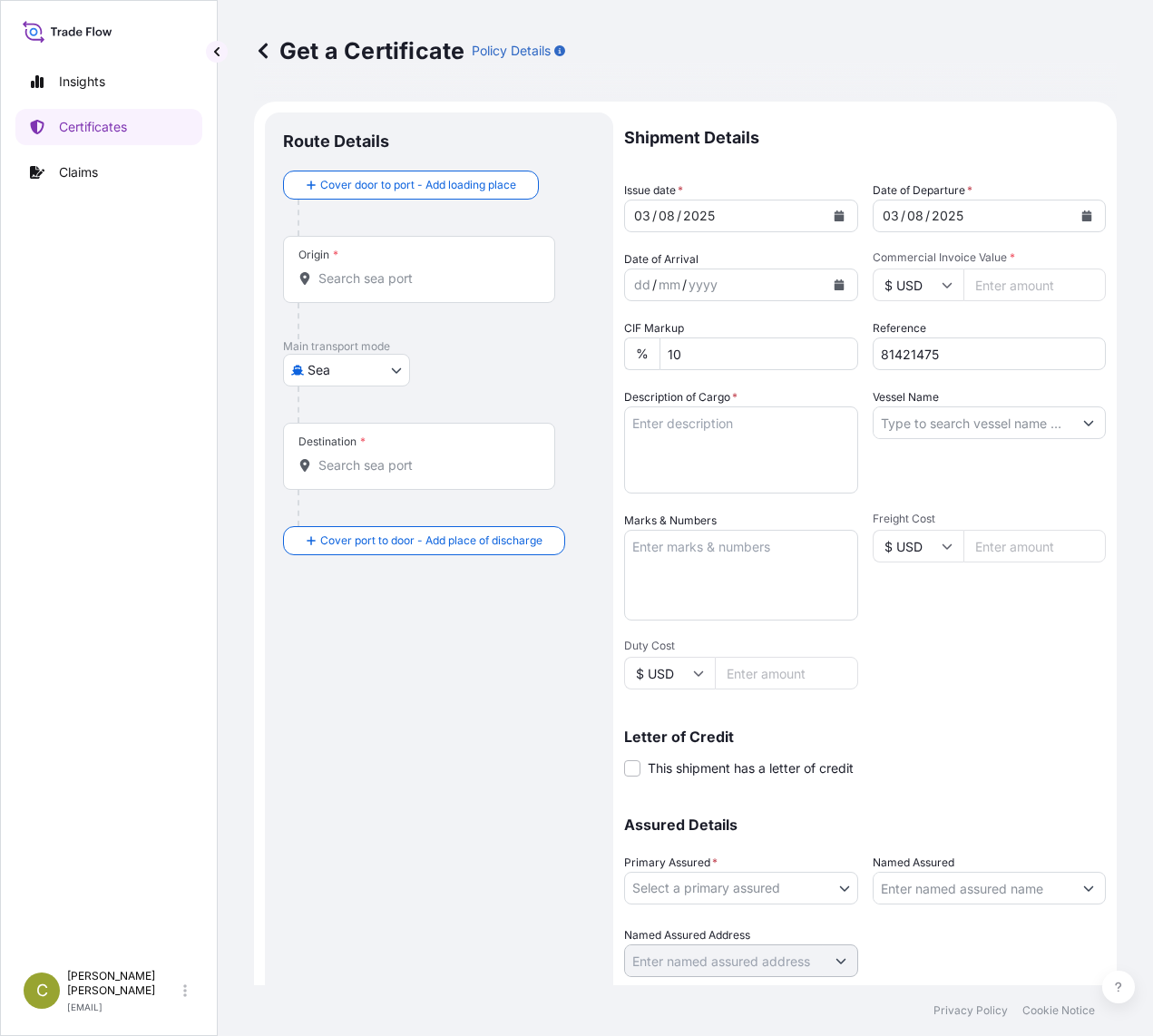 drag, startPoint x: 1003, startPoint y: 278, endPoint x: 984, endPoint y: 279, distance: 19.026298 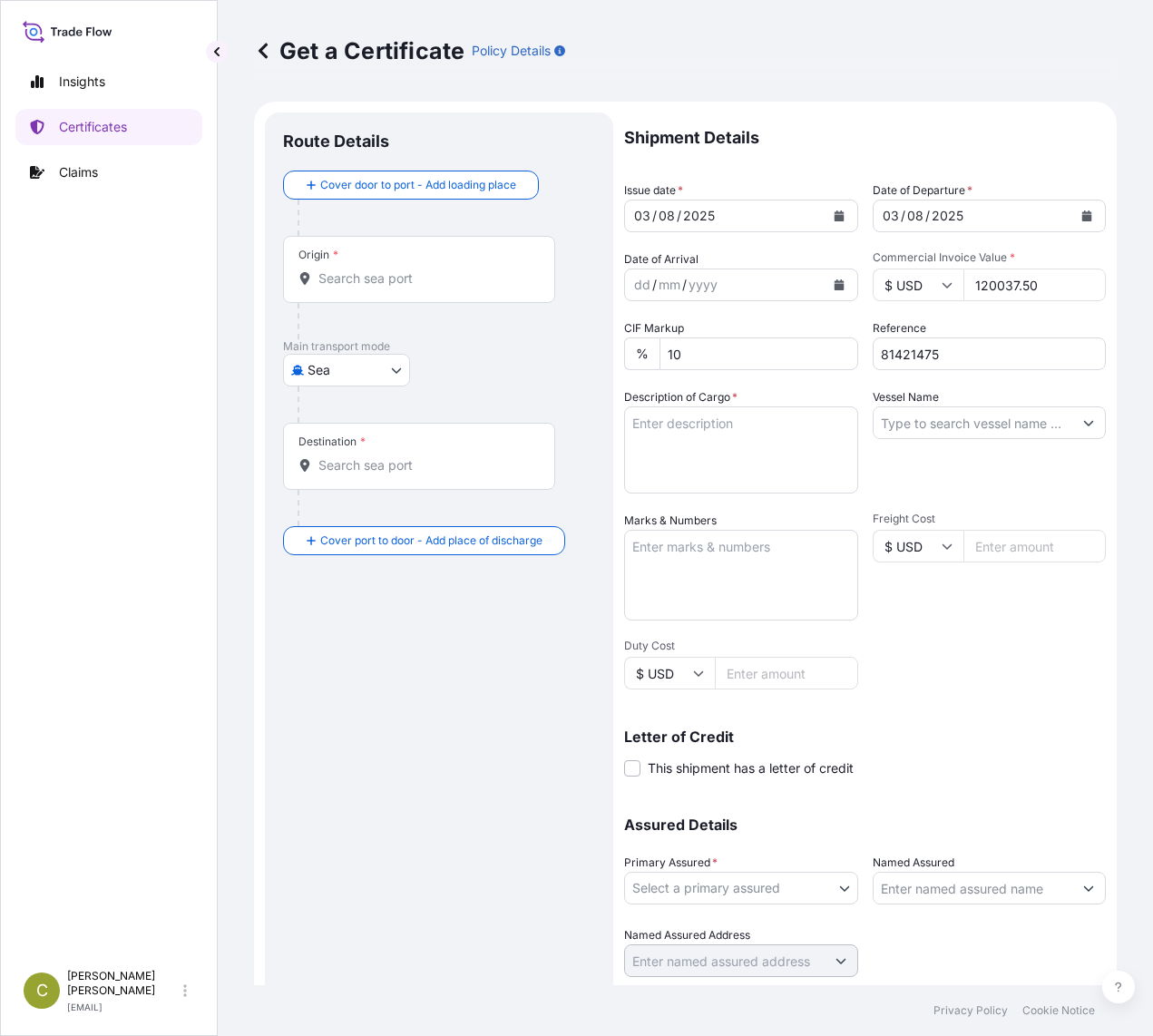 type on "120037.50" 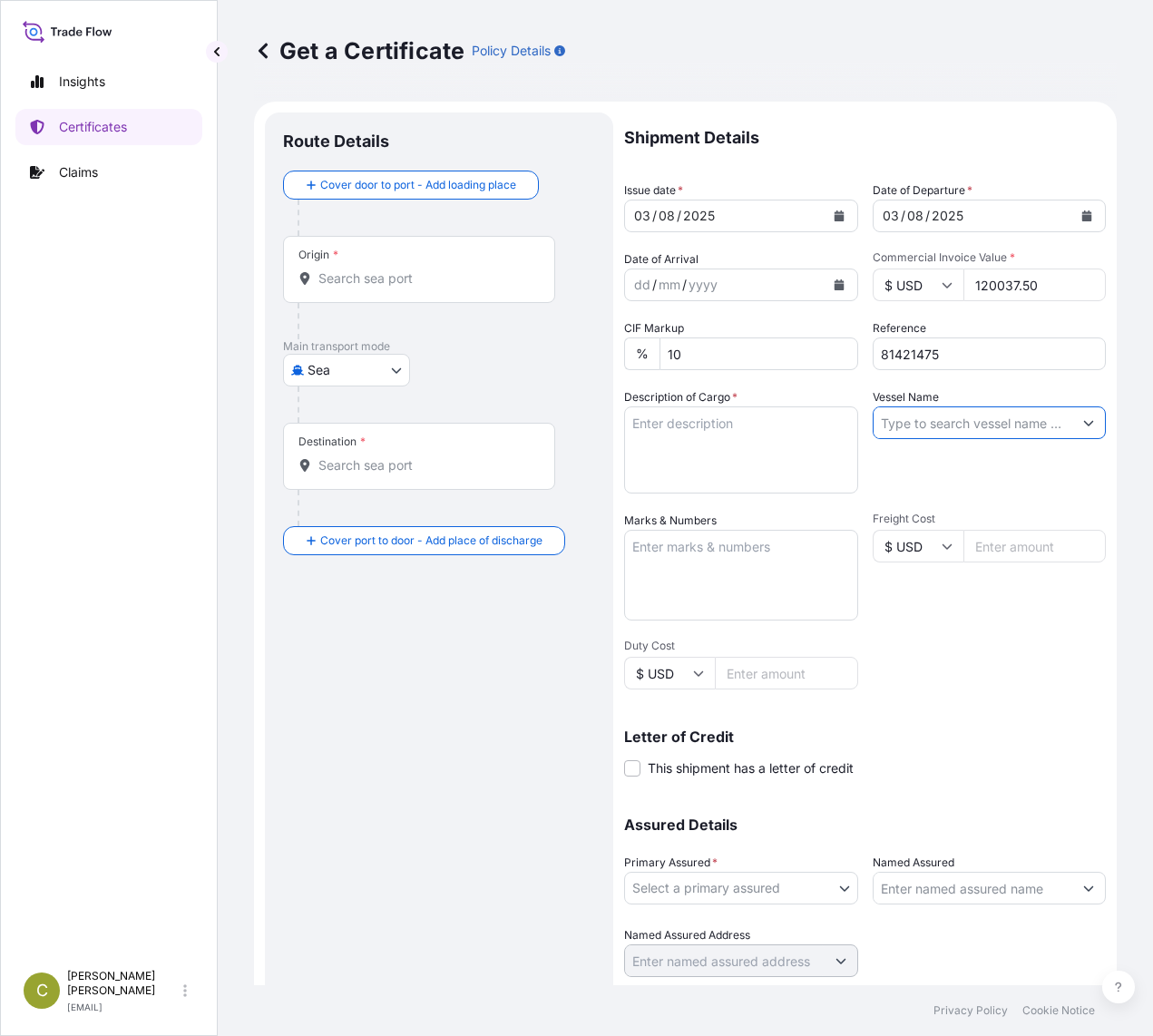 paste on "CONSTANTINOS P II 531S" 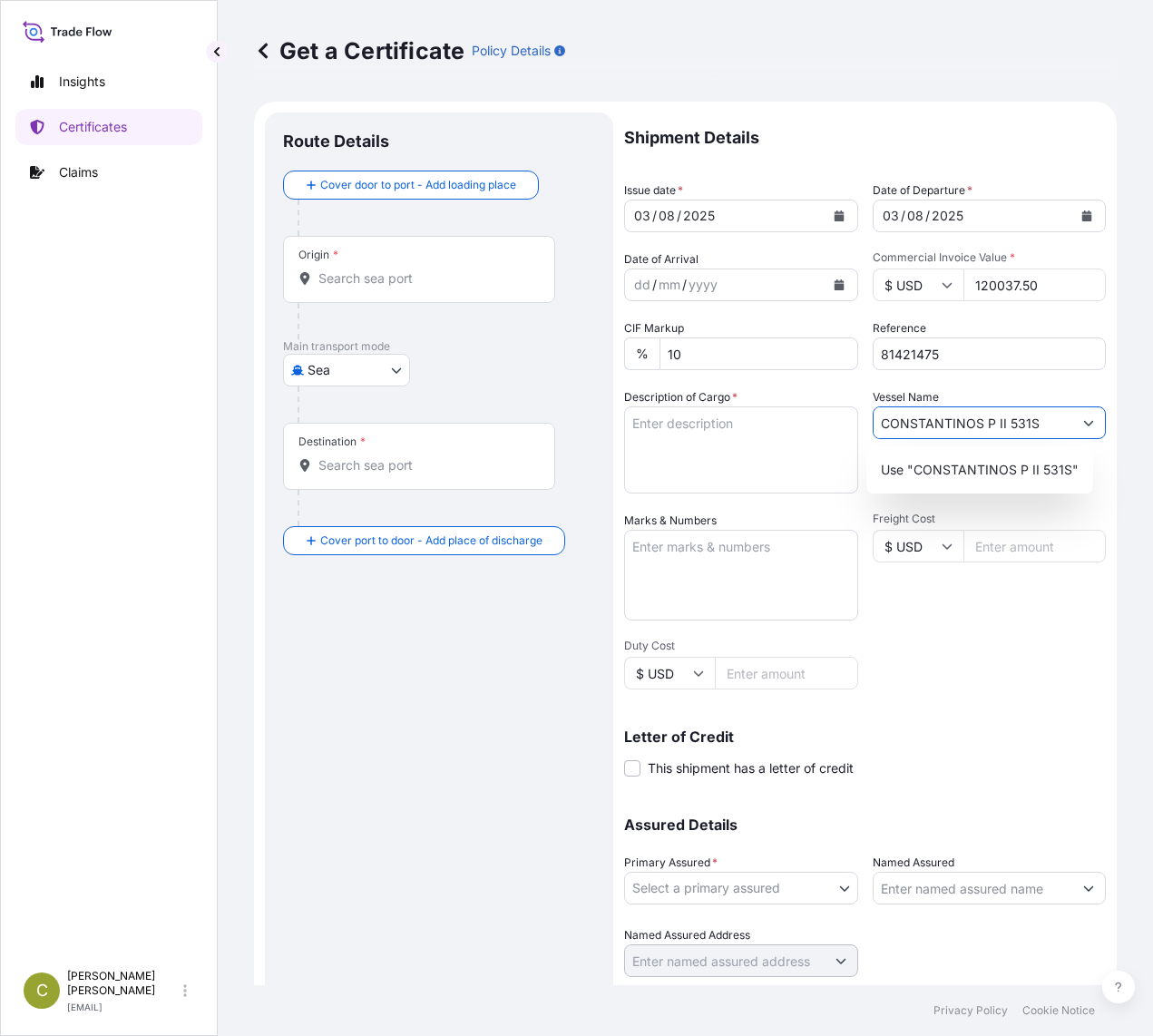 type on "CONSTANTINOS P II 531S" 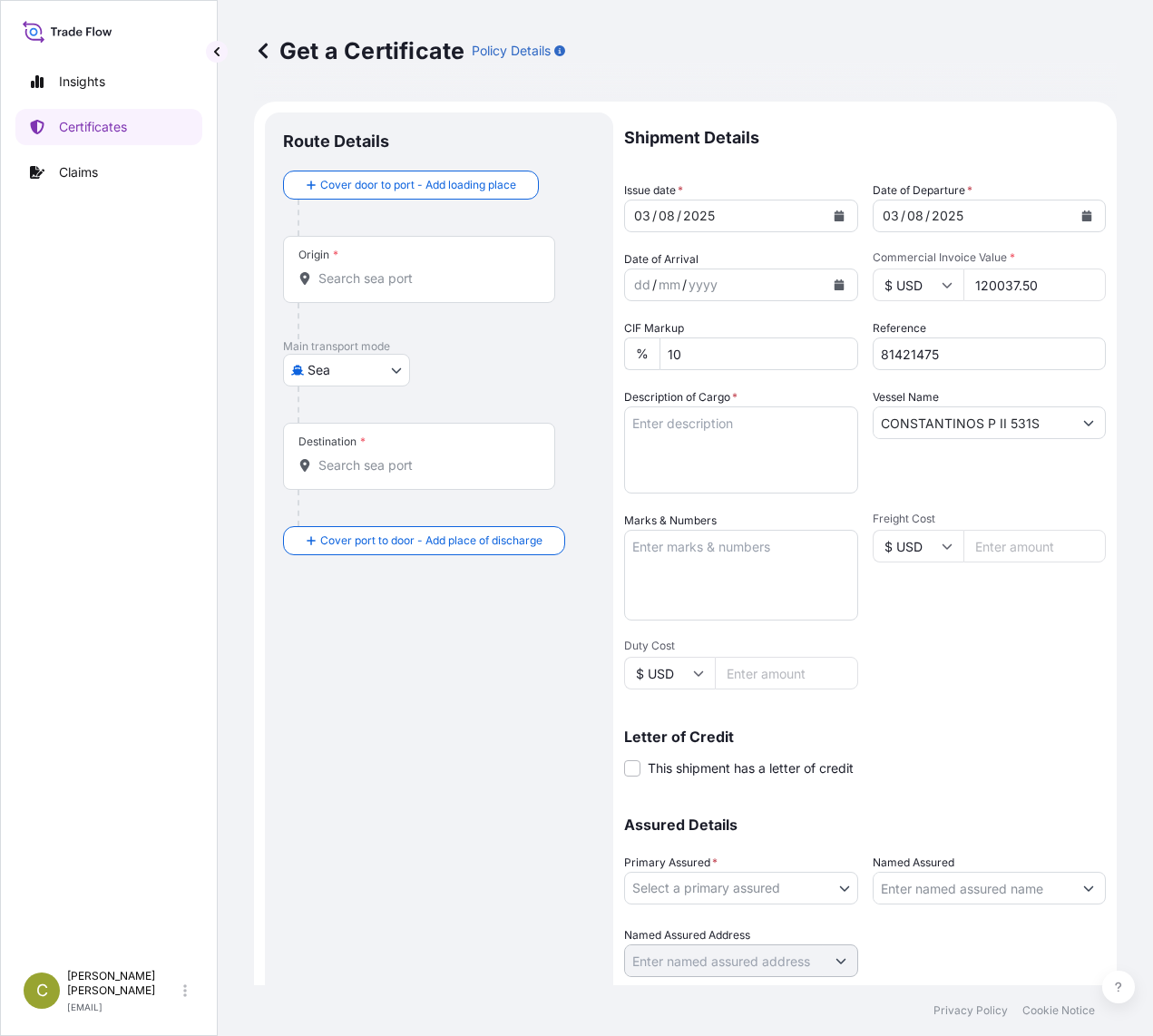 click on "Description of Cargo *" at bounding box center (741, 450) 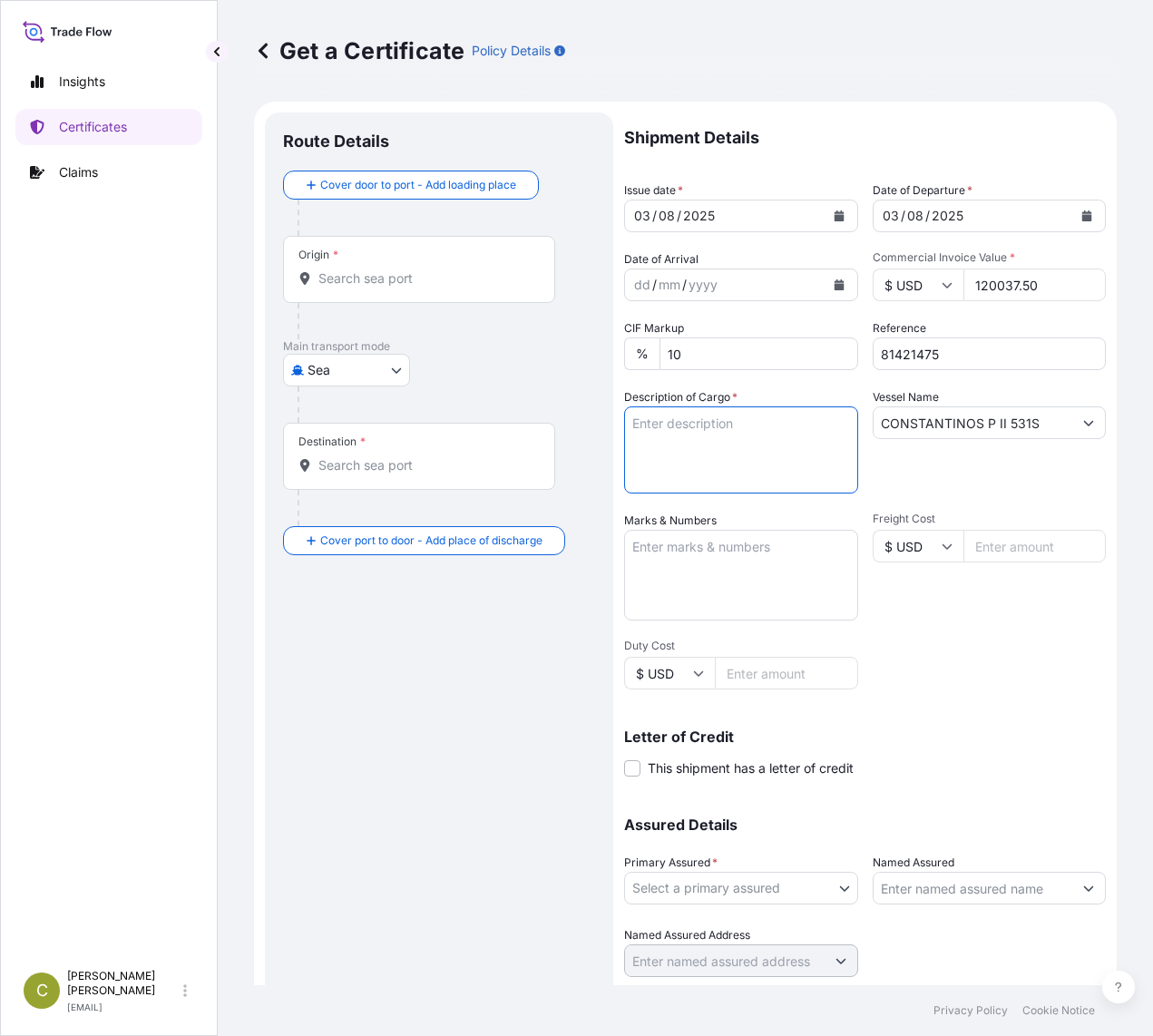 click on "Marks & Numbers" at bounding box center [741, 575] 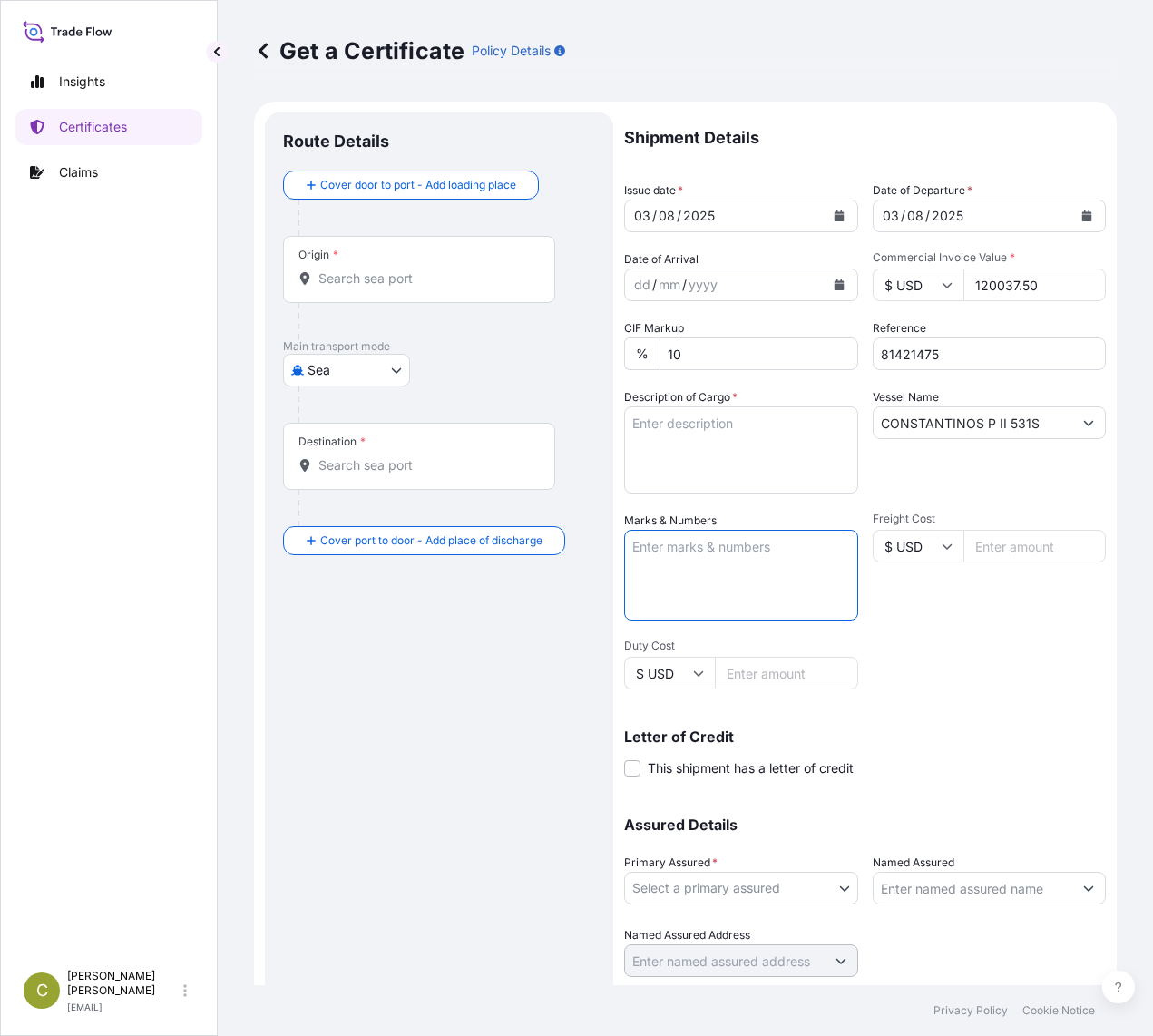 paste on "LASHEEN PLASTIC INDUSTRIES
22 NEHRO STREET, HELIOPOLIS,CAIRO, EGYPT
TEL:[PHONE]
FAX:[PHONE]" 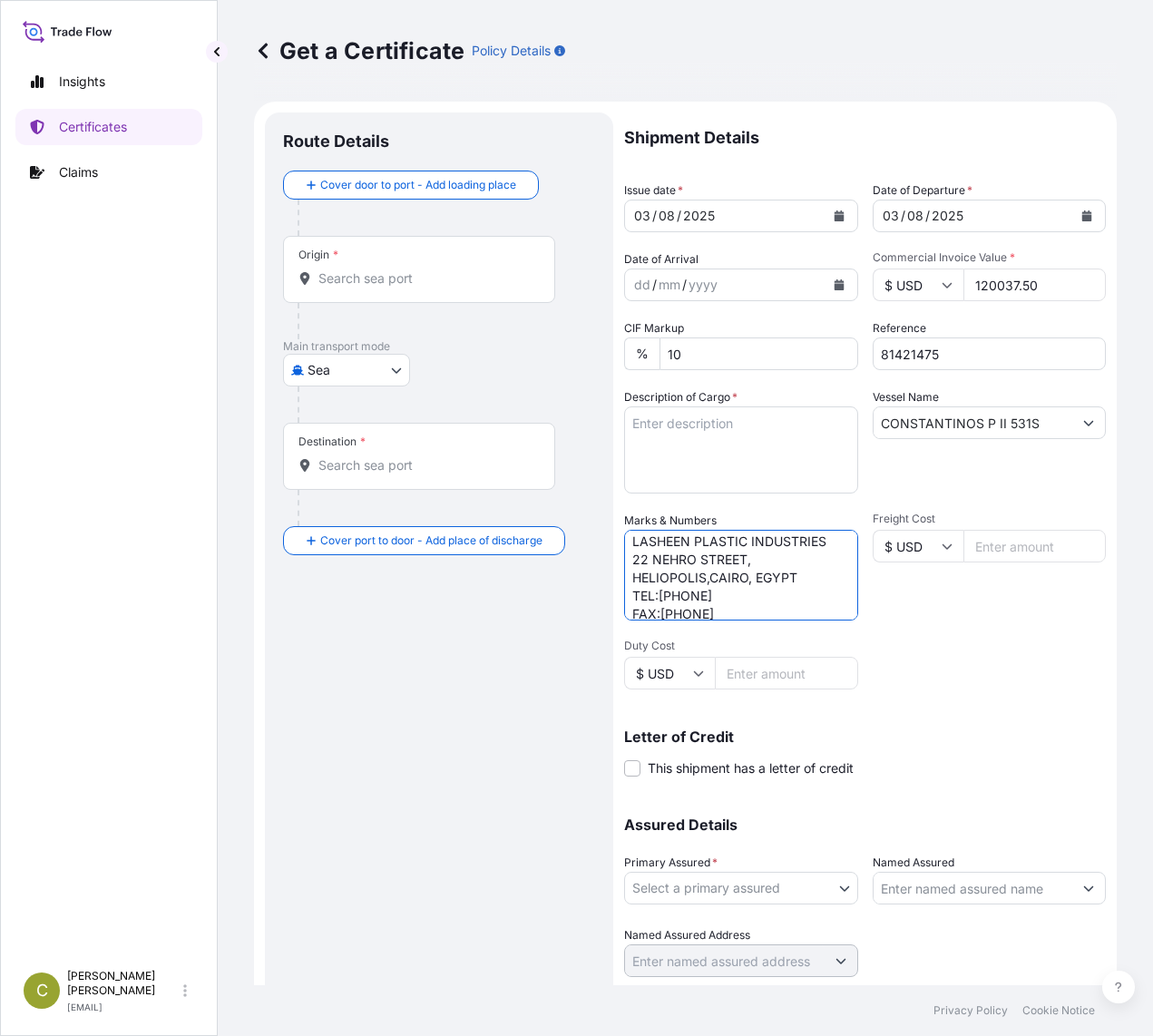scroll, scrollTop: 0, scrollLeft: 0, axis: both 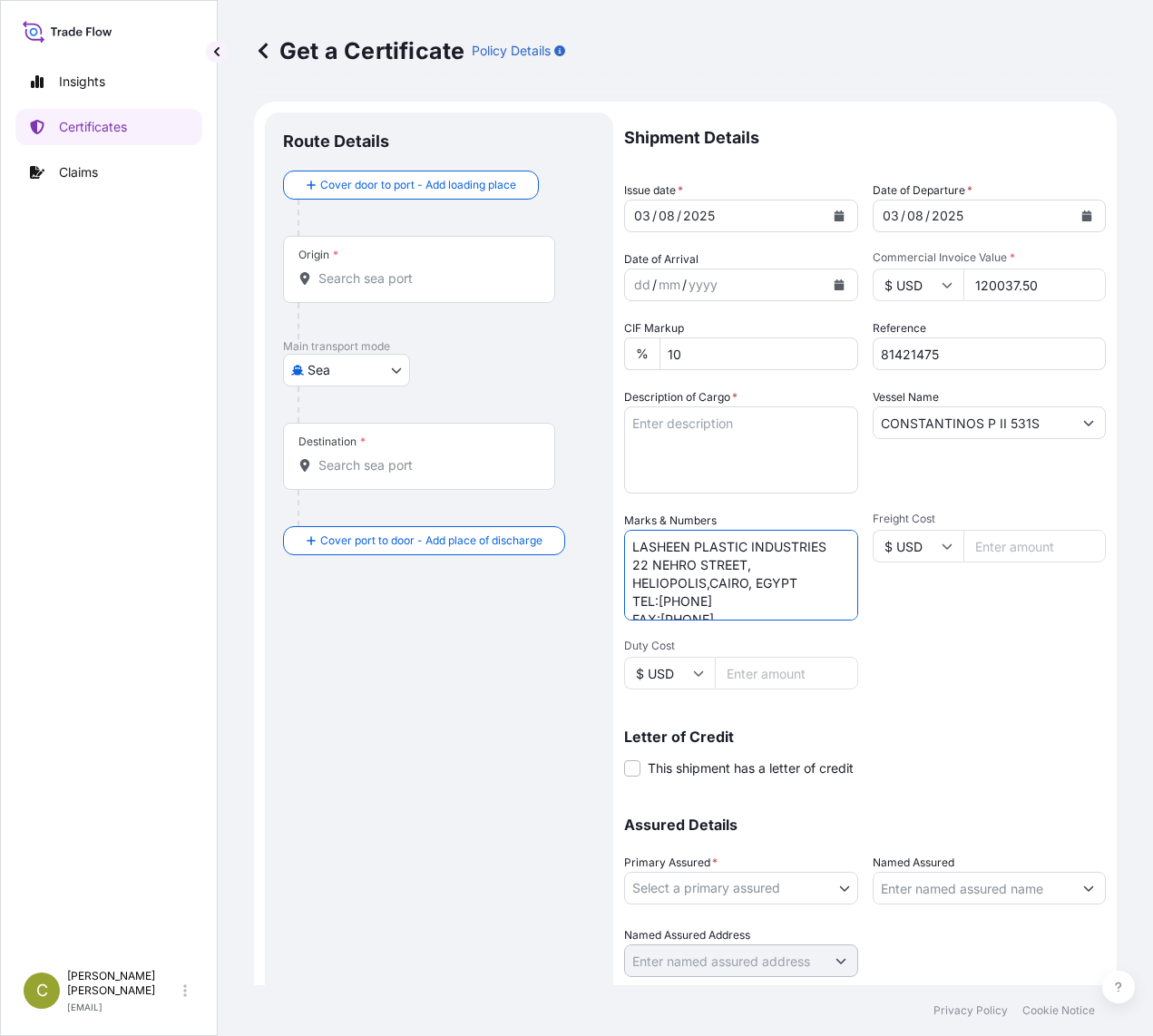 type on "LASHEEN PLASTIC INDUSTRIES
22 NEHRO STREET, HELIOPOLIS,CAIRO, EGYPT
TEL:[PHONE]
FAX:[PHONE]" 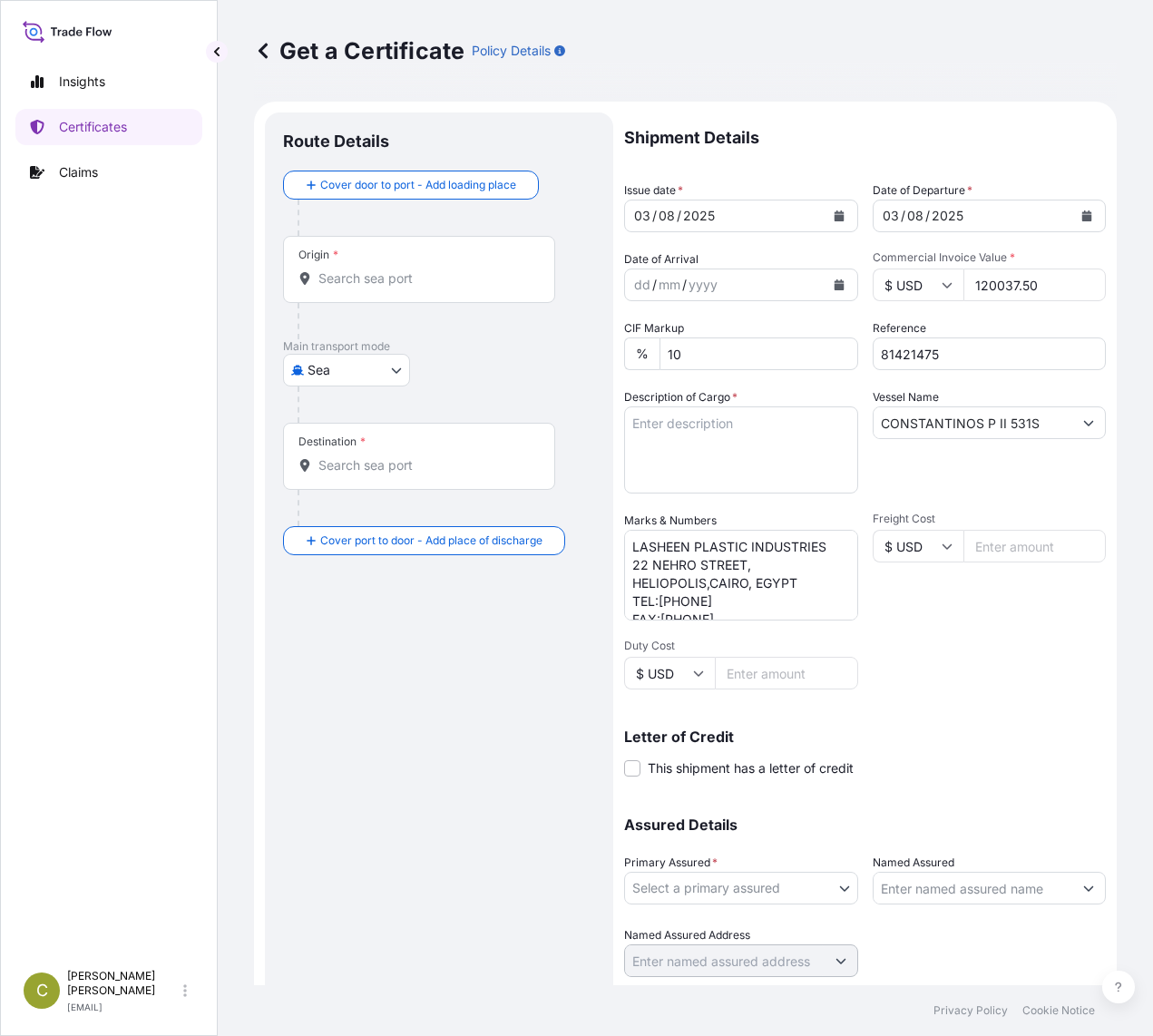 click on "Destination *" at bounding box center [425, 465] 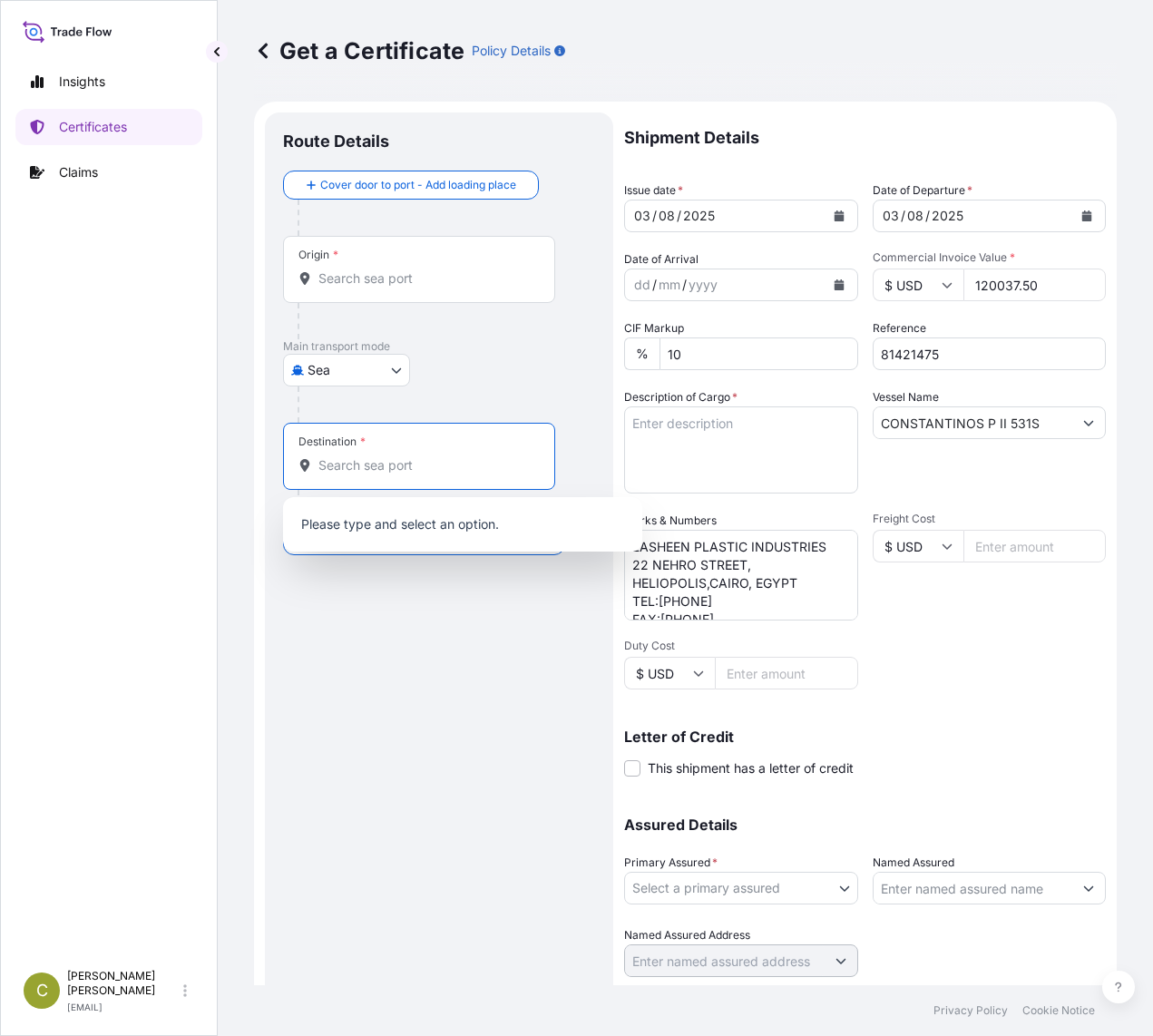 paste on "ALEXANDRIA, EGYPT" 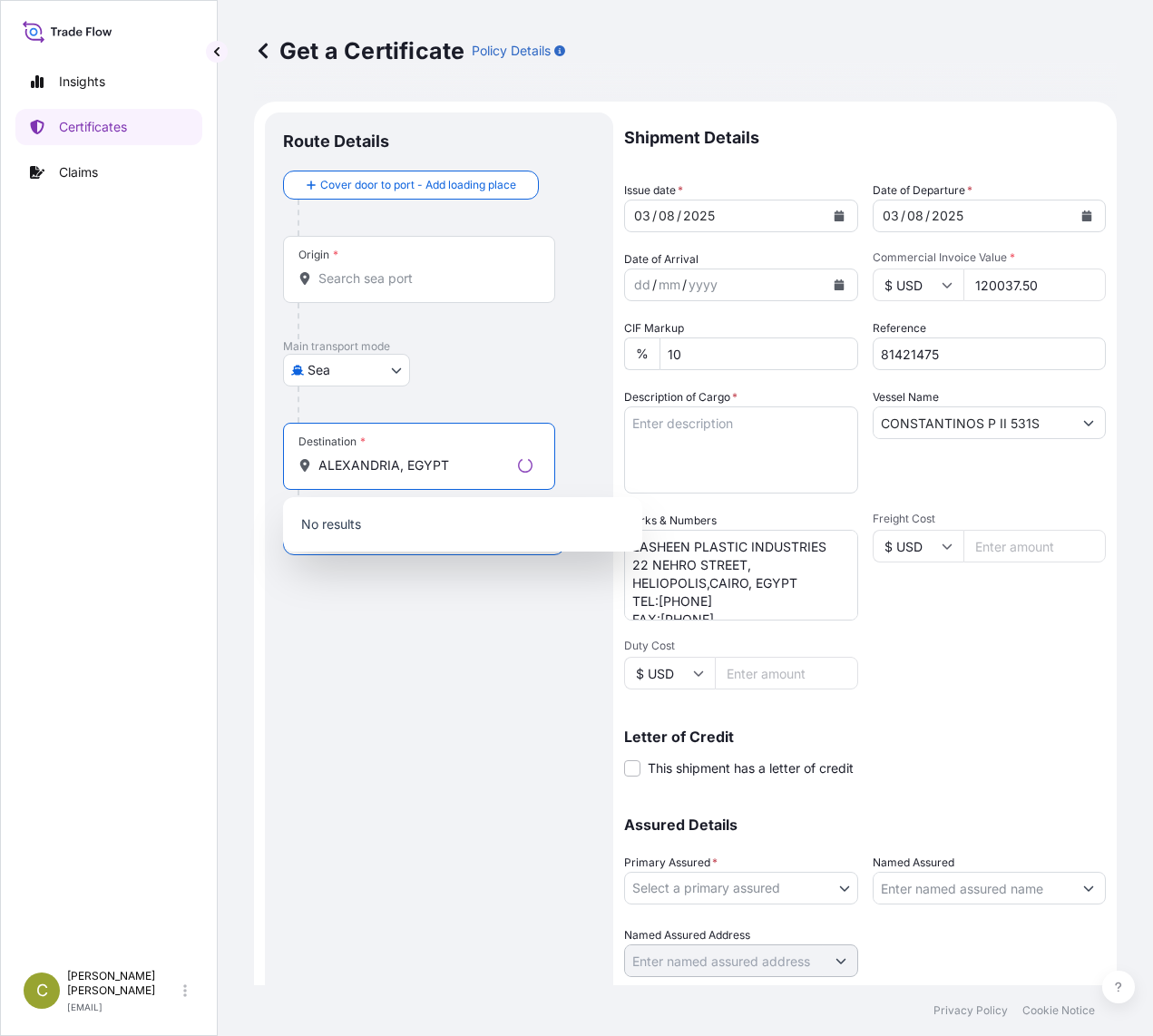 type on "ALEXANDRIA, EGYPT" 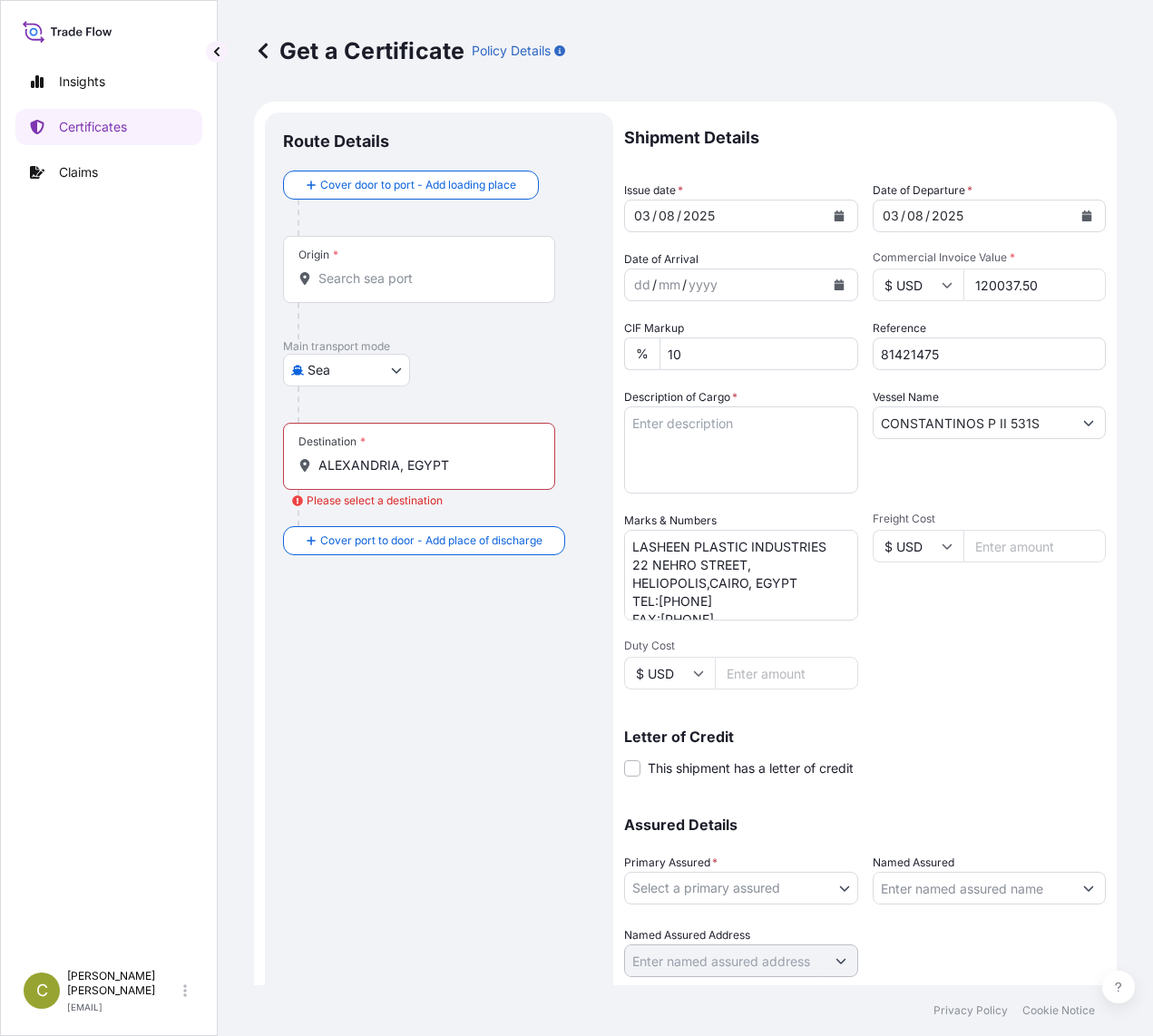 click on "Origin *" at bounding box center [425, 279] 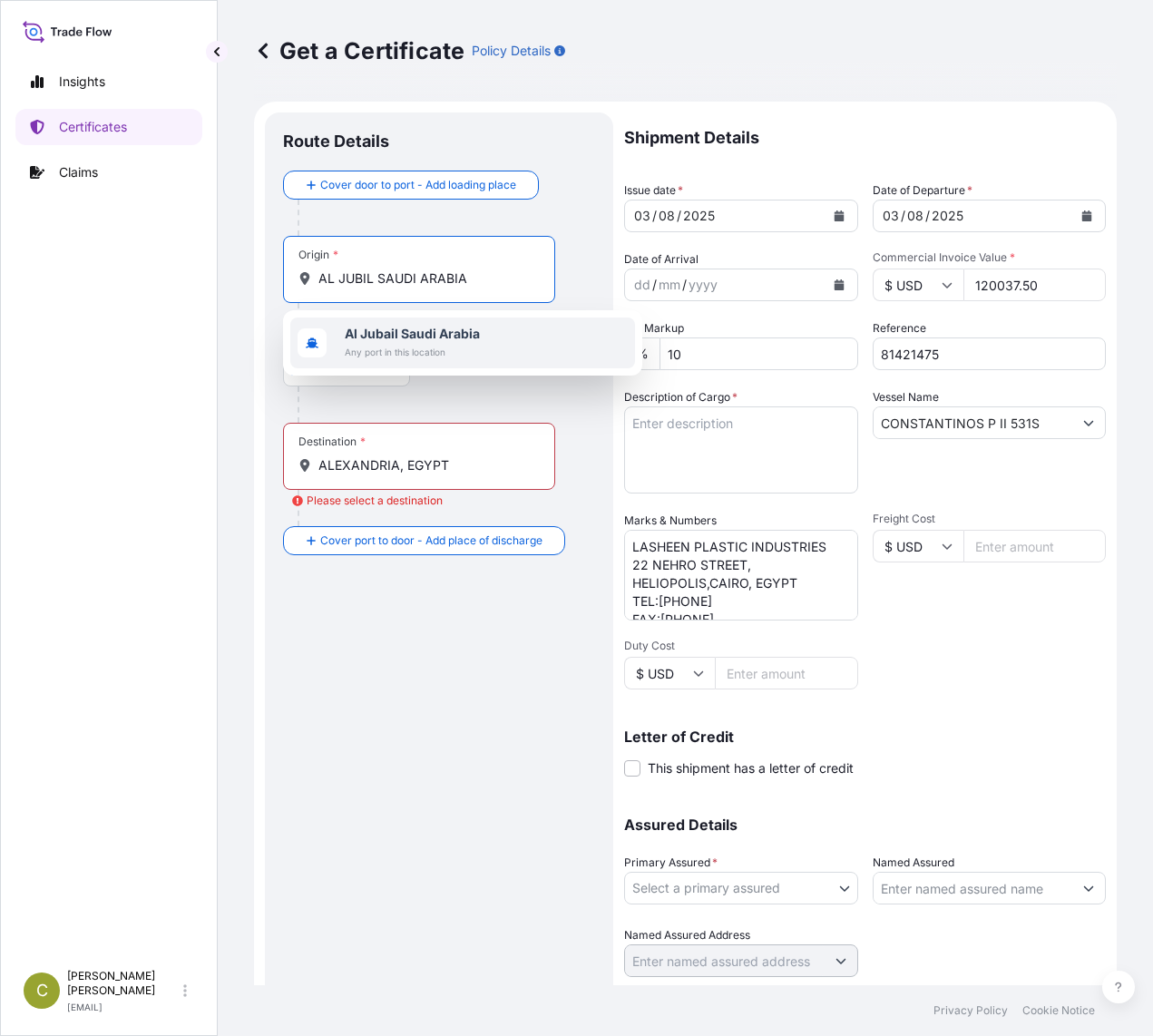 click on "Any port in this location" at bounding box center (412, 352) 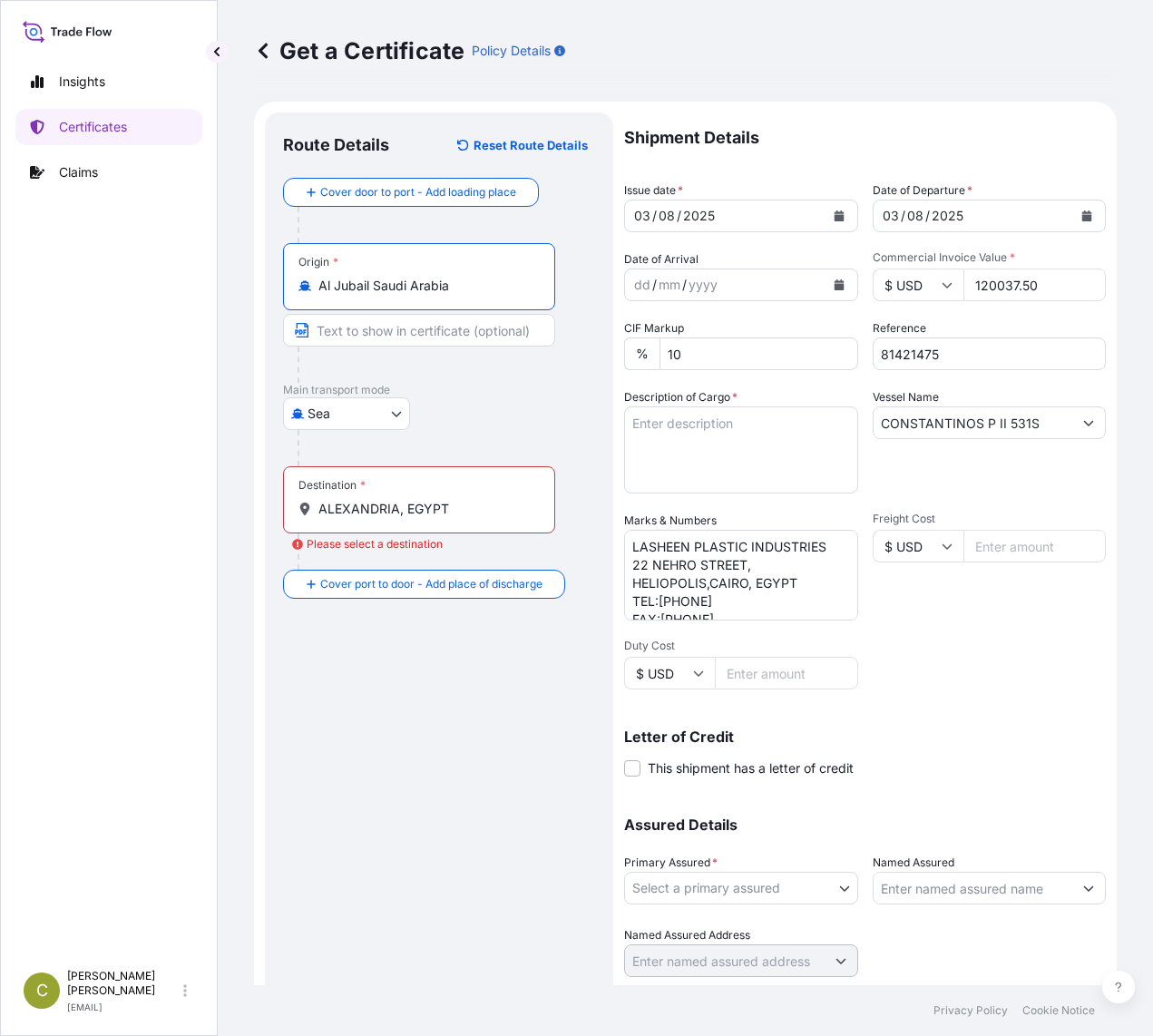 type on "Al Jubail Saudi Arabia" 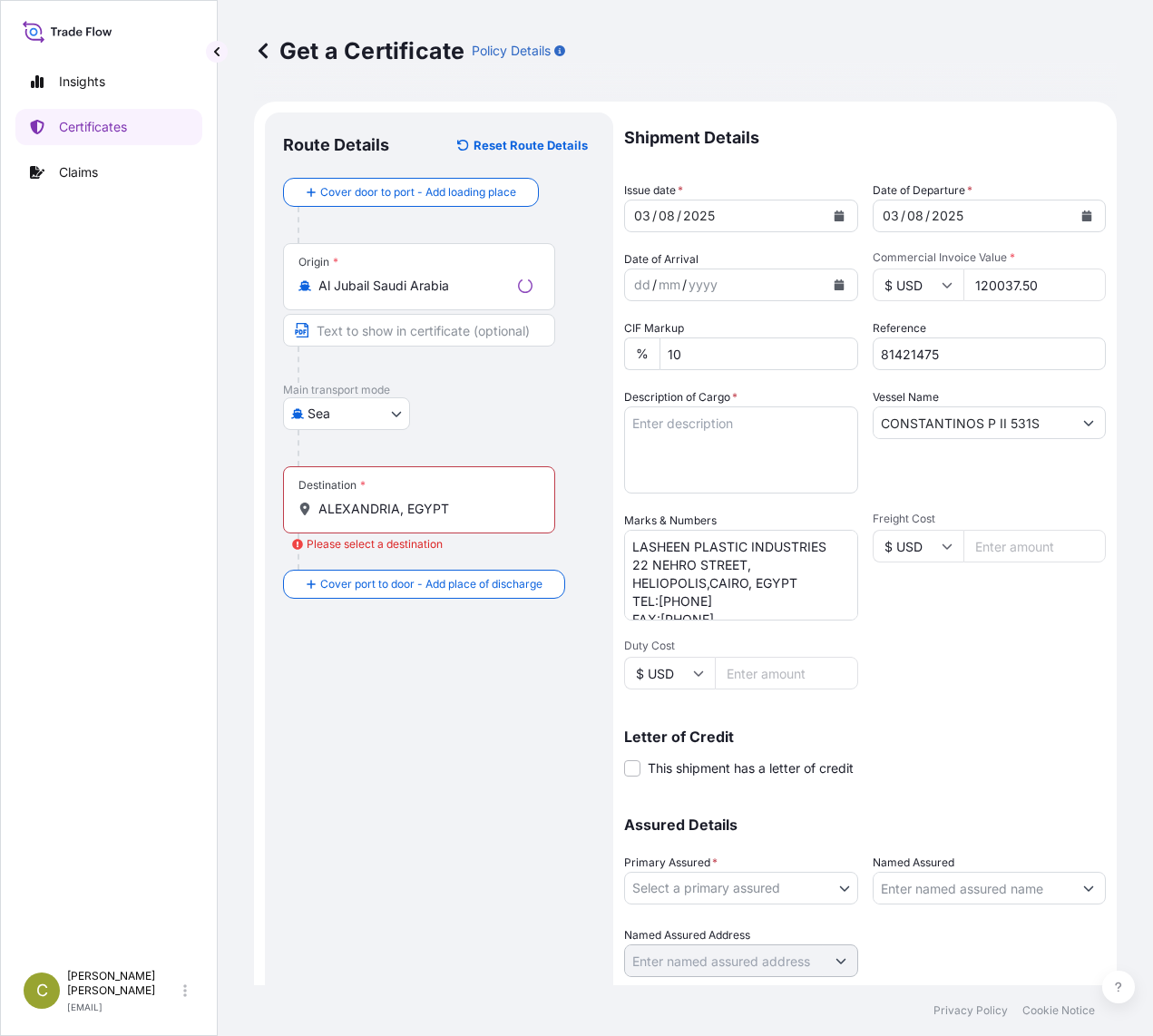 click on "Destination * ALEXANDRIA, EGYPT" at bounding box center (419, 500) 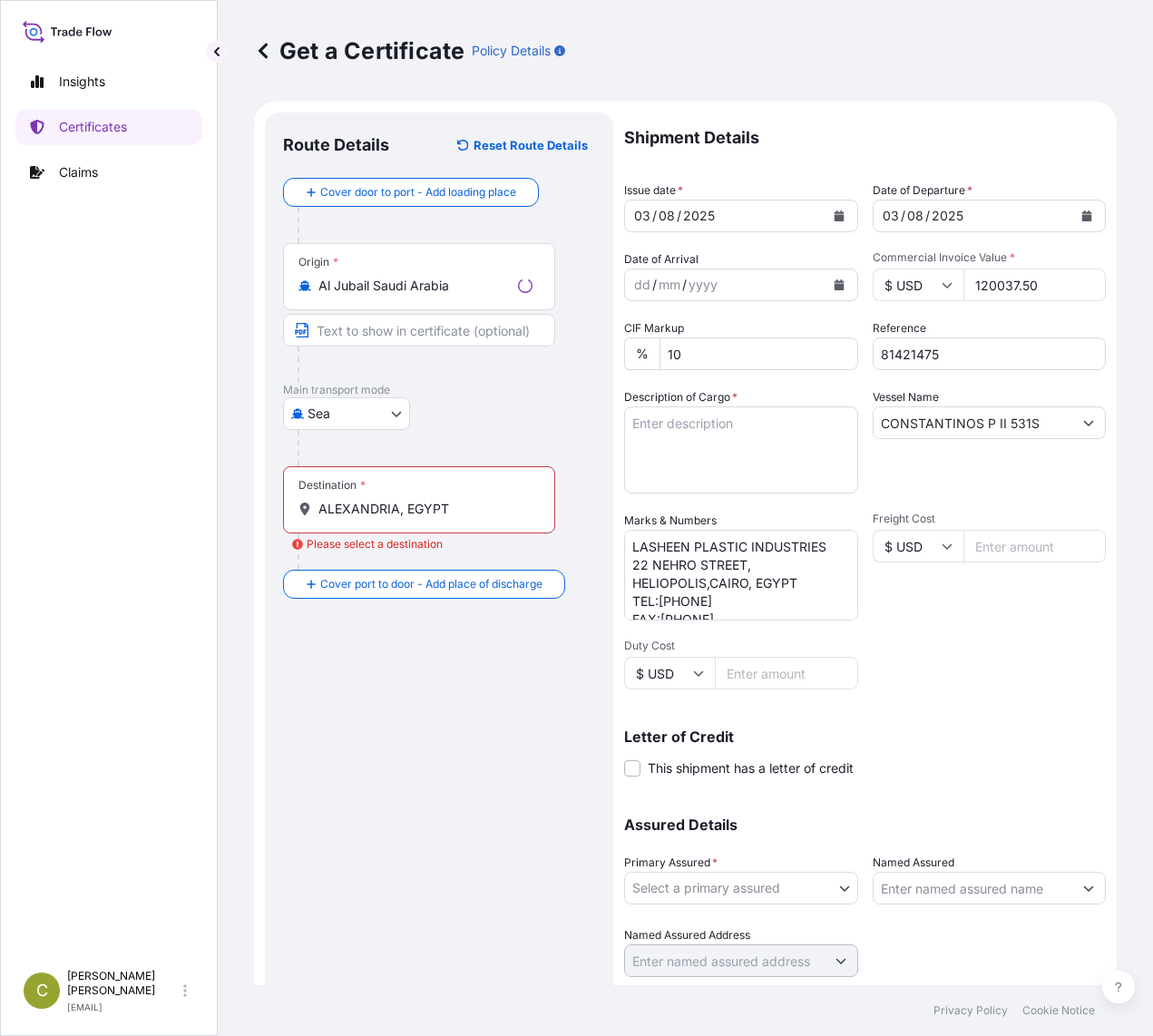 click on "ALEXANDRIA, EGYPT" at bounding box center (425, 509) 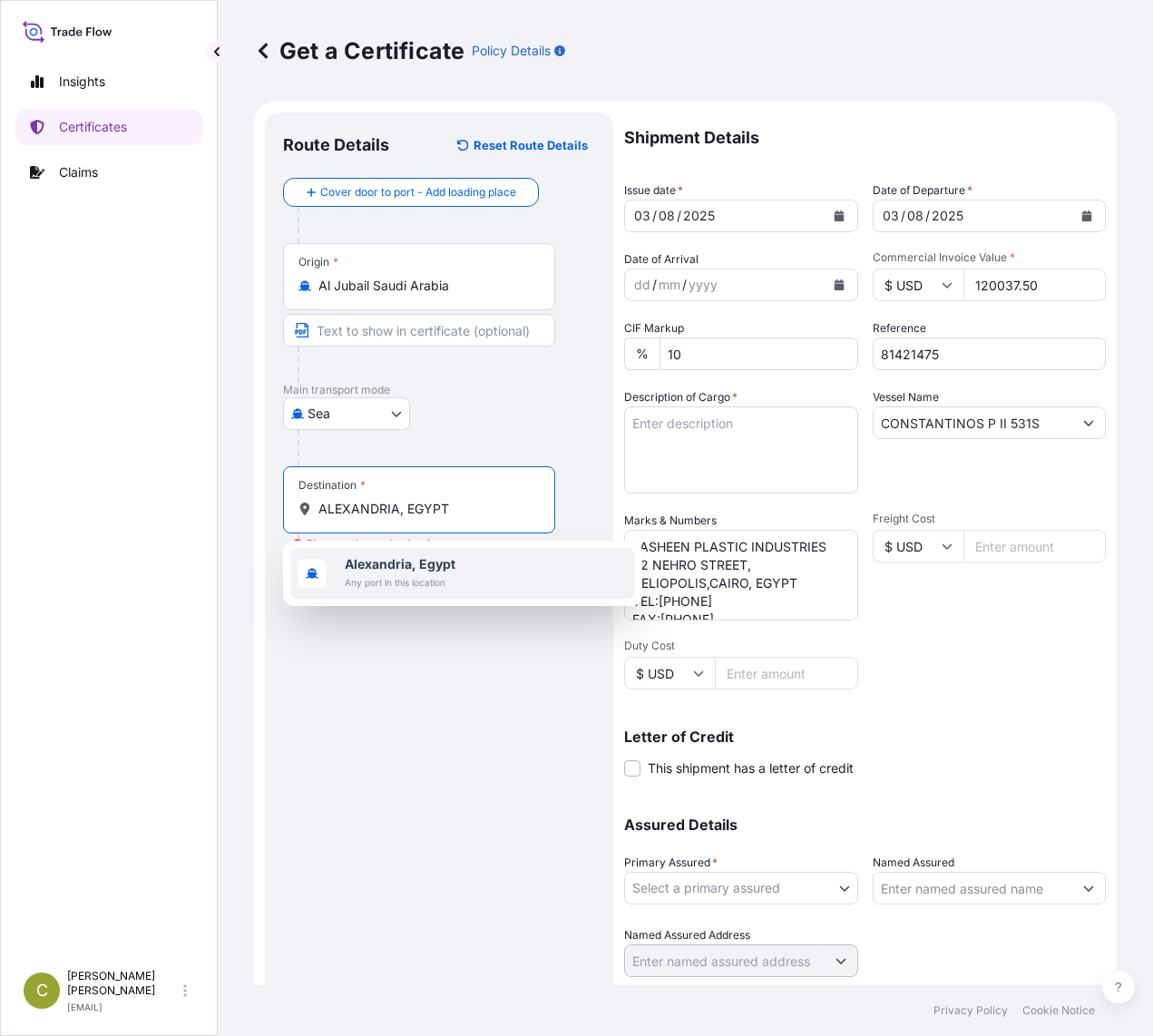 click on "Alexandria, Egypt" at bounding box center (400, 563) 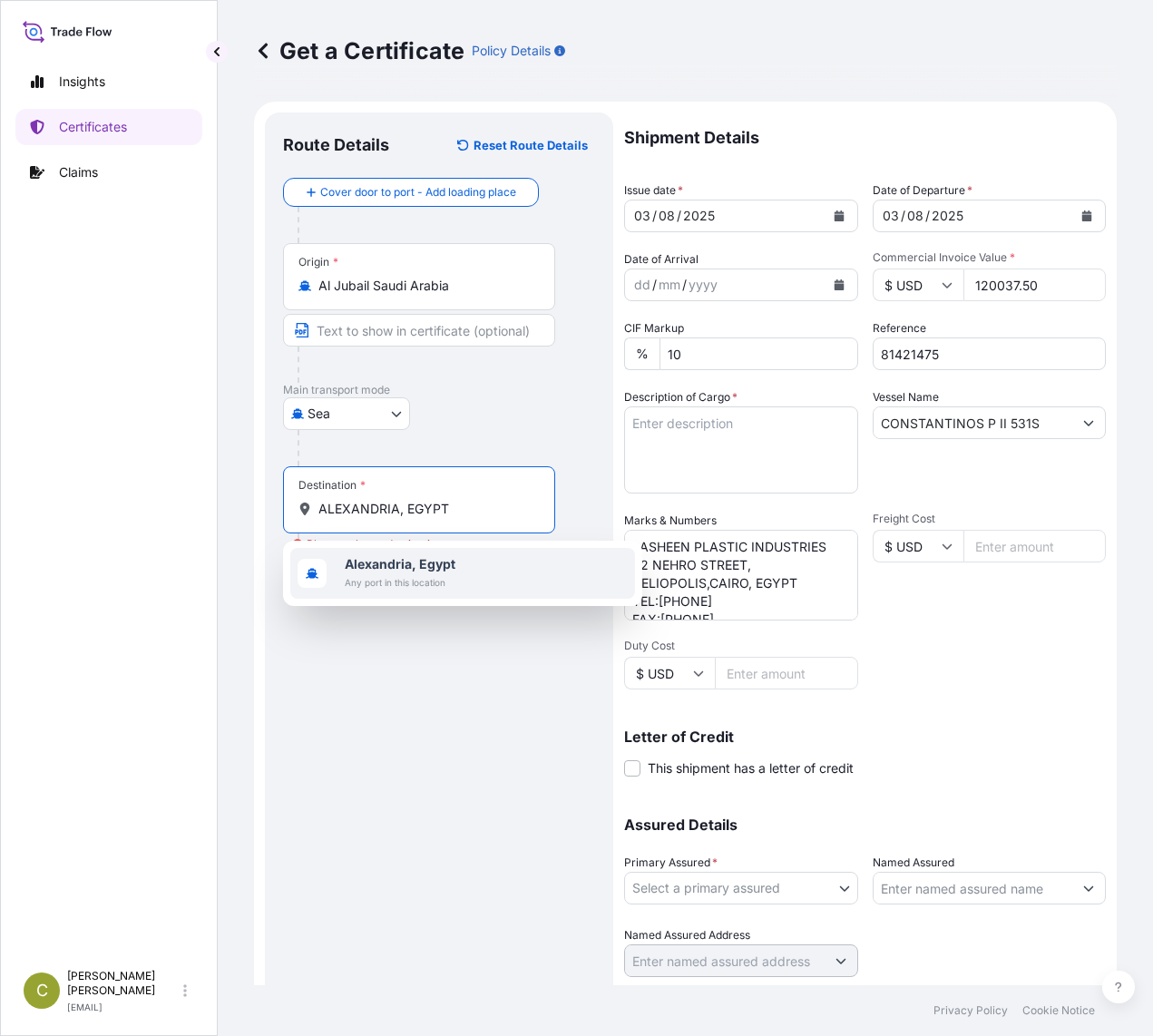 type on "Alexandria, Egypt" 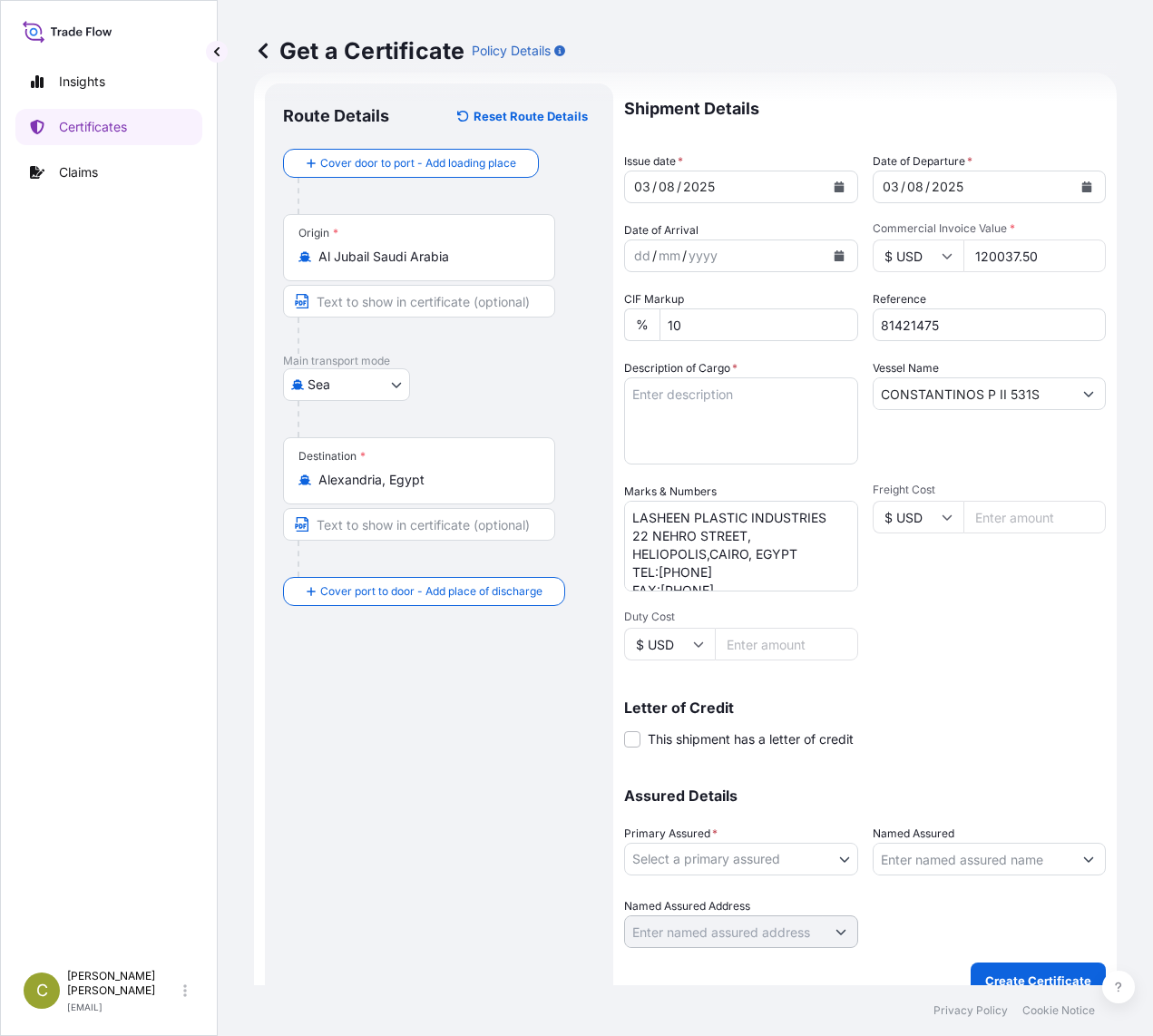 scroll, scrollTop: 54, scrollLeft: 0, axis: vertical 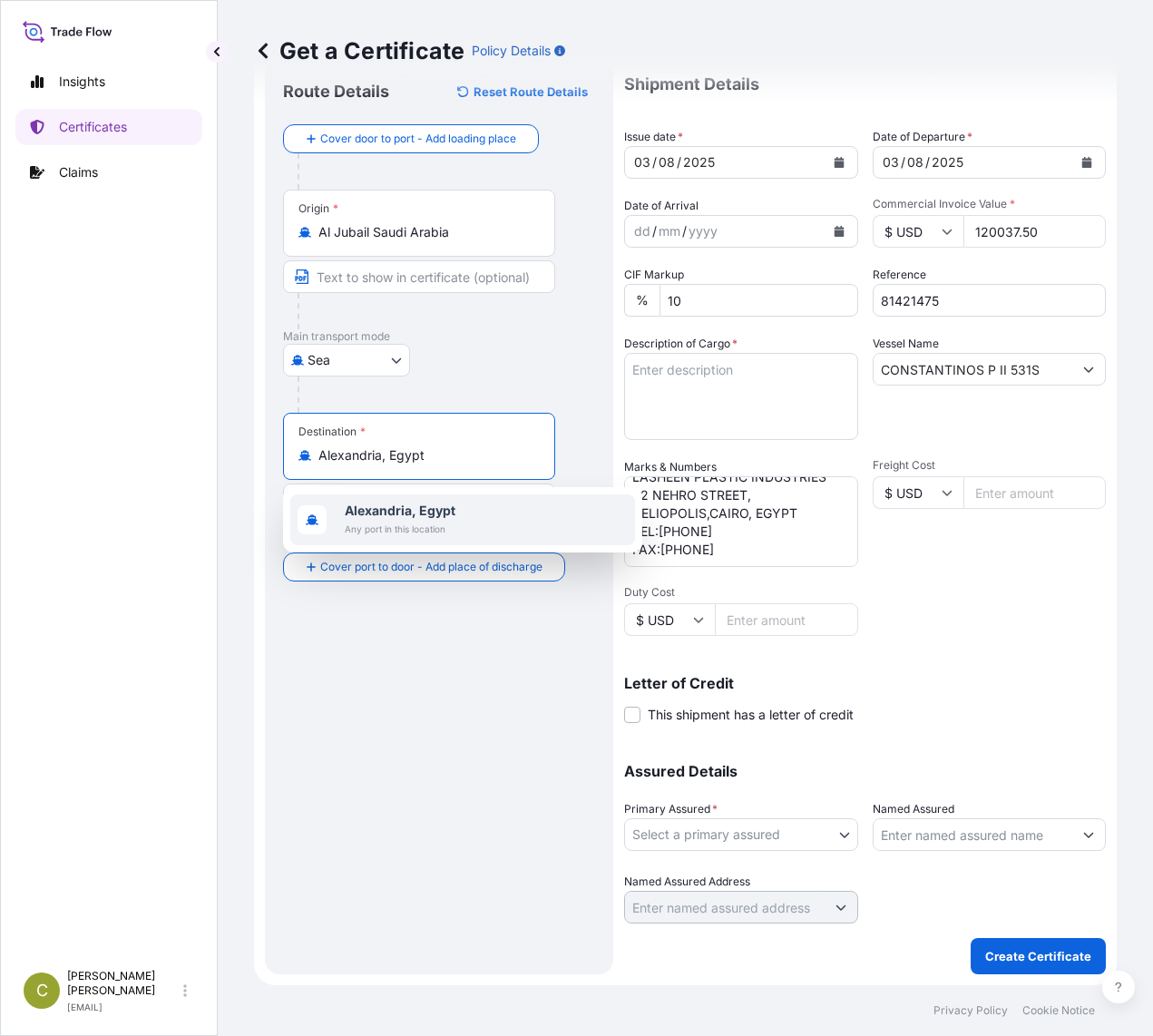 click on "1 option available. 1 option available. 1 option available.
Insights Certificates Claims C [PERSON_NAME]   [PERSON_NAME] [EMAIL] Get a Certificate Policy Details Route Details Reset Route Details   Cover door to port - Add loading place Place of loading Road / Inland Road / Inland Origin * Al Jubail Saudi Arabia Main transport mode Sea Air Road Sea Destination * Alexandria, Egypt Cover port to door - Add place of discharge Road / Inland Road / Inland Place of Discharge Shipment Details Issue date * [DATE] Date of Departure * [DATE] Date of Arrival dd / mm / yyyy Commodity Polyethylene, Polypropylene, Polystyrene and 1-Hexene. Packing Category Commercial Invoice Value    * $ USD 120037.50 CIF Markup % 10 Reference 81421475 Description of Cargo * Vessel Name CONSTANTINOS P II 531S Marks & Numbers LASHEEN PLASTIC INDUSTRIES
22 NEHRO STREET, HELIOPOLIS,CAIRO, EGYPT
TEL:[PHONE]
FAX:[PHONE] Freight Cost   $ USD Duty Cost   $ USD Letter of Credit This shipment has a letter of credit * *" at bounding box center [576, 518] 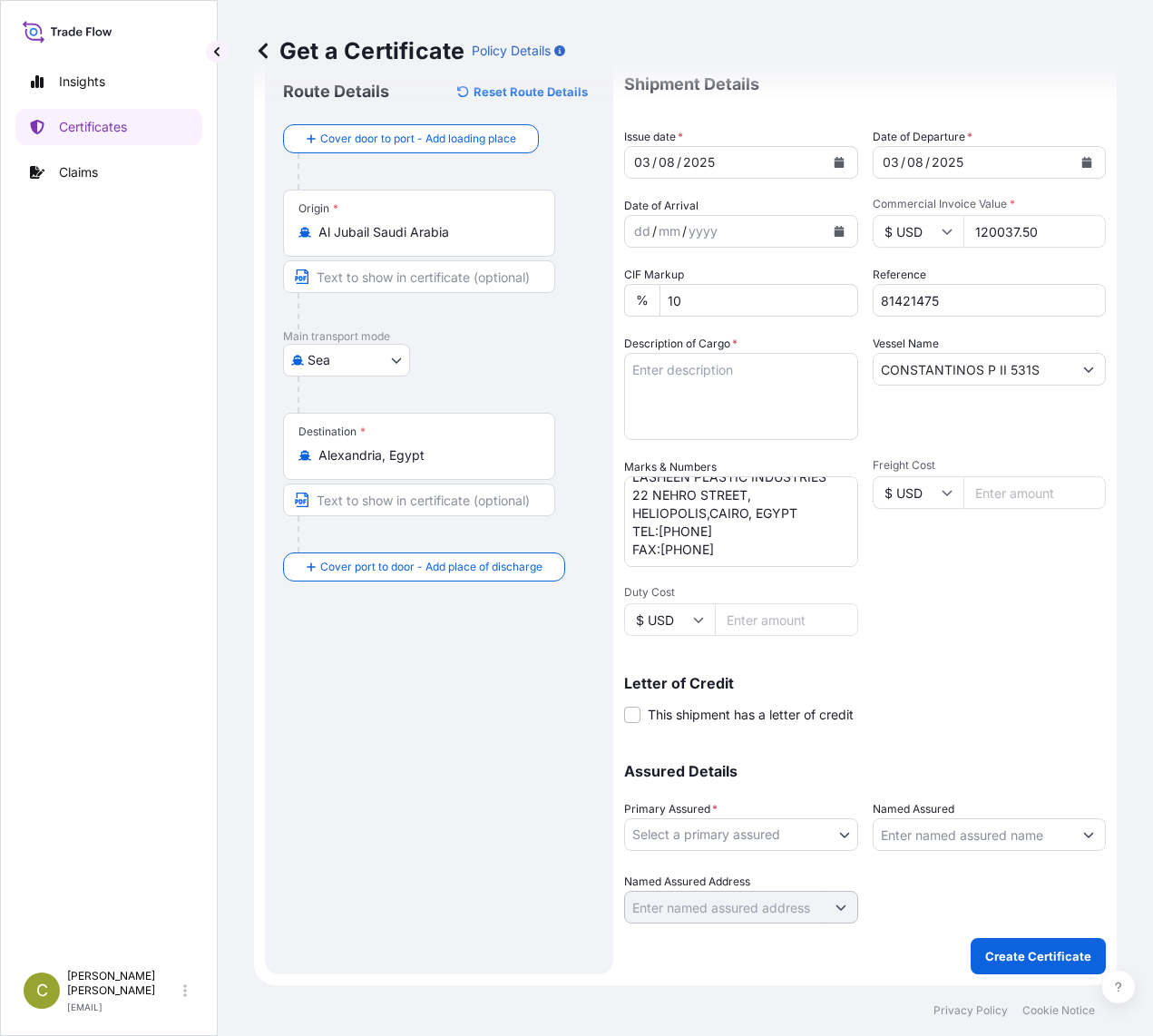 click on "Named Assured" at bounding box center (973, 835) 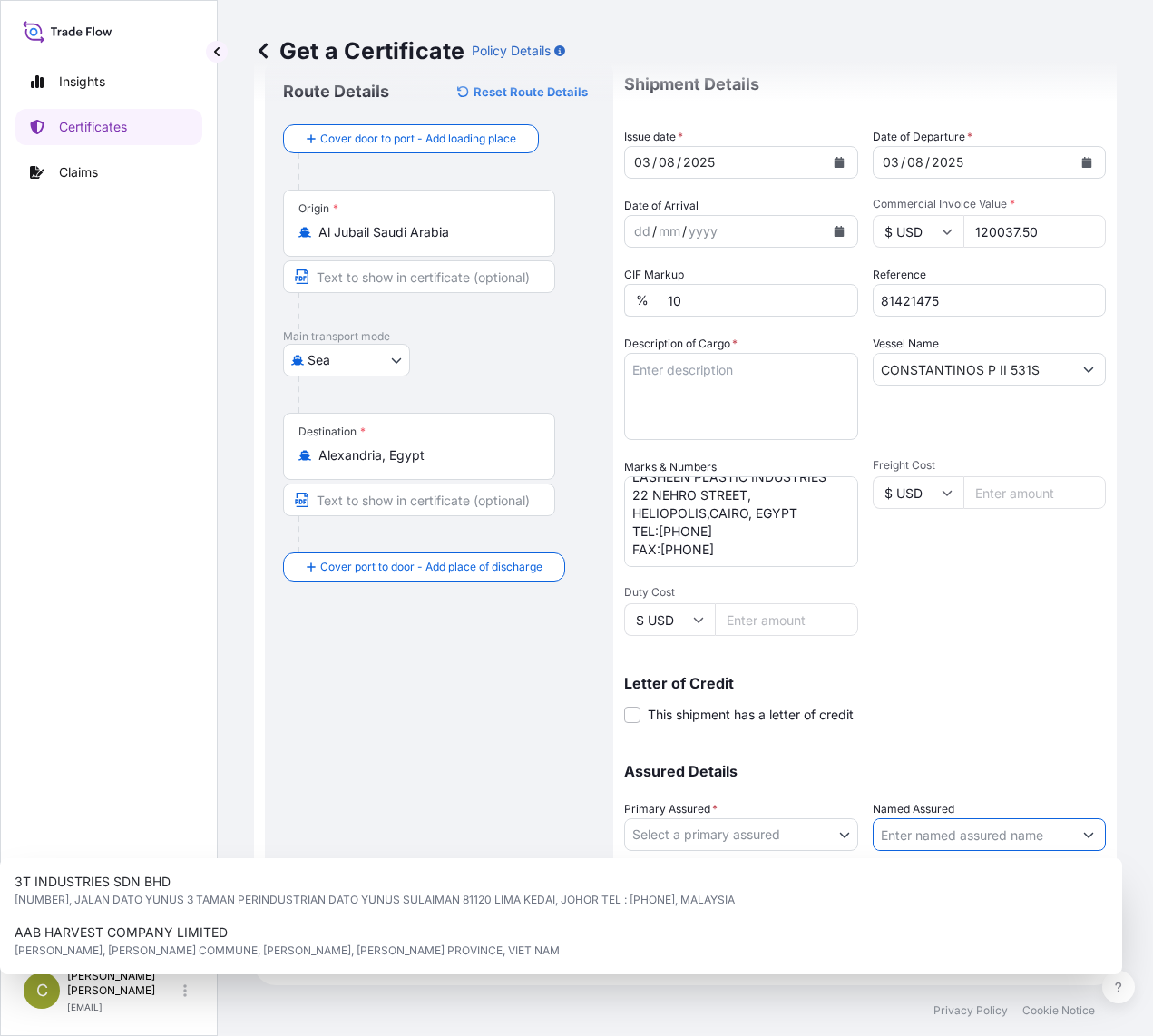 paste on "LASHEEN PLASTIC INDUSTRIES" 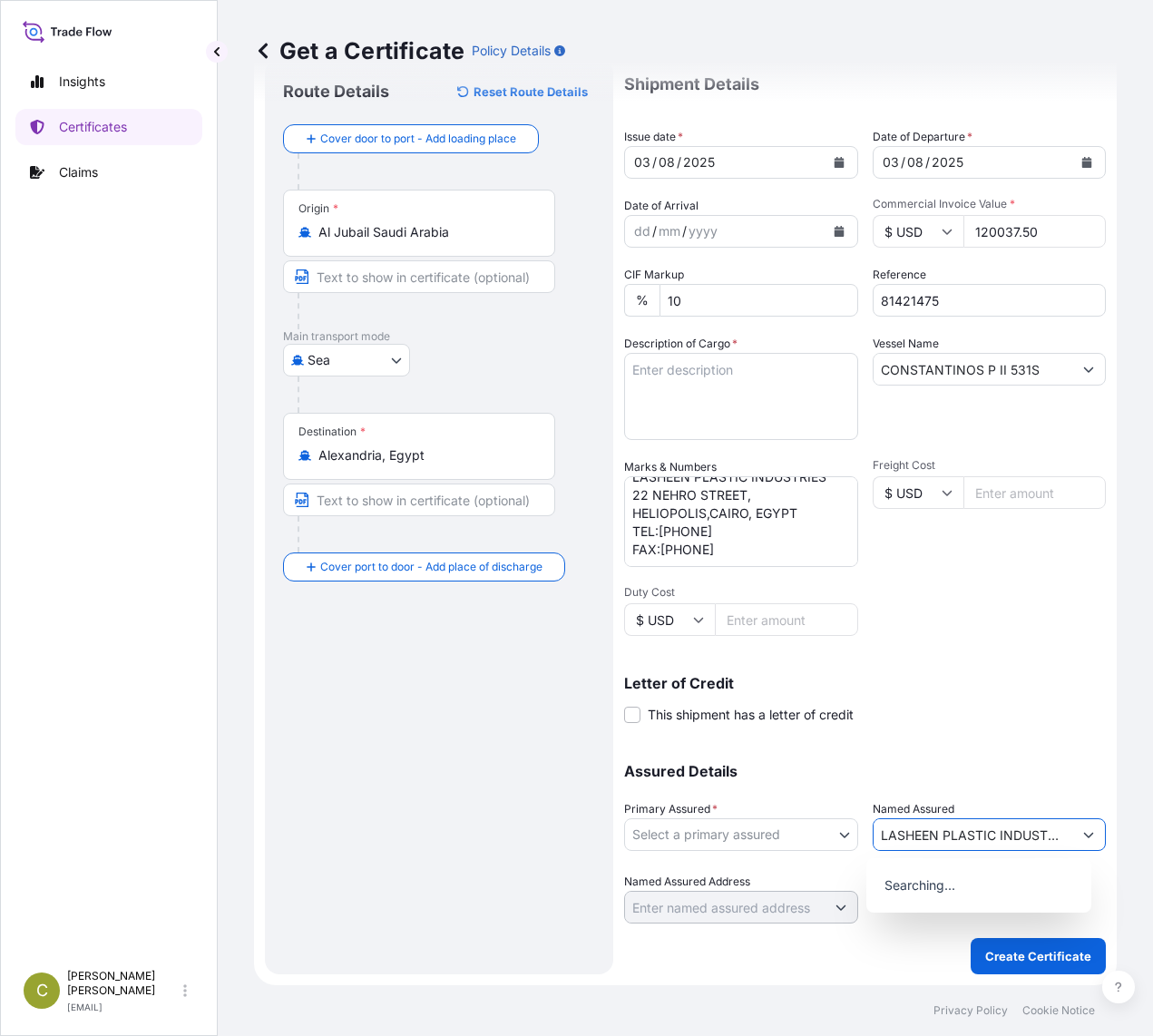 scroll, scrollTop: 0, scrollLeft: 19, axis: horizontal 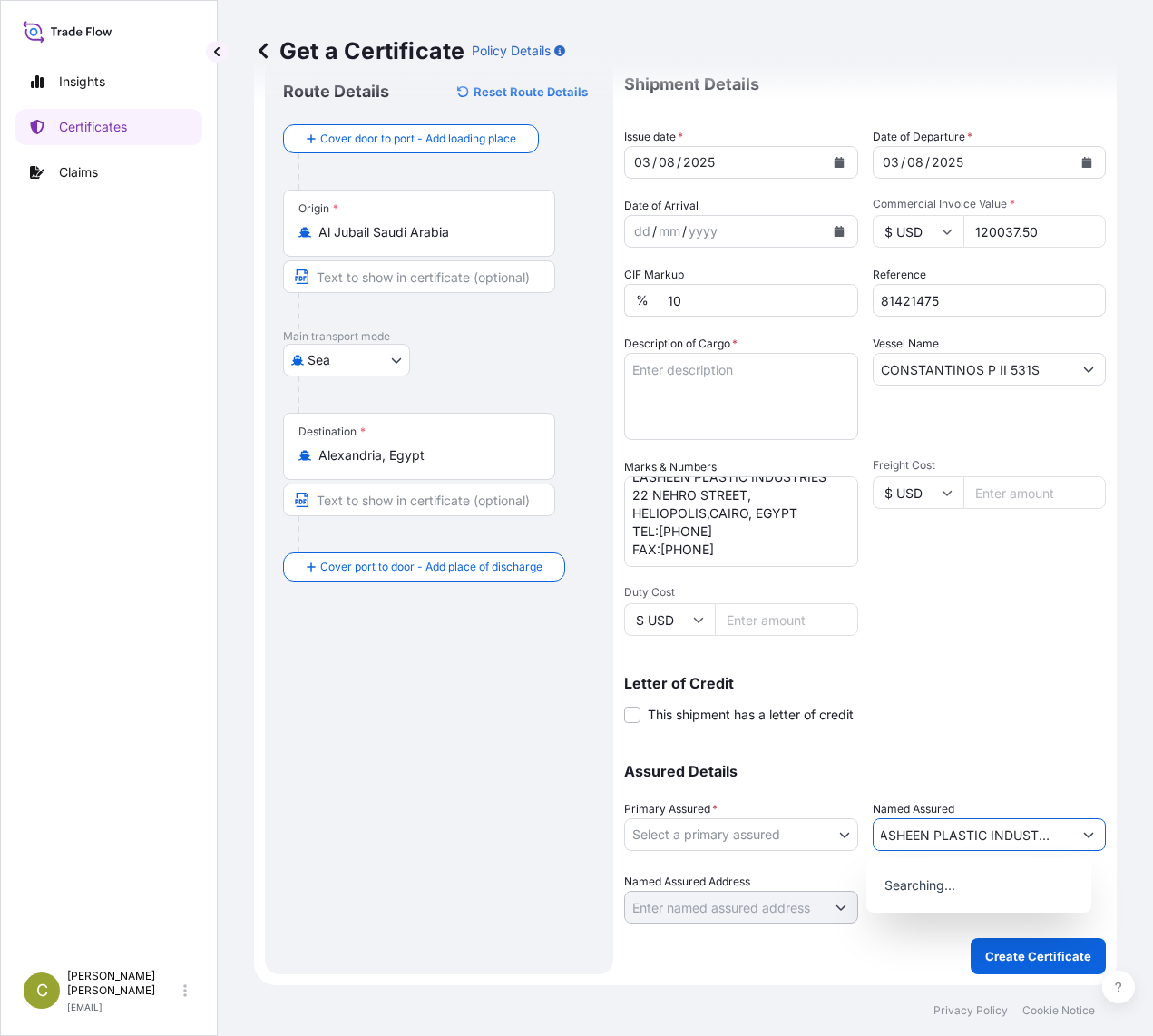 type on "LASHEEN PLASTIC INDUSTRIES" 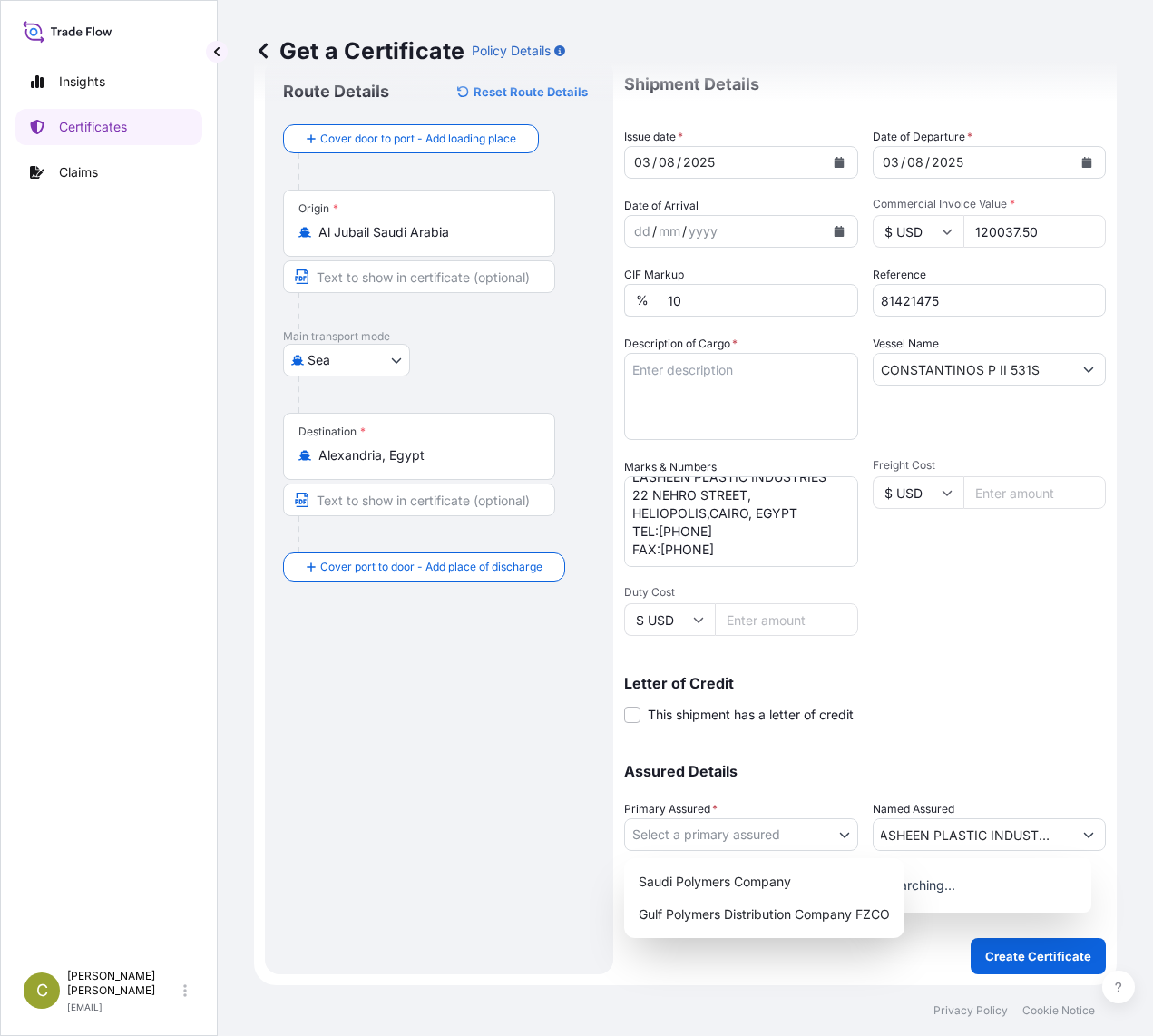 click on "1 option available. 1 option available. 9 options available. 0 options available.
Insights Certificates Claims C [PERSON_NAME]   [PERSON_NAME] [EMAIL] Get a Certificate Policy Details Route Details Reset Route Details   Cover door to port - Add loading place Place of loading Road / Inland Road / Inland Origin * Al Jubail Saudi Arabia Main transport mode Sea Air Road Sea Destination * Alexandria, Egypt Cover port to door - Add place of discharge Road / Inland Road / Inland Place of Discharge Shipment Details Issue date * [DATE] Date of Departure * [DATE] Date of Arrival dd / mm / yyyy Commodity Polyethylene, Polypropylene, Polystyrene and 1-Hexene. Packing Category Commercial Invoice Value    * $ USD 120037.50 CIF Markup % 10 Reference 81421475 Description of Cargo * Vessel Name CONSTANTINOS P II 531S Marks & Numbers LASHEEN PLASTIC INDUSTRIES
22 NEHRO STREET, HELIOPOLIS,CAIRO, EGYPT
TEL:[PHONE]
FAX:[PHONE] Freight Cost   $ USD Duty Cost   $ USD Letter of Credit Letter of credit *" at bounding box center (576, 518) 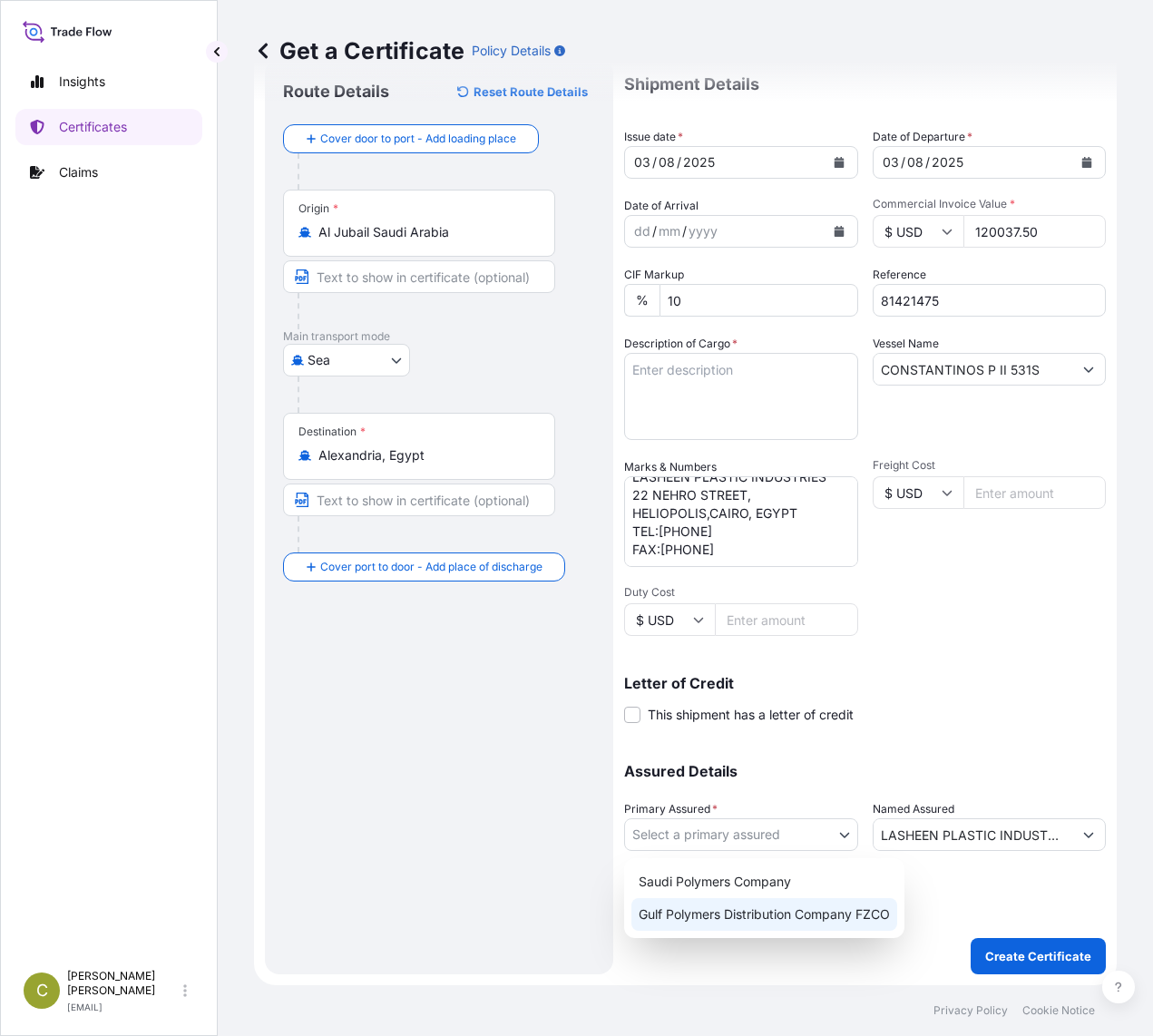 click on "Gulf Polymers Distribution Company FZCO" at bounding box center [764, 914] 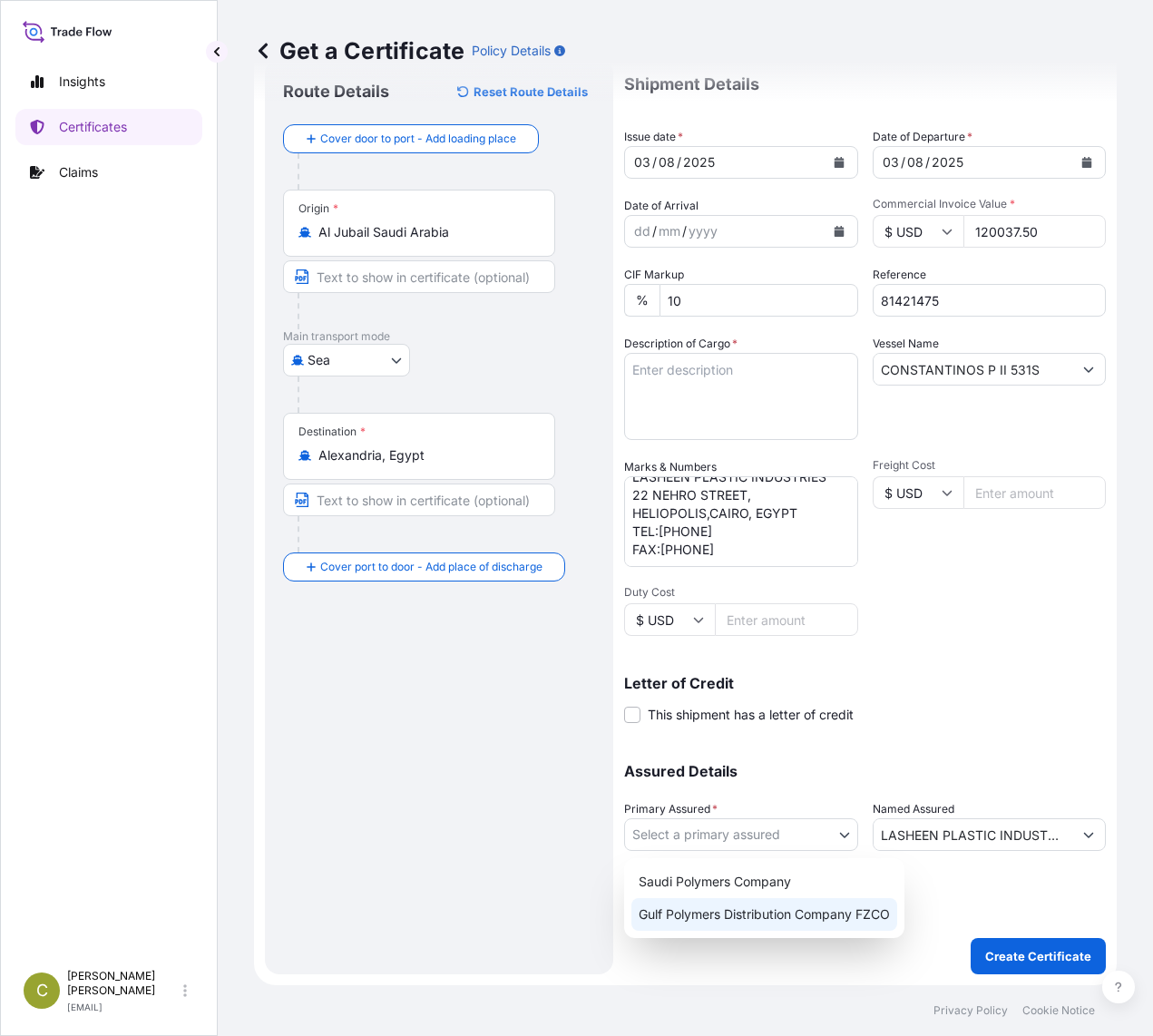 select on "[NUMBER]" 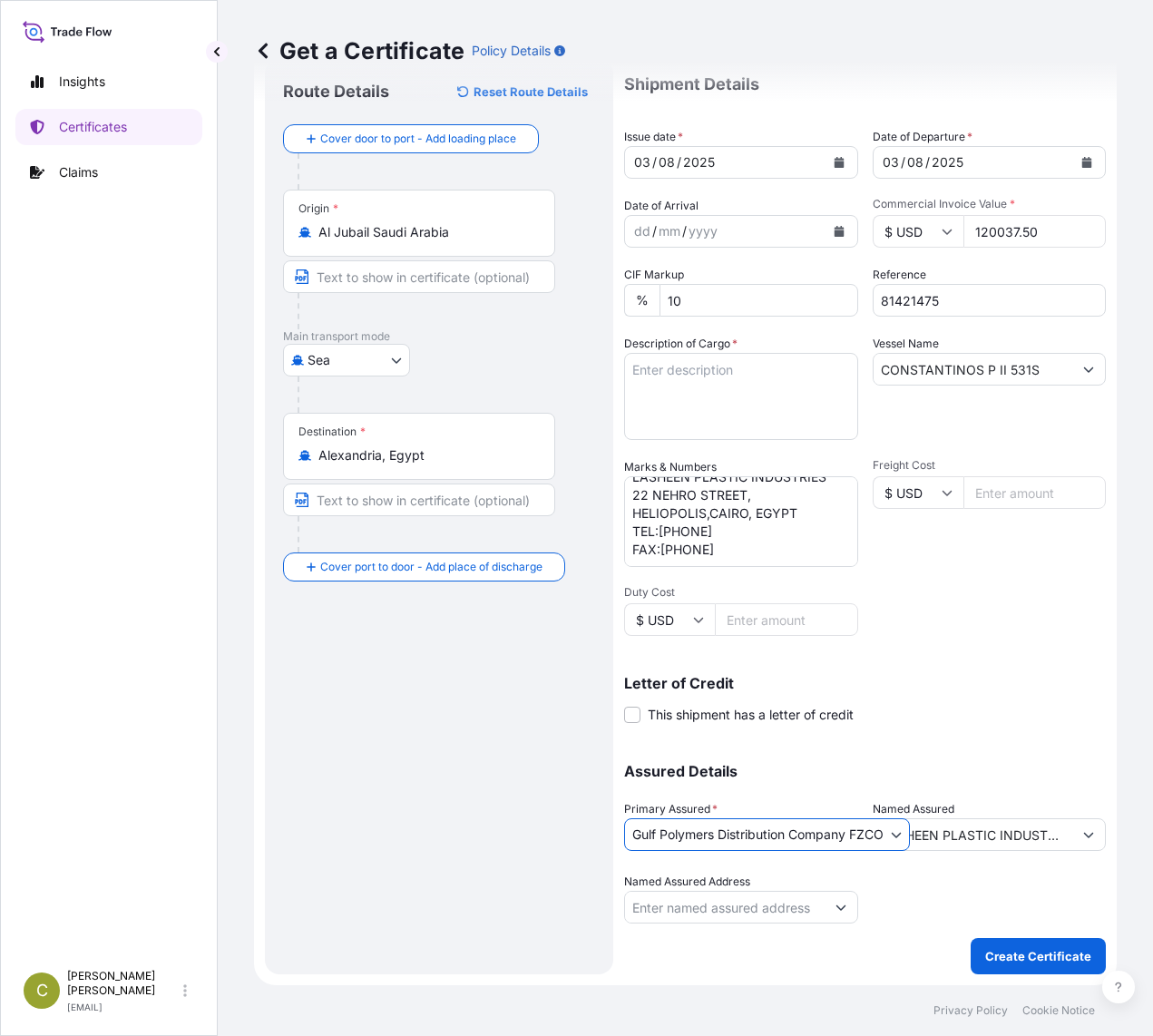 click on "Description of Cargo *" at bounding box center (741, 396) 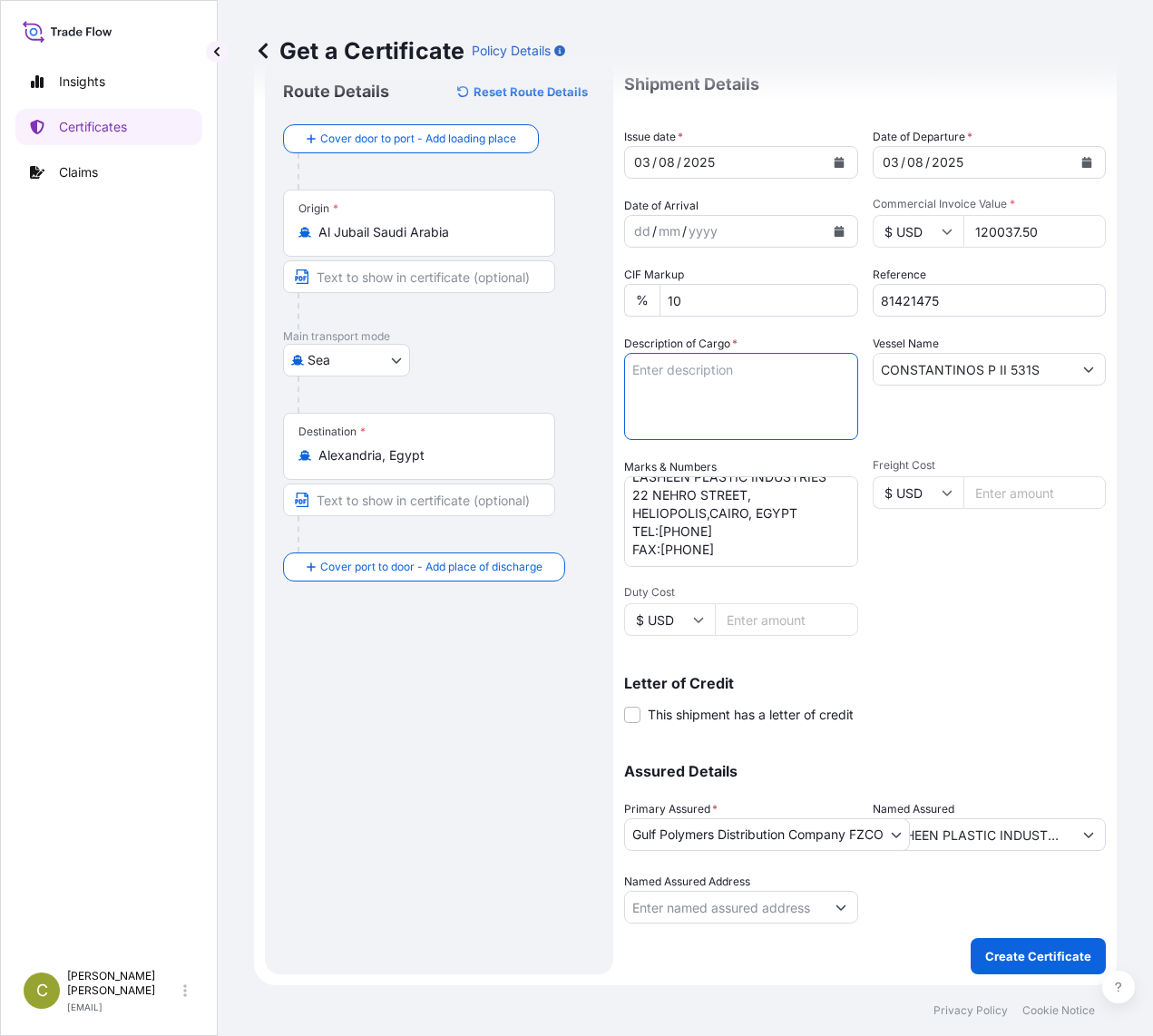 paste on "5 X 40 FT CONTAINER CONTAINING
123.750 MT MARLEX POLYPROPYLENE RESIN HGX - 030 SP
NET WEIGHT: 123.75 MT
GROSS WEIGHT: 126.72 MT
990 BAGS PER CONTAINER
4950 TOTAL BAGS
25 KG NET EACH BAG
ACID NUMBER: [NUMBER]
IMPORTER TAXATION NUMBER: [NUMBER]
EXPORTER REGISTRATION NUMBER: [NUMBER]
EXPORTER VAT NUMBER: [NUMBER]" 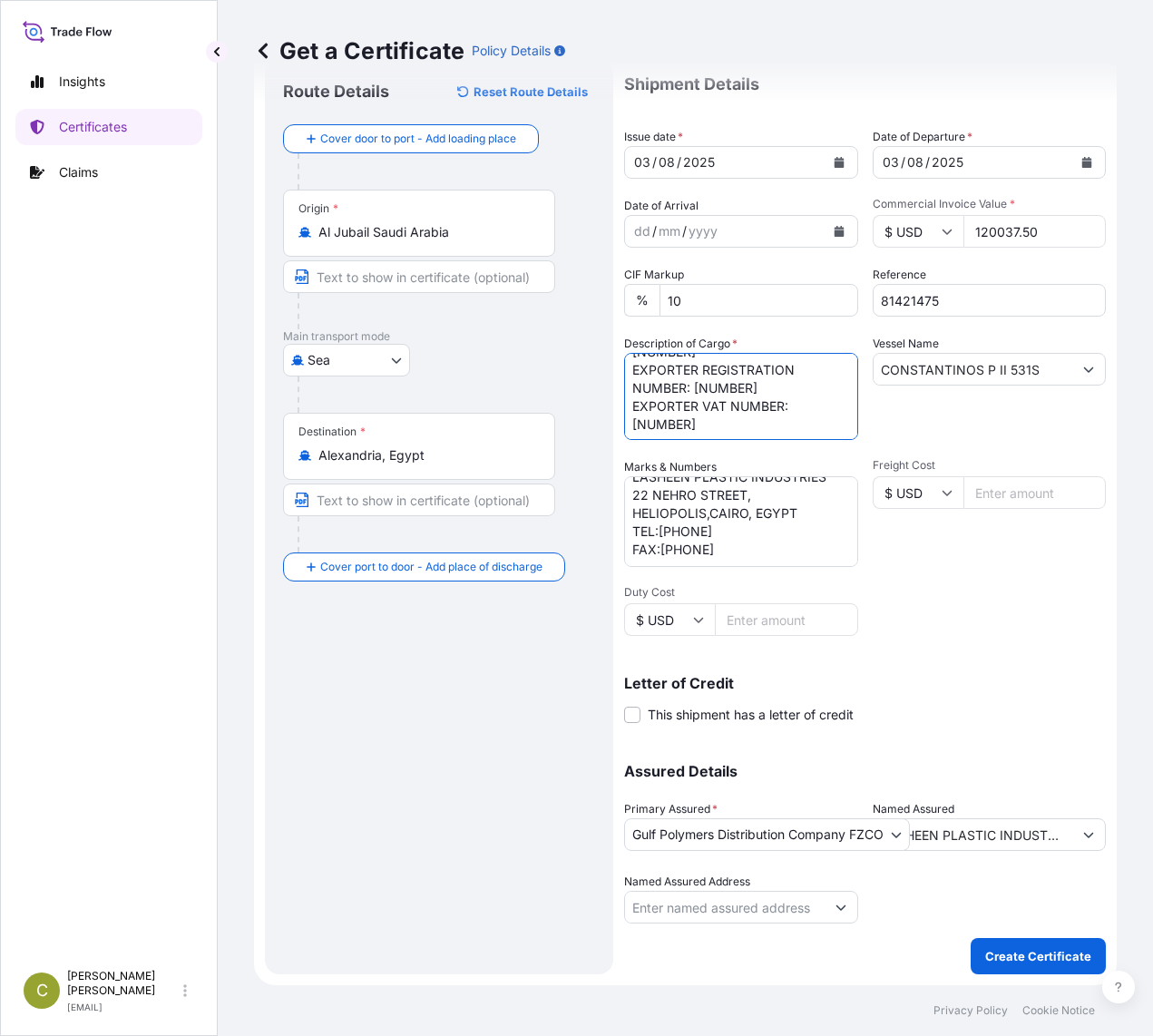 scroll, scrollTop: 238, scrollLeft: 0, axis: vertical 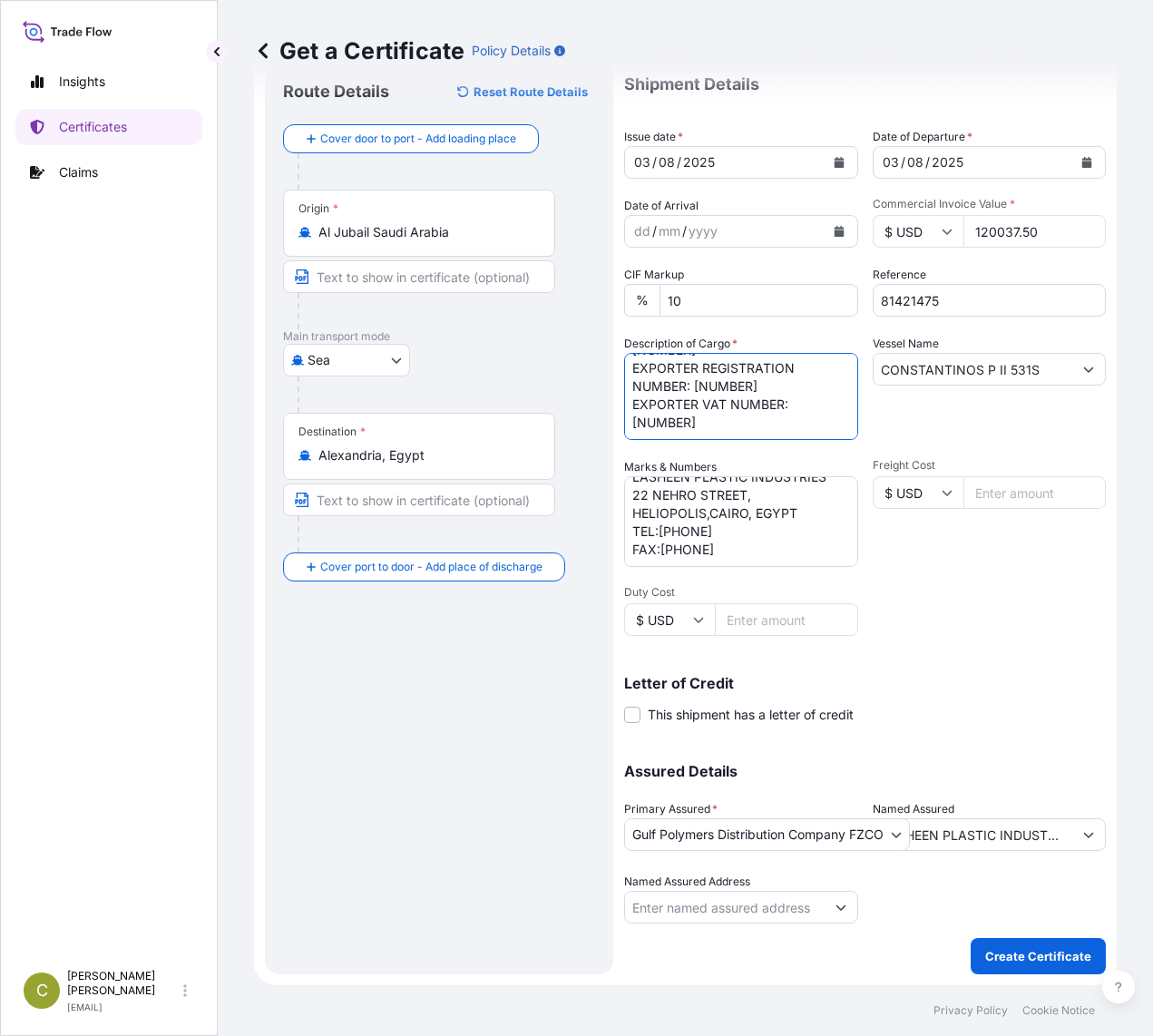 paste on "[NUMBER]" 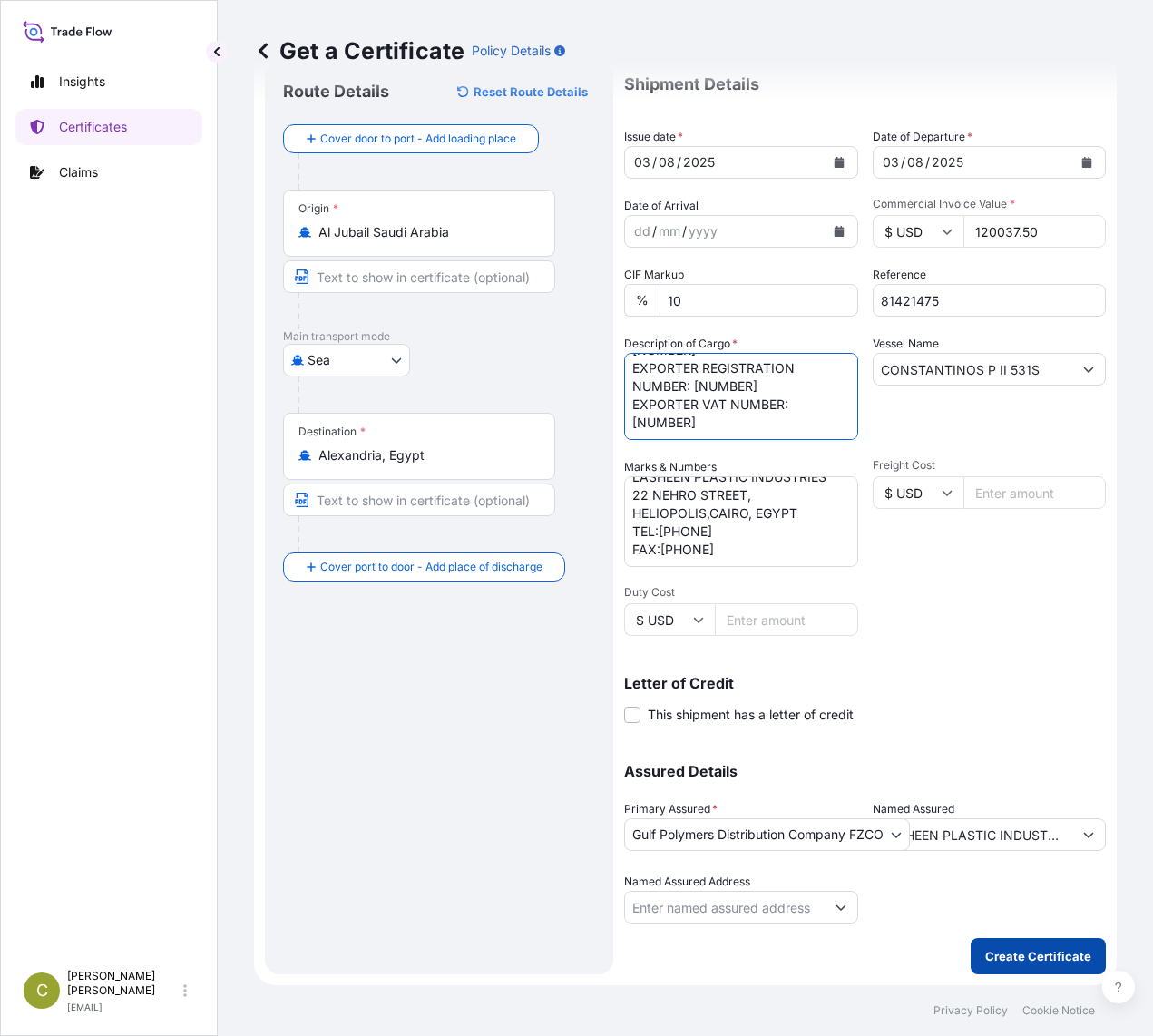 type on "5 X 40 FT CONTAINER CONTAINING
123.750 MT MARLEX POLYPROPYLENE RESIN HGX - 030 SP
NET WEIGHT: 123.75 MT
GROSS WEIGHT: 126.72 MT
990 BAGS PER CONTAINER
4950 TOTAL BAGS
25 KG NET EACH BAG
ACID NUMBER: [NUMBER]
IMPORTER TAXATION NUMBER: [NUMBER]
EXPORTER REGISTRATION NUMBER: [NUMBER]
EXPORTER VAT NUMBER: [NUMBER]" 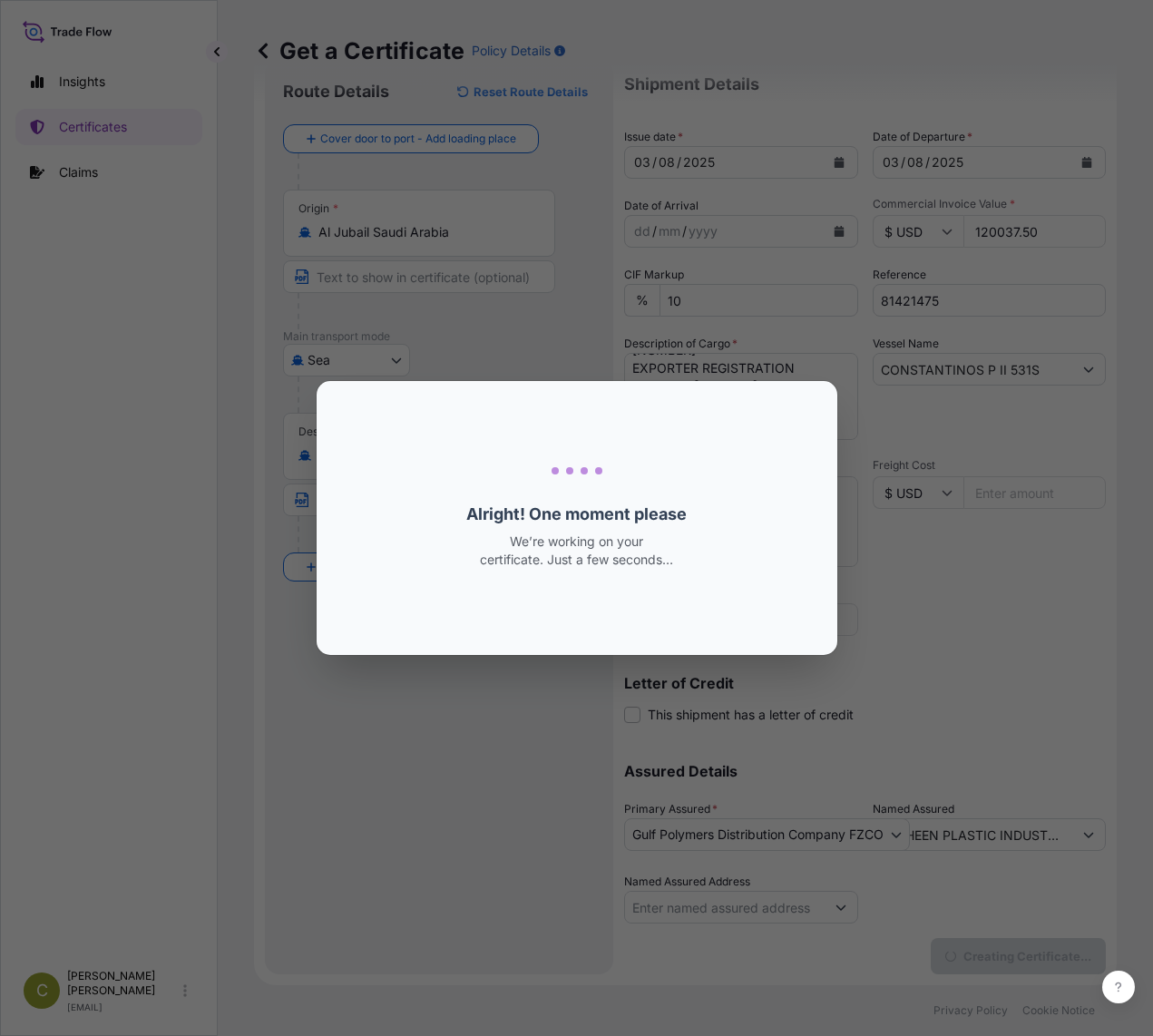 scroll, scrollTop: 0, scrollLeft: 0, axis: both 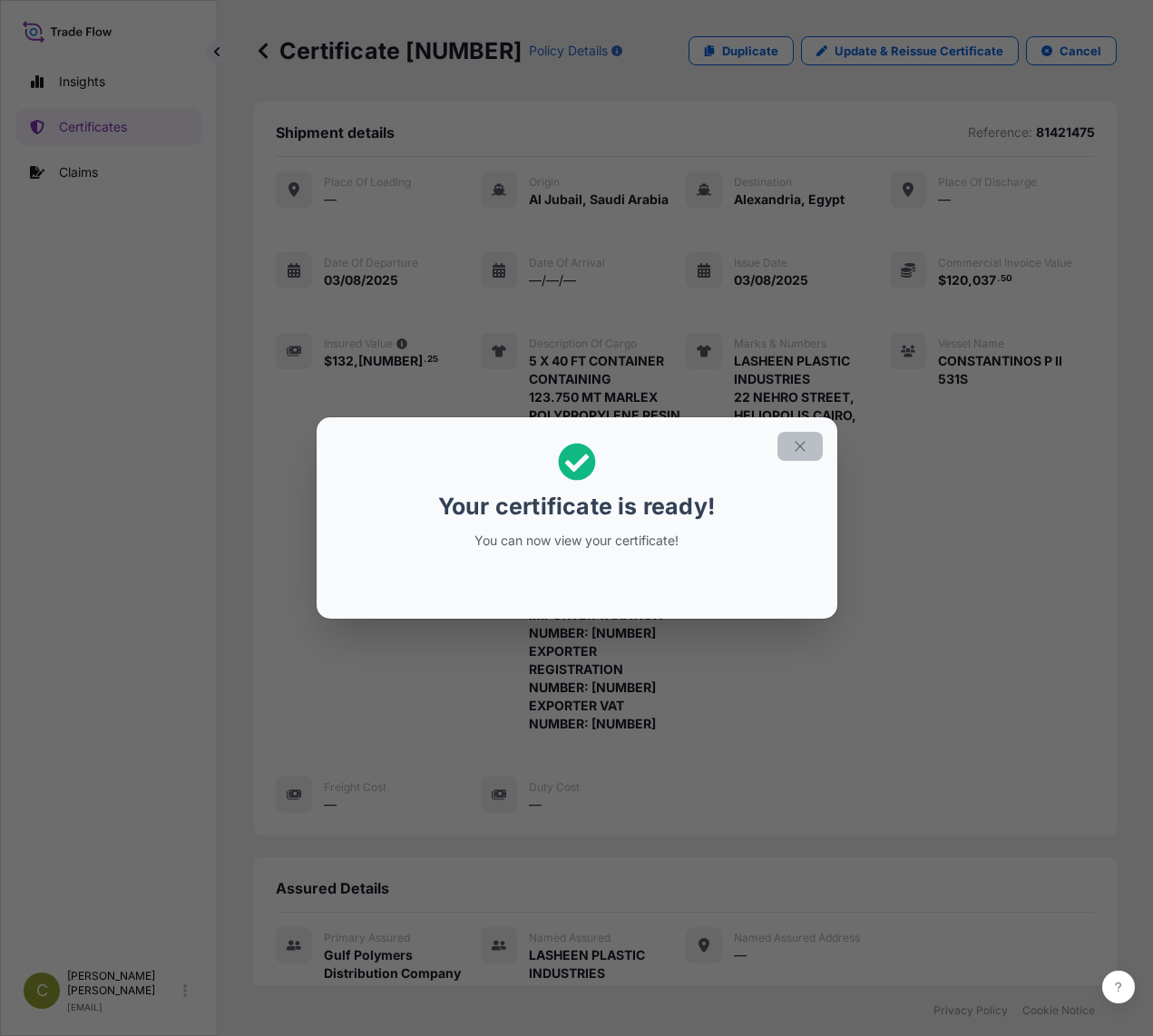 click 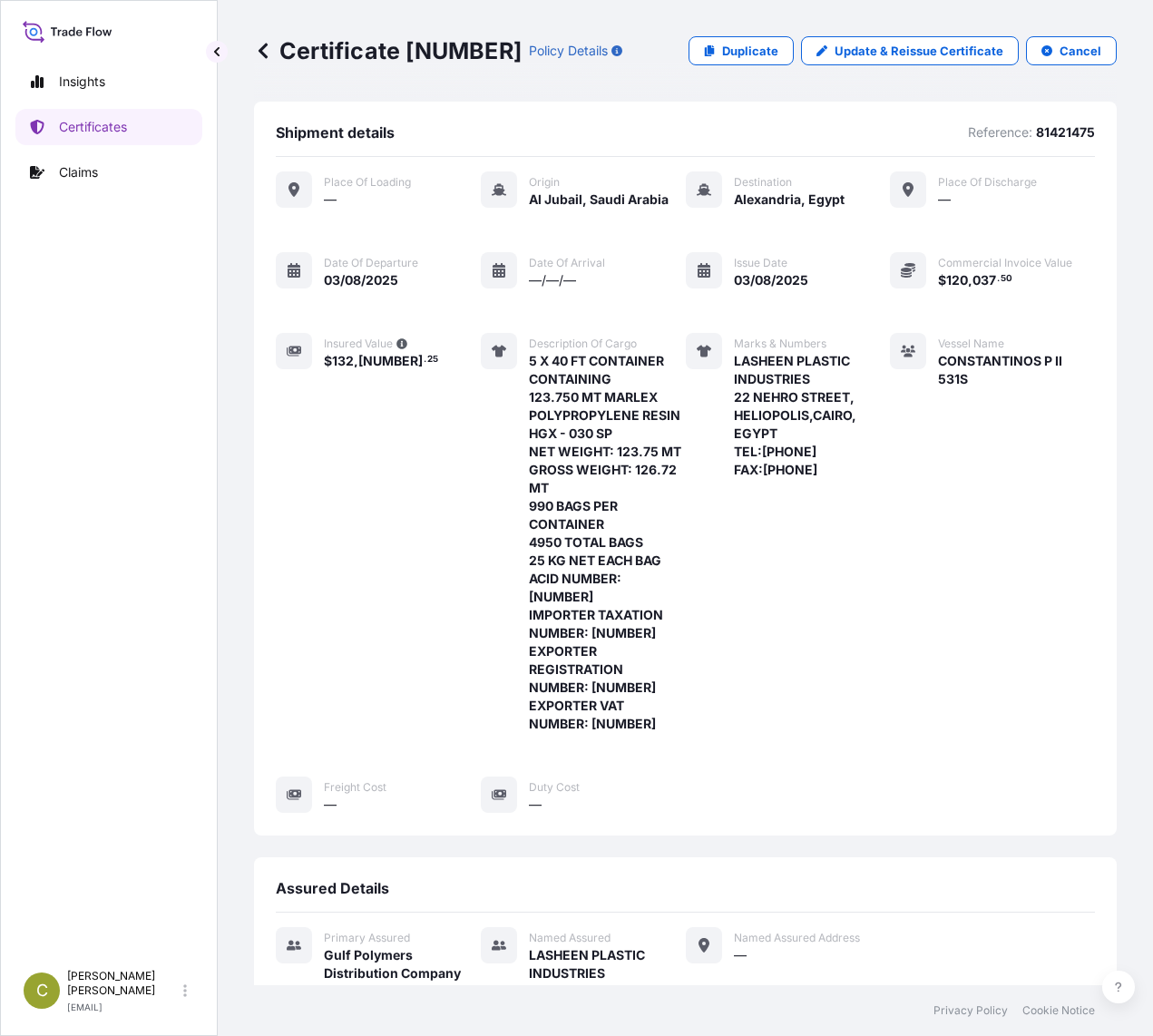 scroll, scrollTop: 360, scrollLeft: 0, axis: vertical 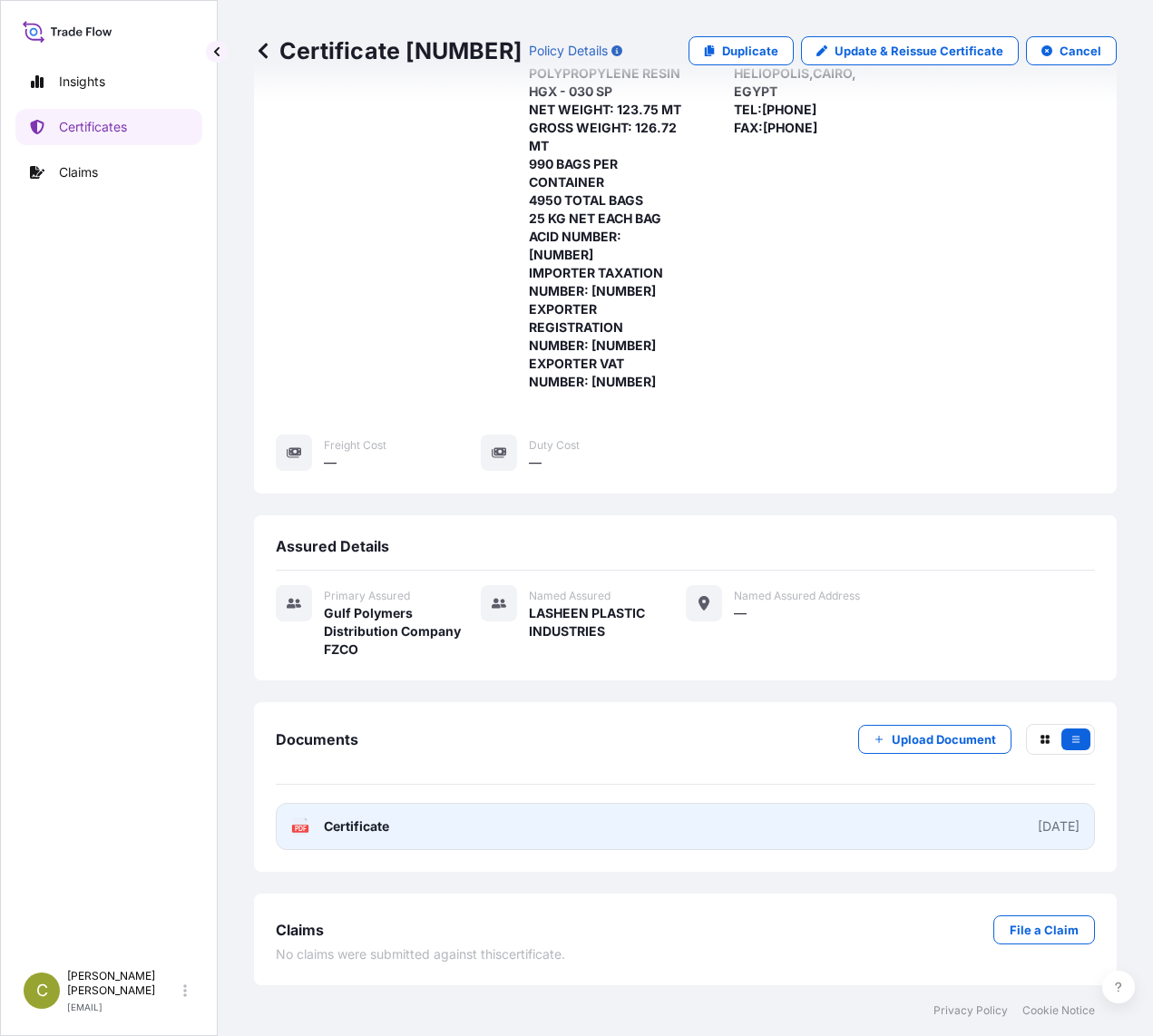 click on "[DATE]" at bounding box center (1059, 826) 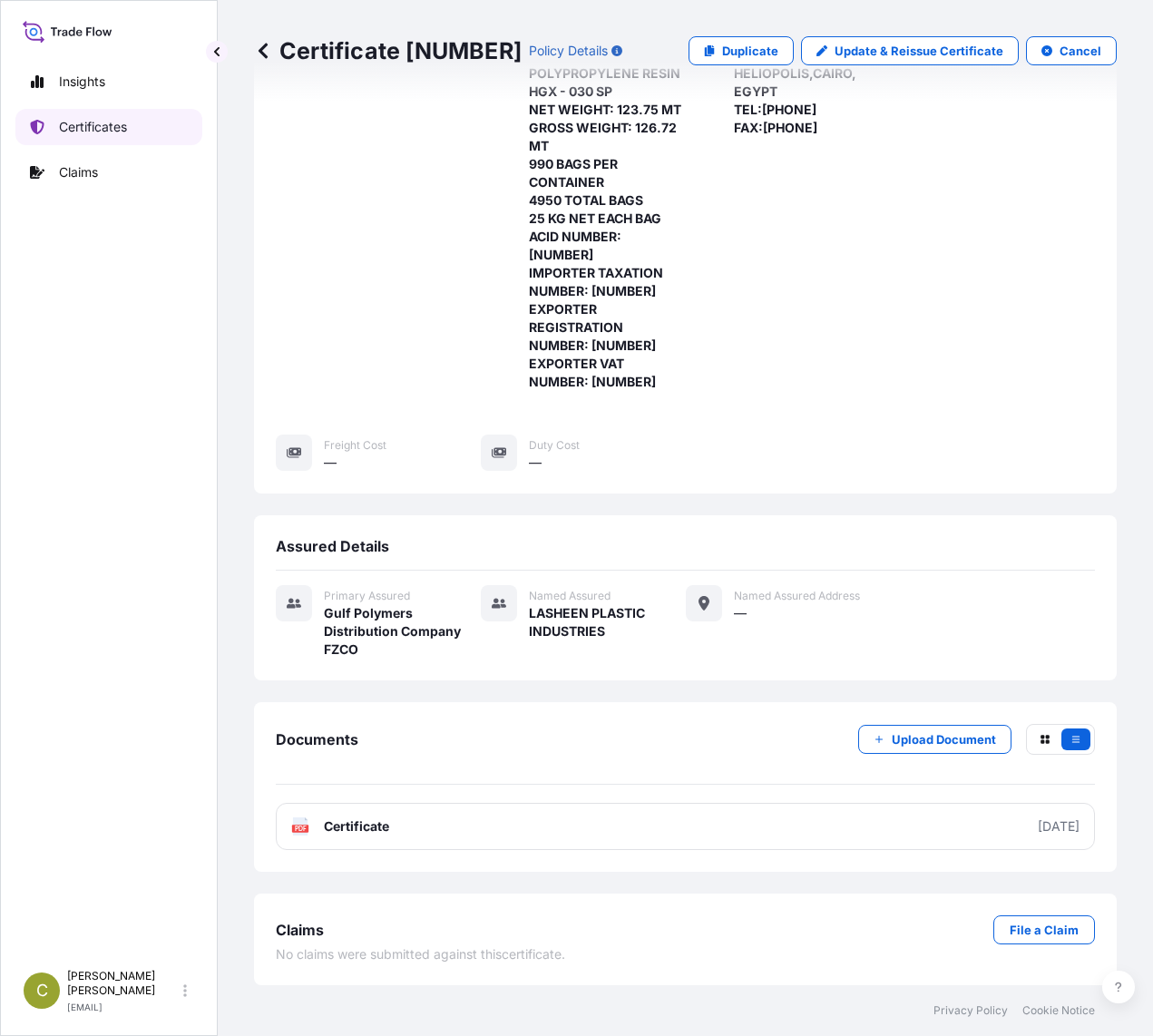 click on "Certificates" at bounding box center (93, 127) 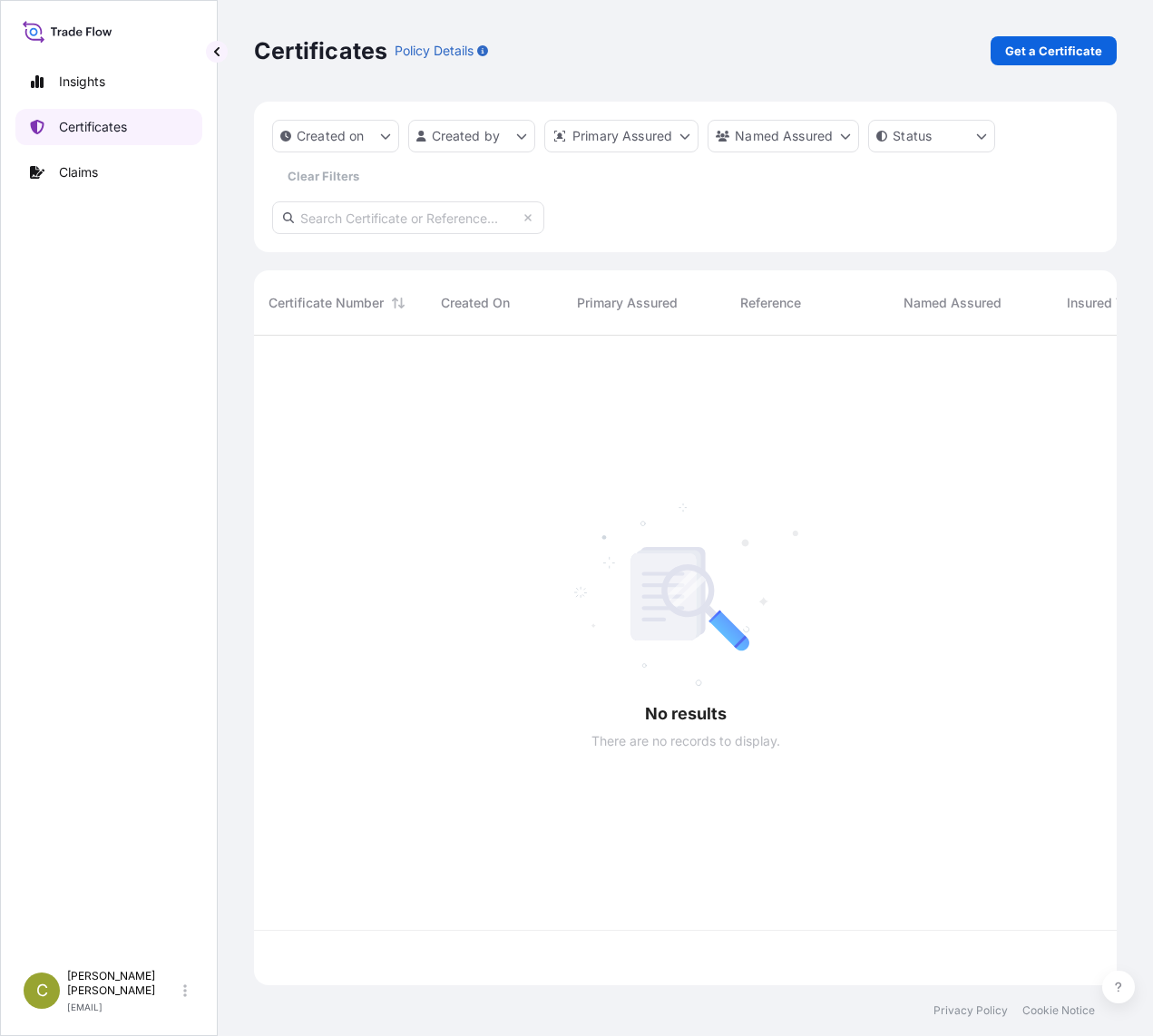 scroll, scrollTop: 0, scrollLeft: 0, axis: both 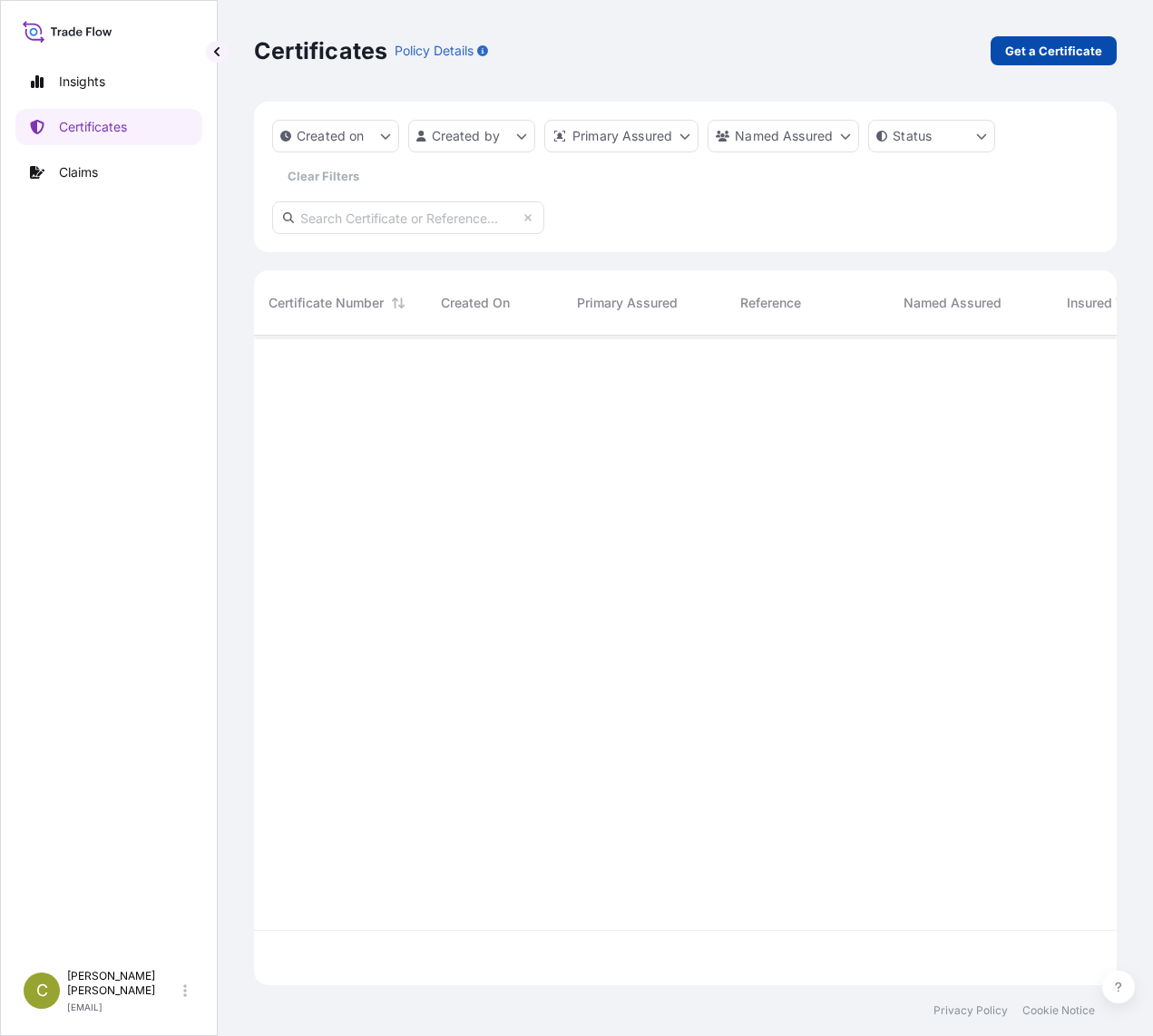 click on "Get a Certificate" at bounding box center (1053, 51) 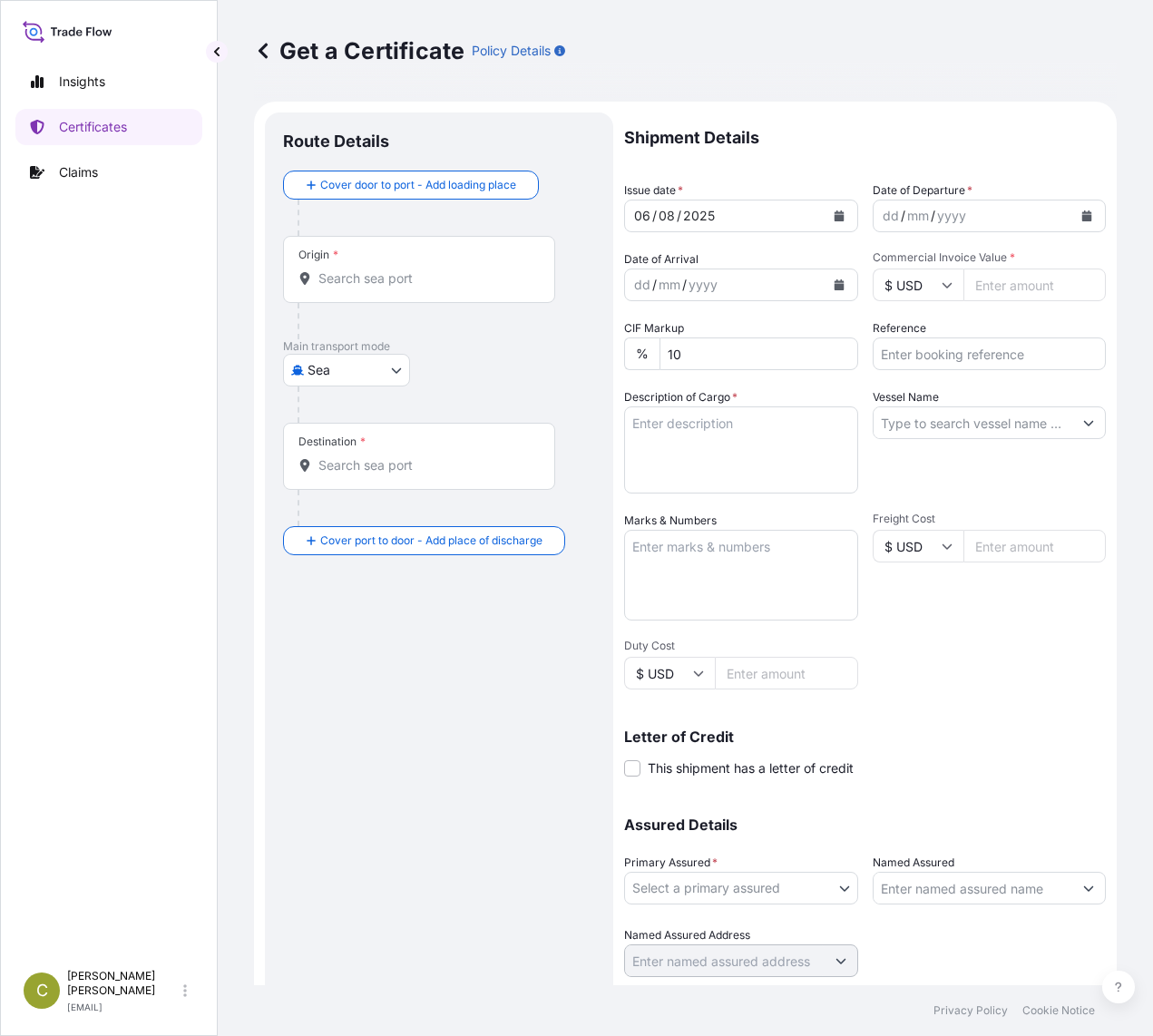 click 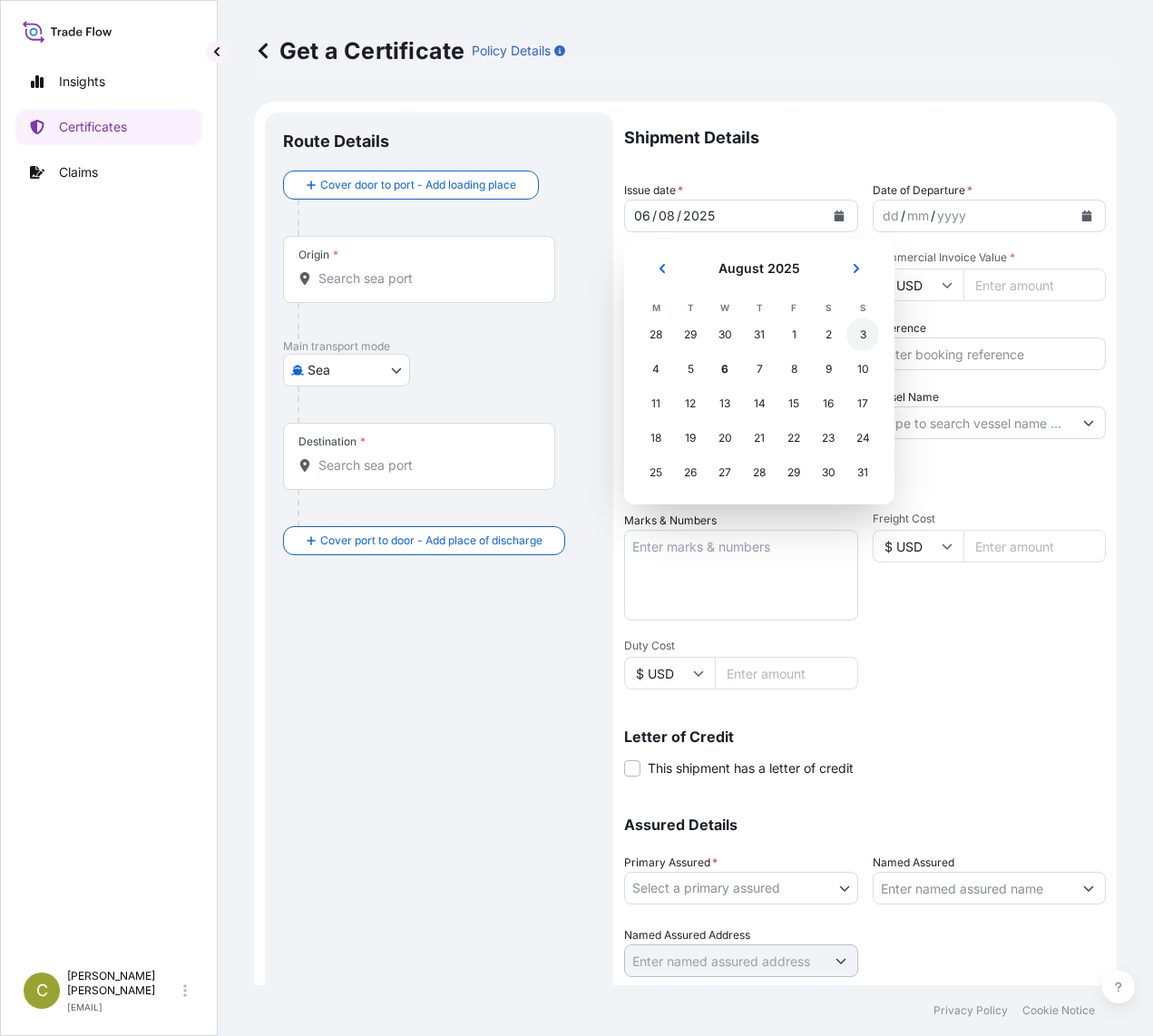 click on "3" at bounding box center (863, 335) 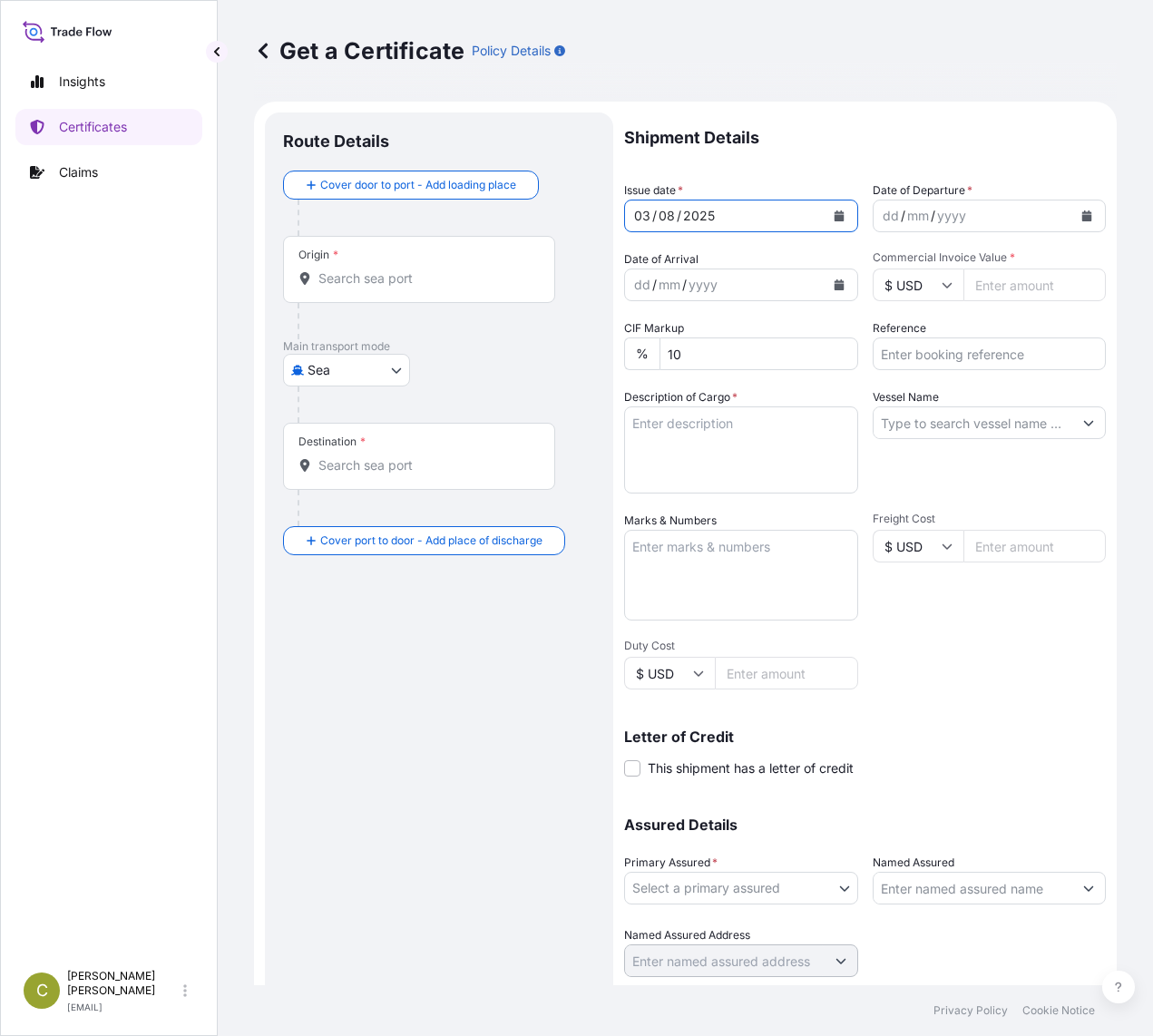 click 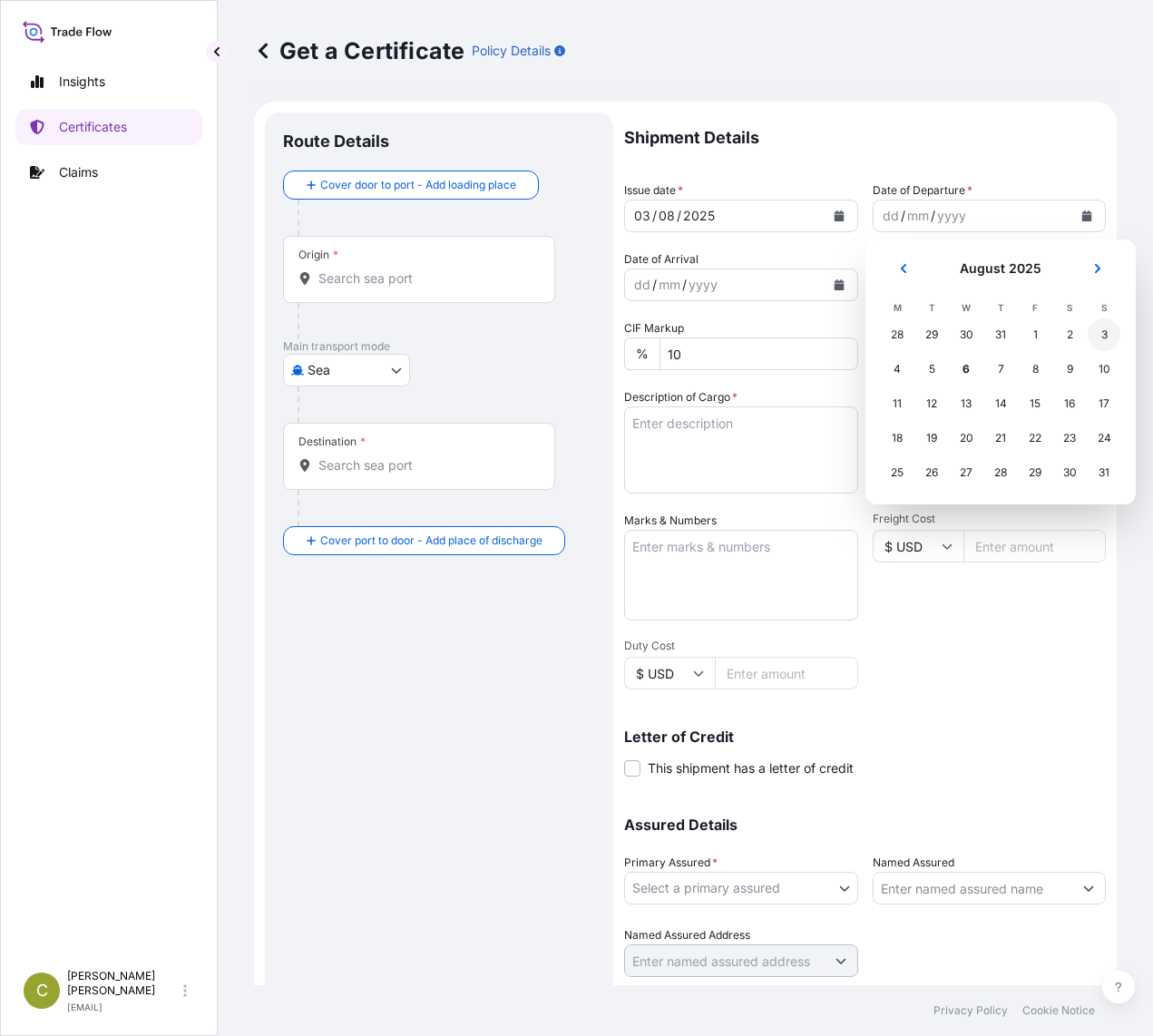 click on "3" at bounding box center [1104, 335] 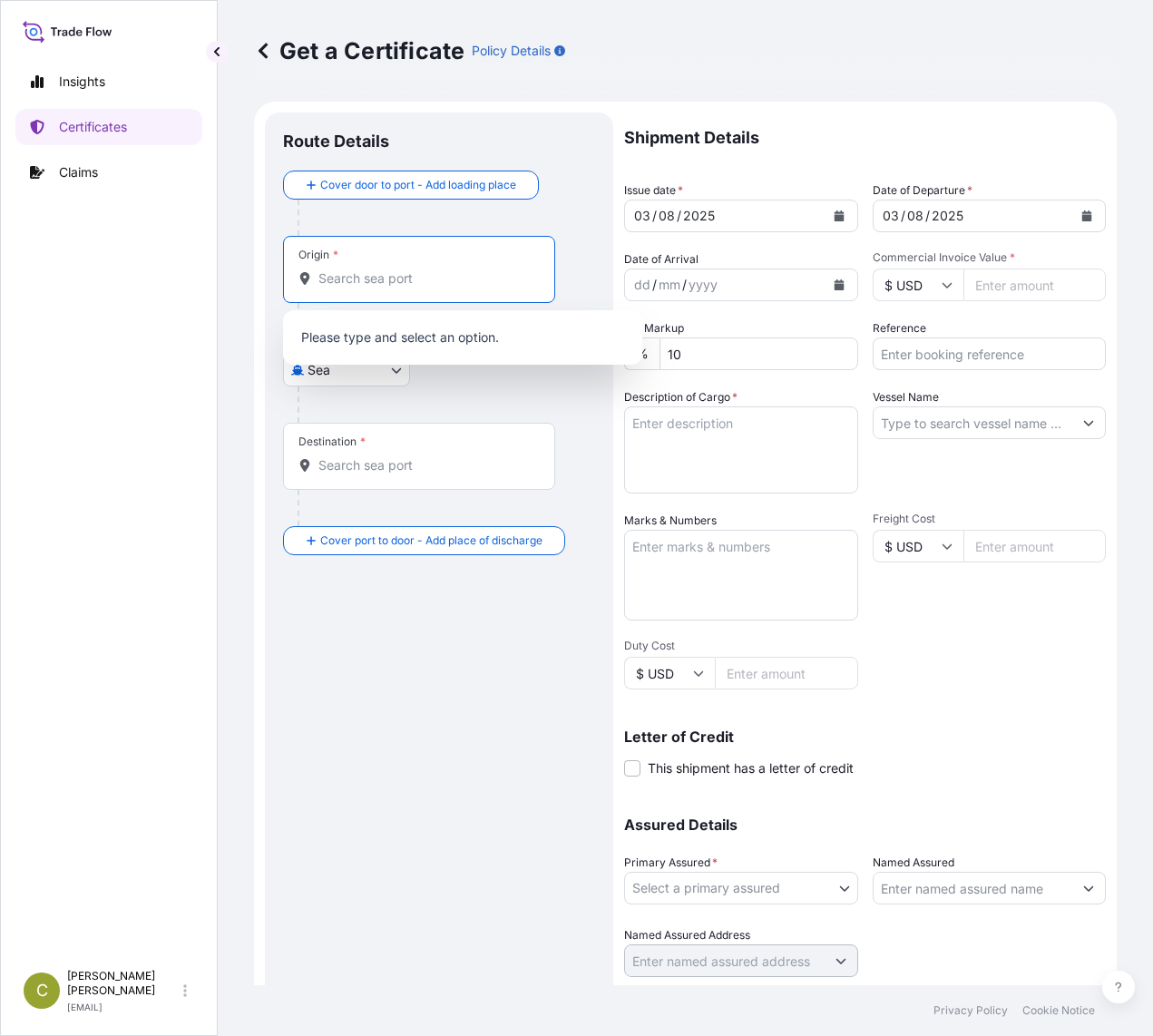 click on "Origin *" at bounding box center (425, 279) 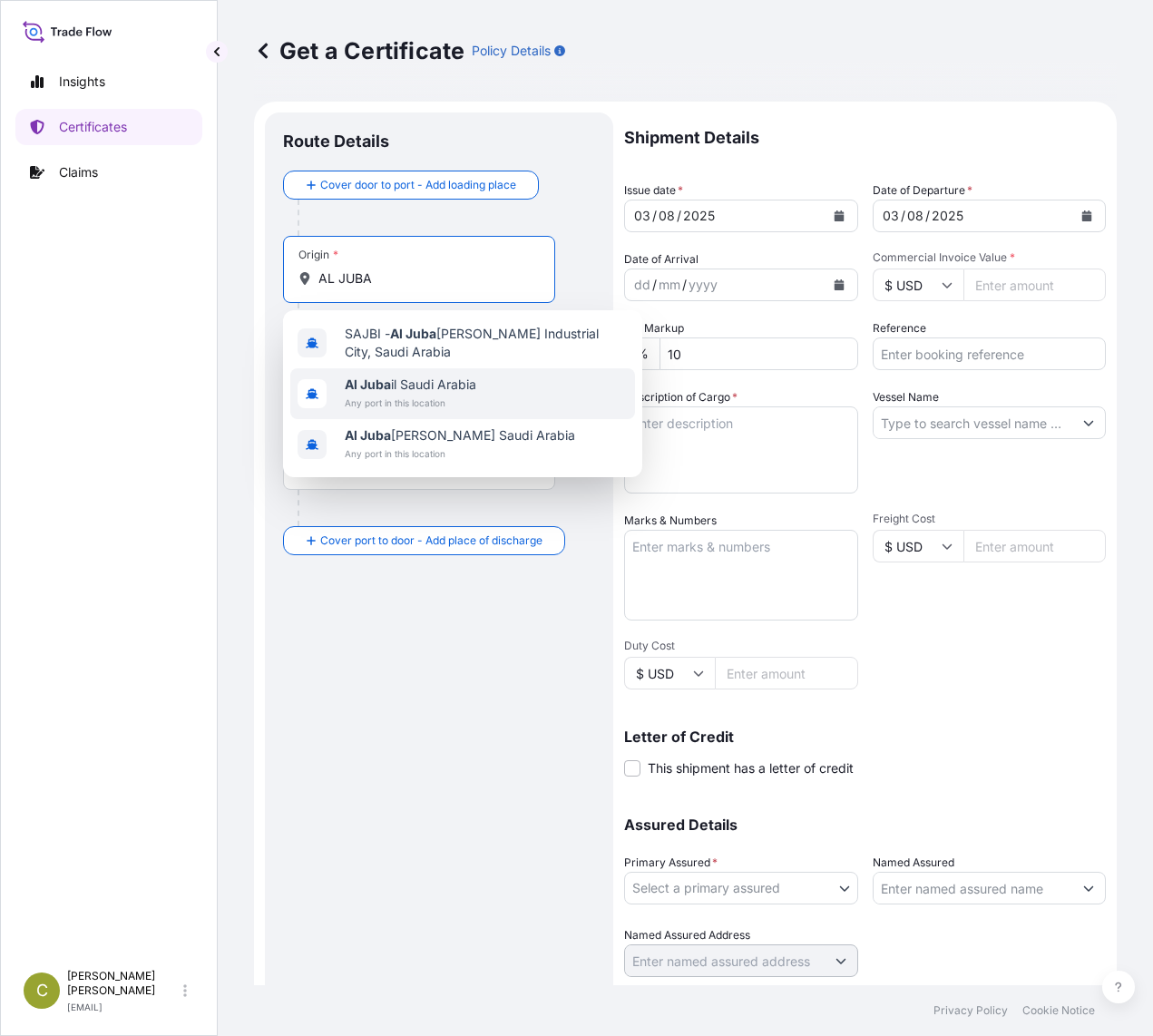click on "Al Juba il Saudi Arabia" at bounding box center [410, 385] 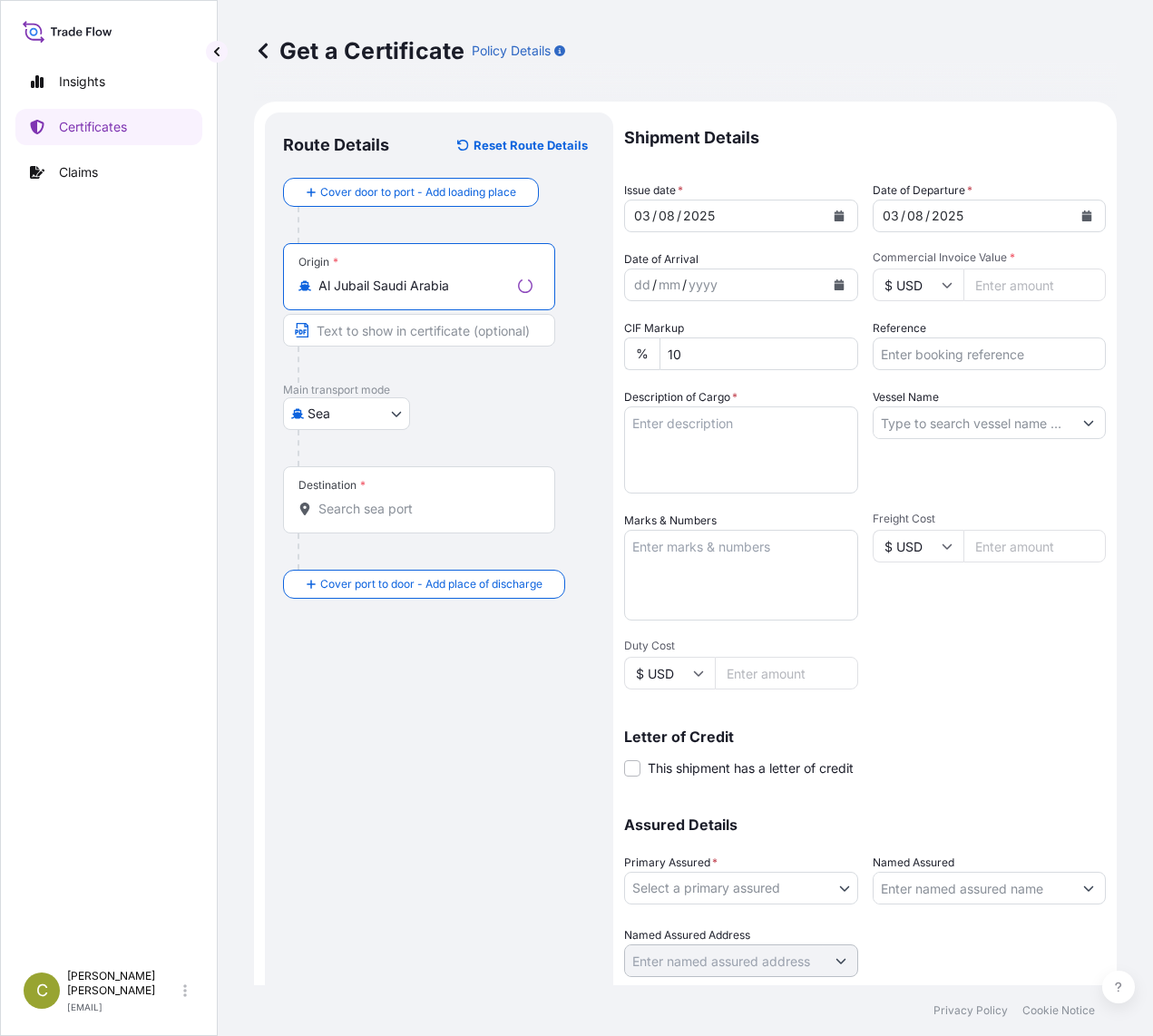 type on "Al Jubail Saudi Arabia" 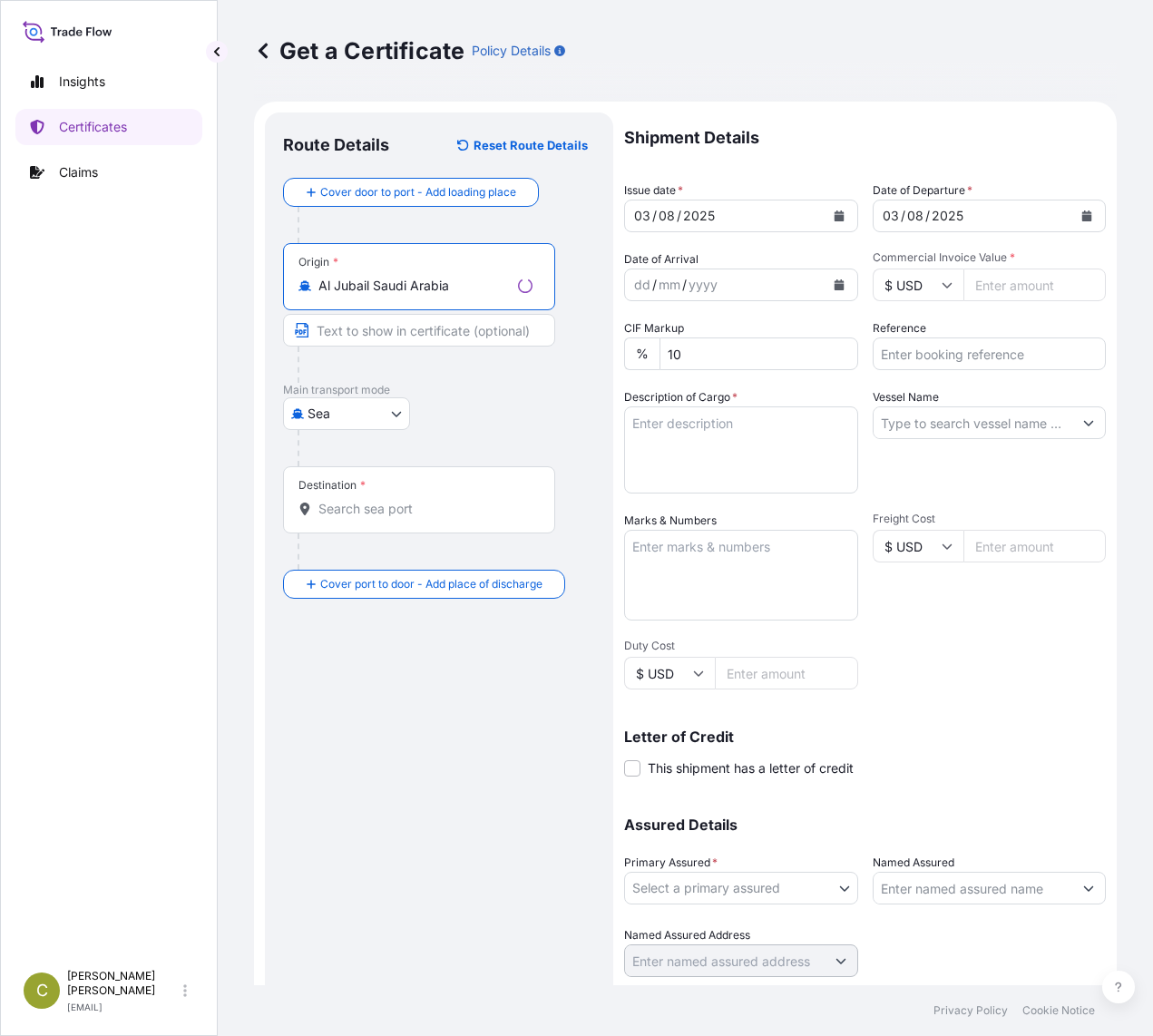 click on "Destination *" at bounding box center [425, 509] 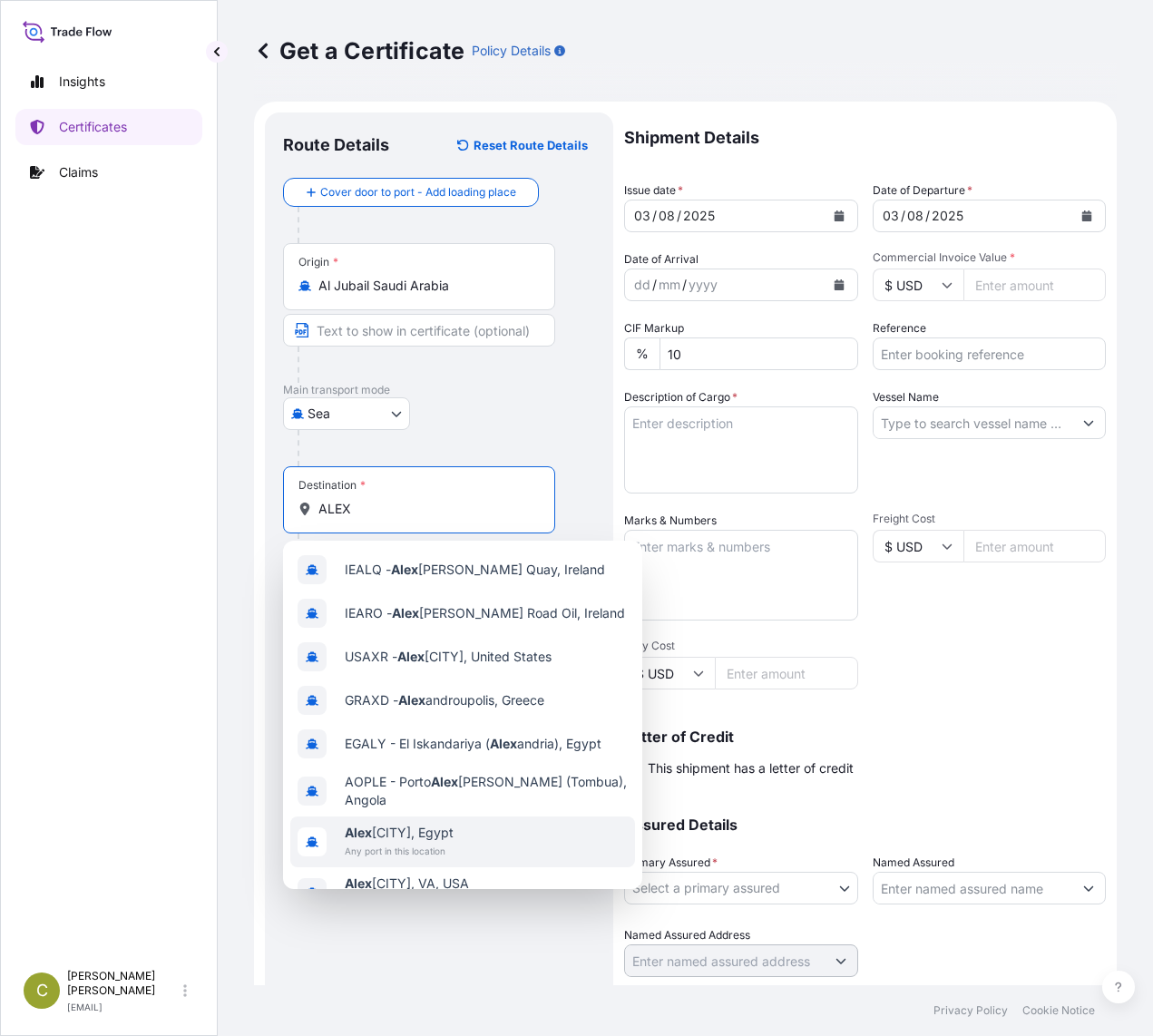 click on "Alex andria, Egypt Any port in this location" at bounding box center [463, 842] 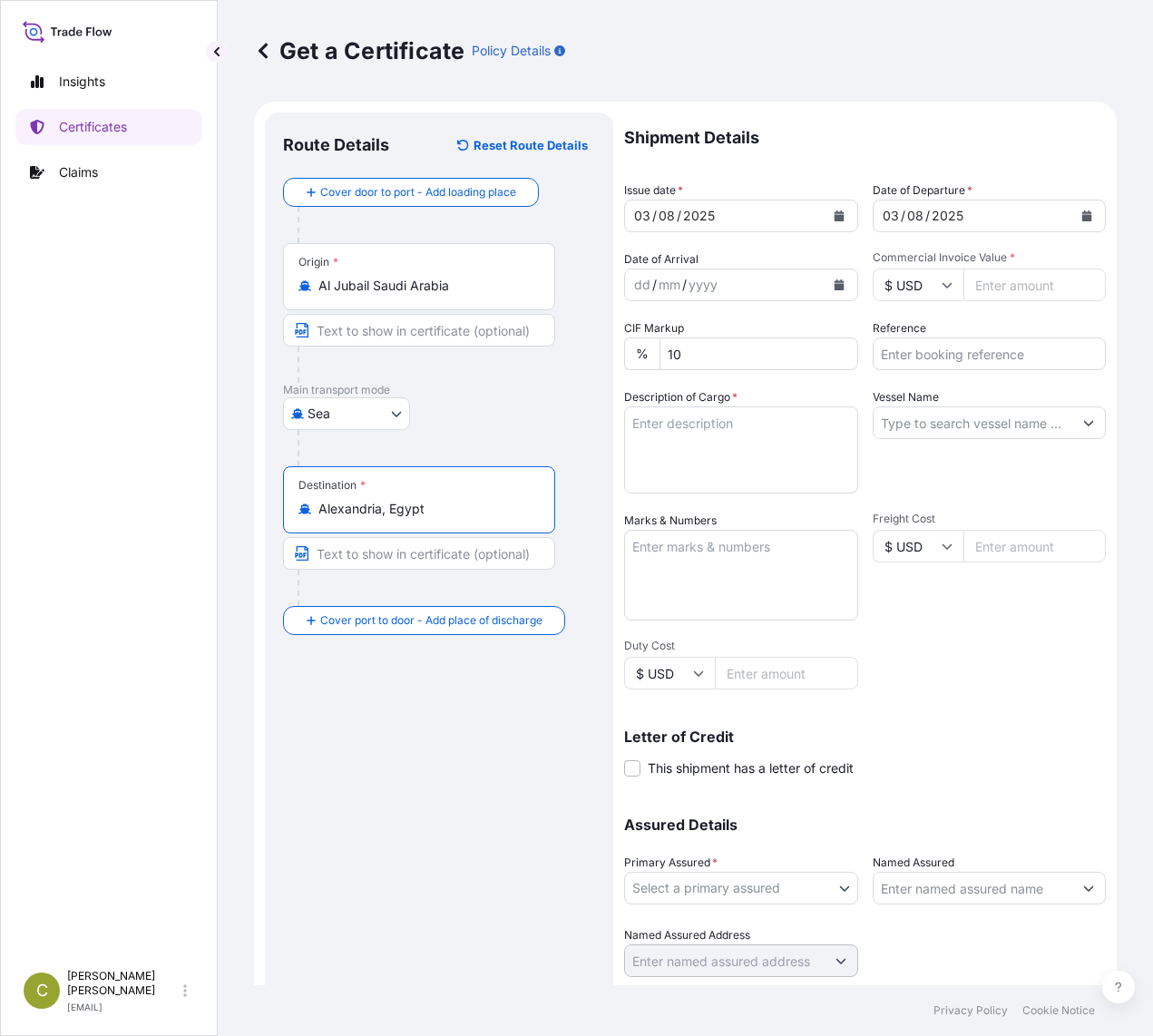 type on "Alexandria, Egypt" 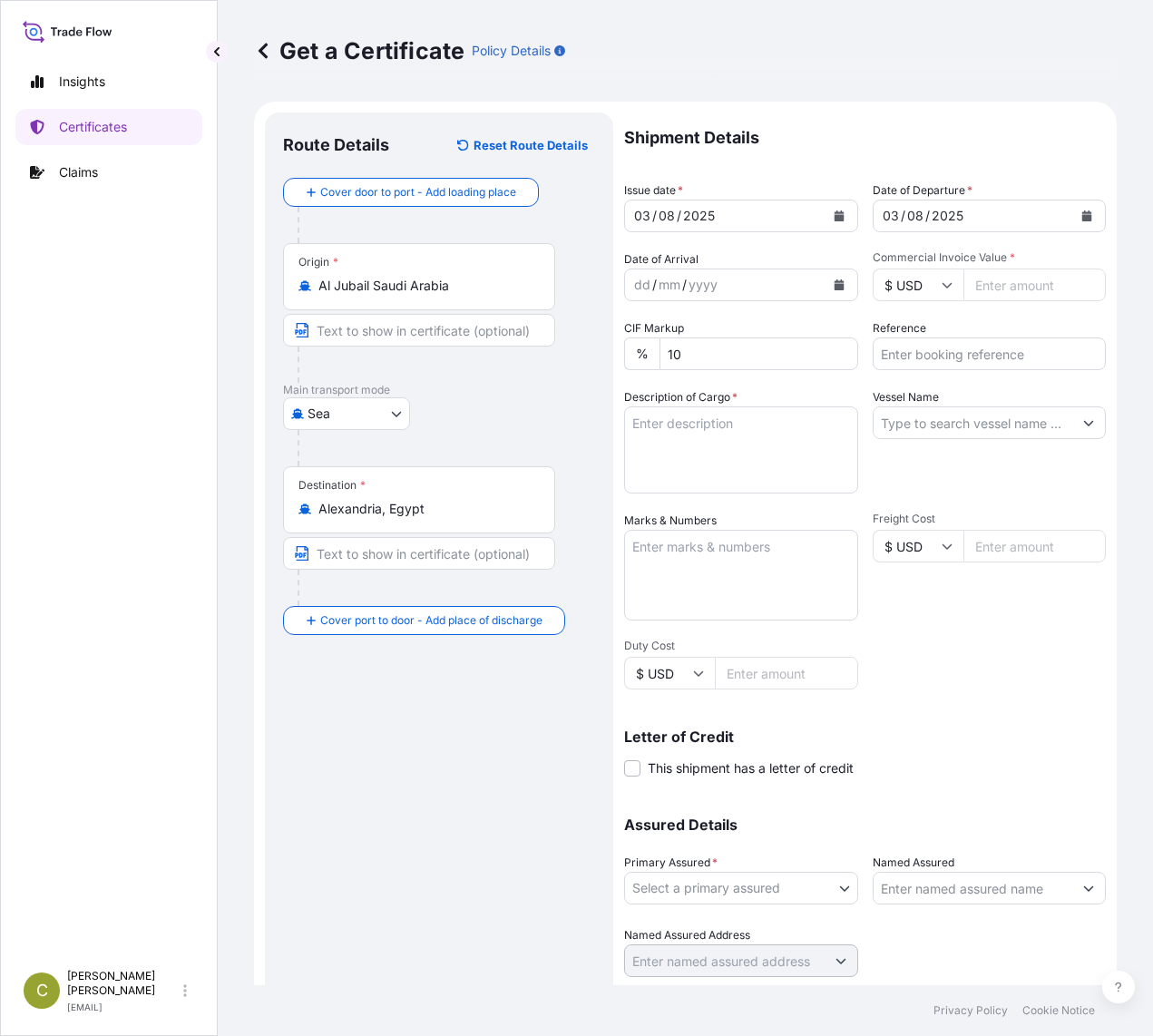drag, startPoint x: 919, startPoint y: 354, endPoint x: 906, endPoint y: 351, distance: 13.3416641 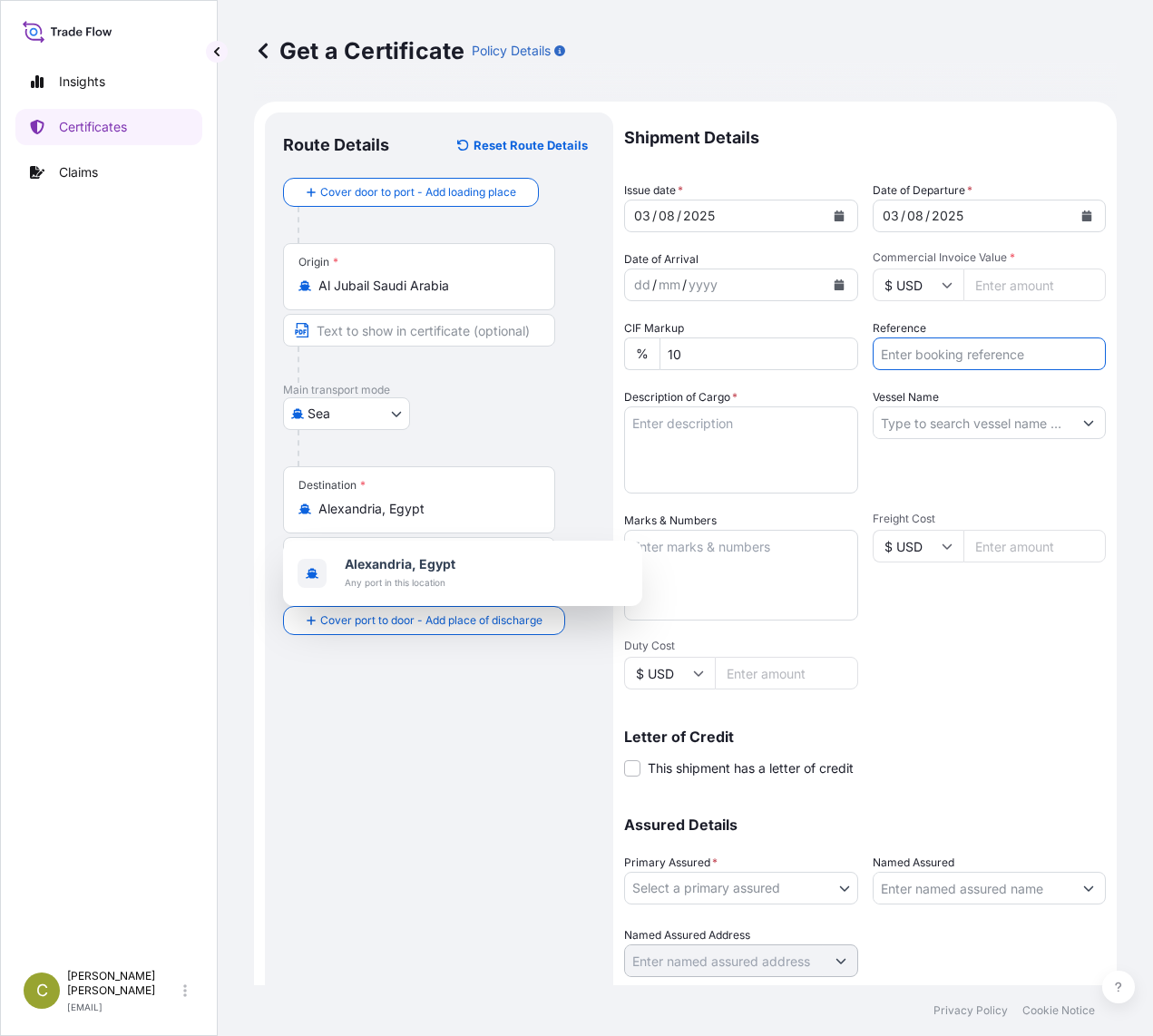 paste on "81421480" 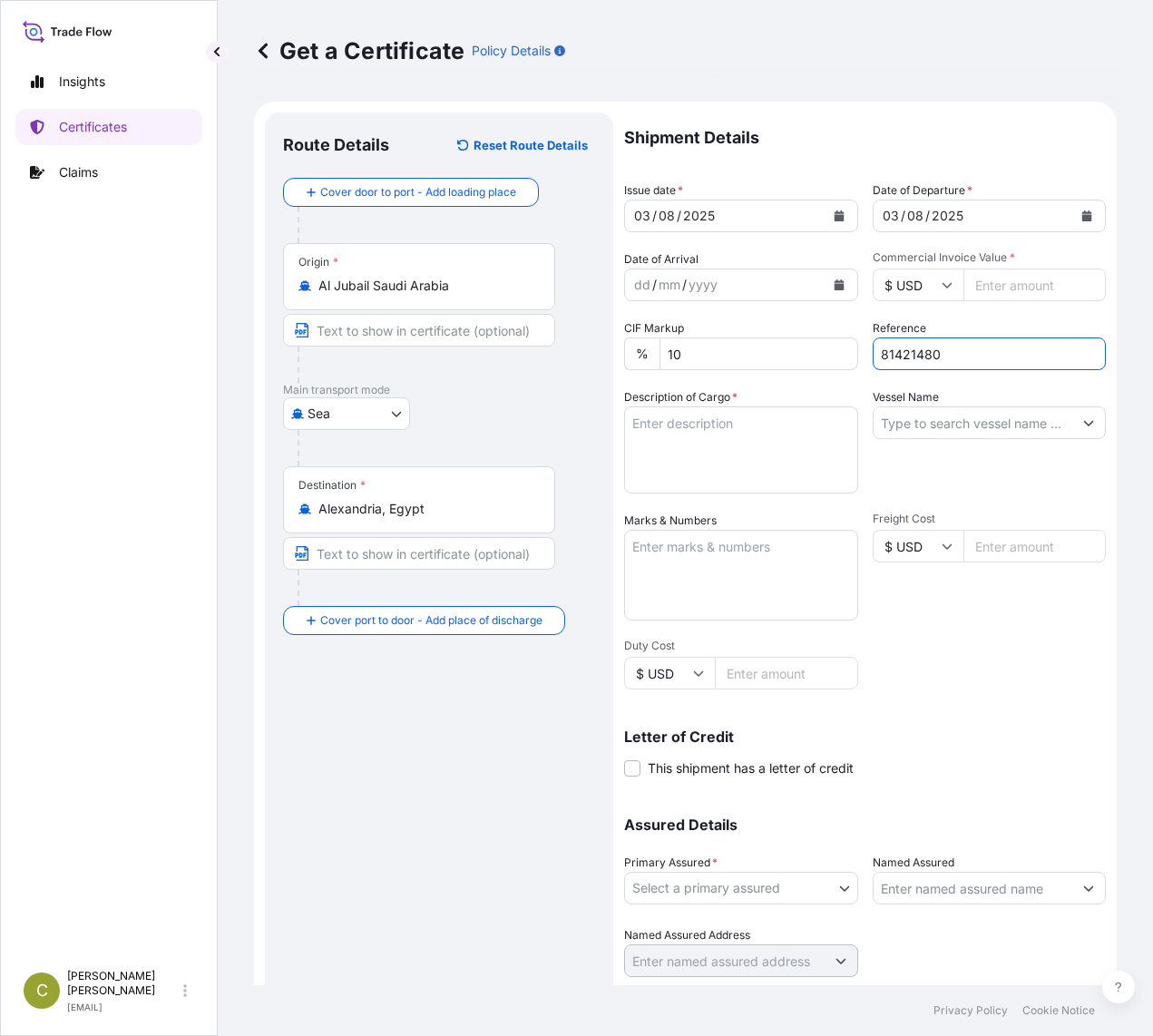 type on "81421480" 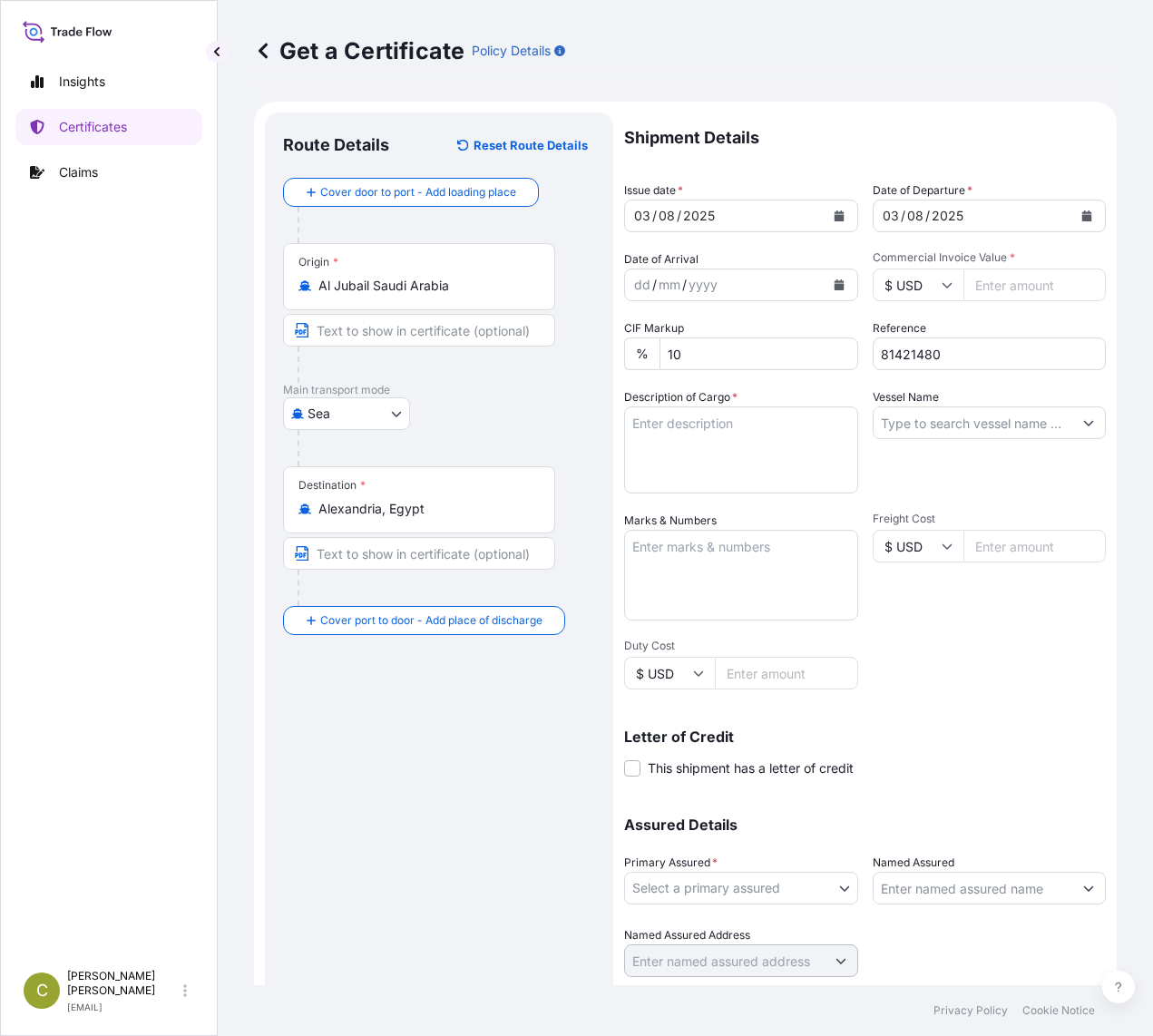 click on "Commercial Invoice Value    *" at bounding box center [1035, 285] 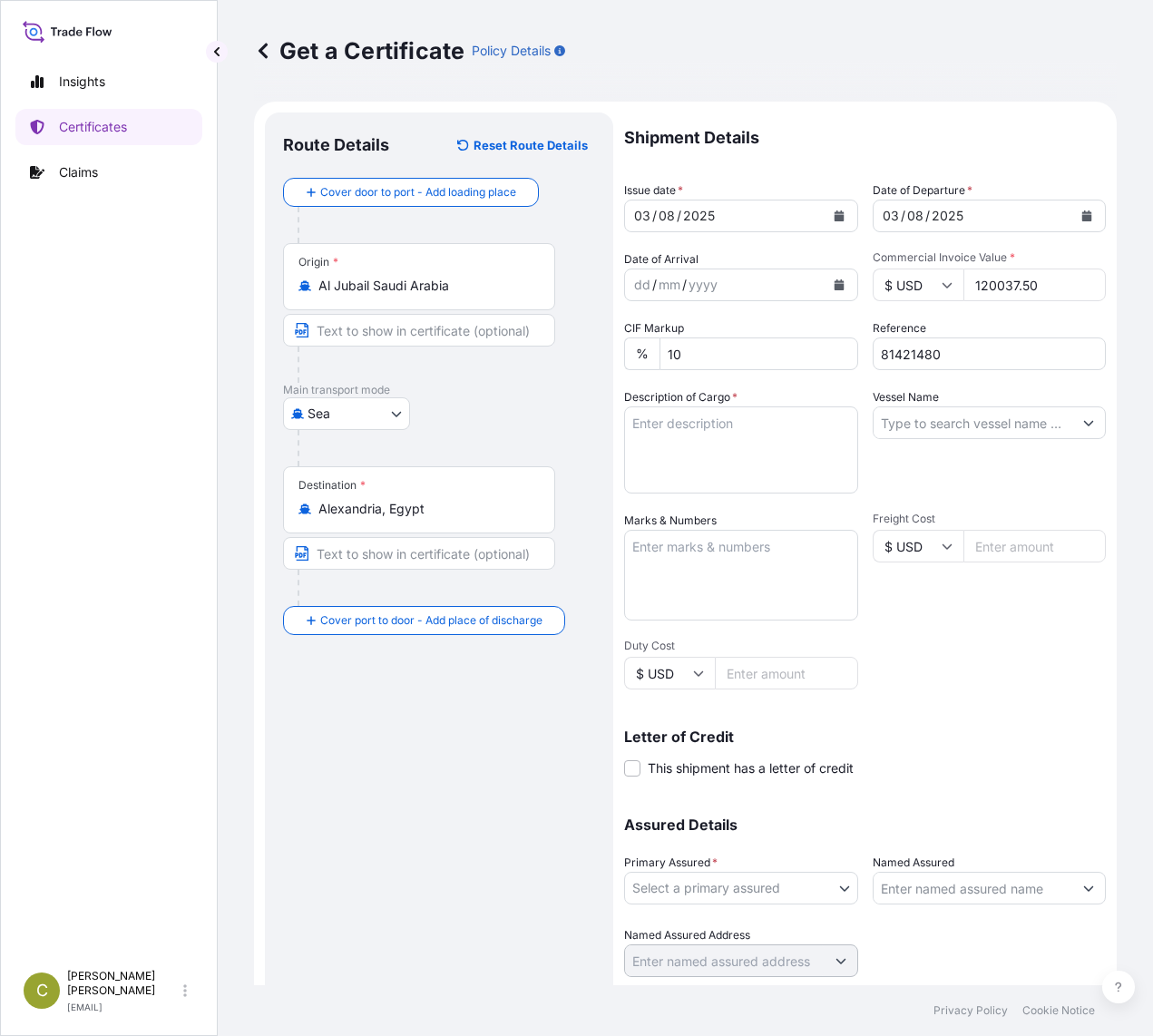type on "120037.50" 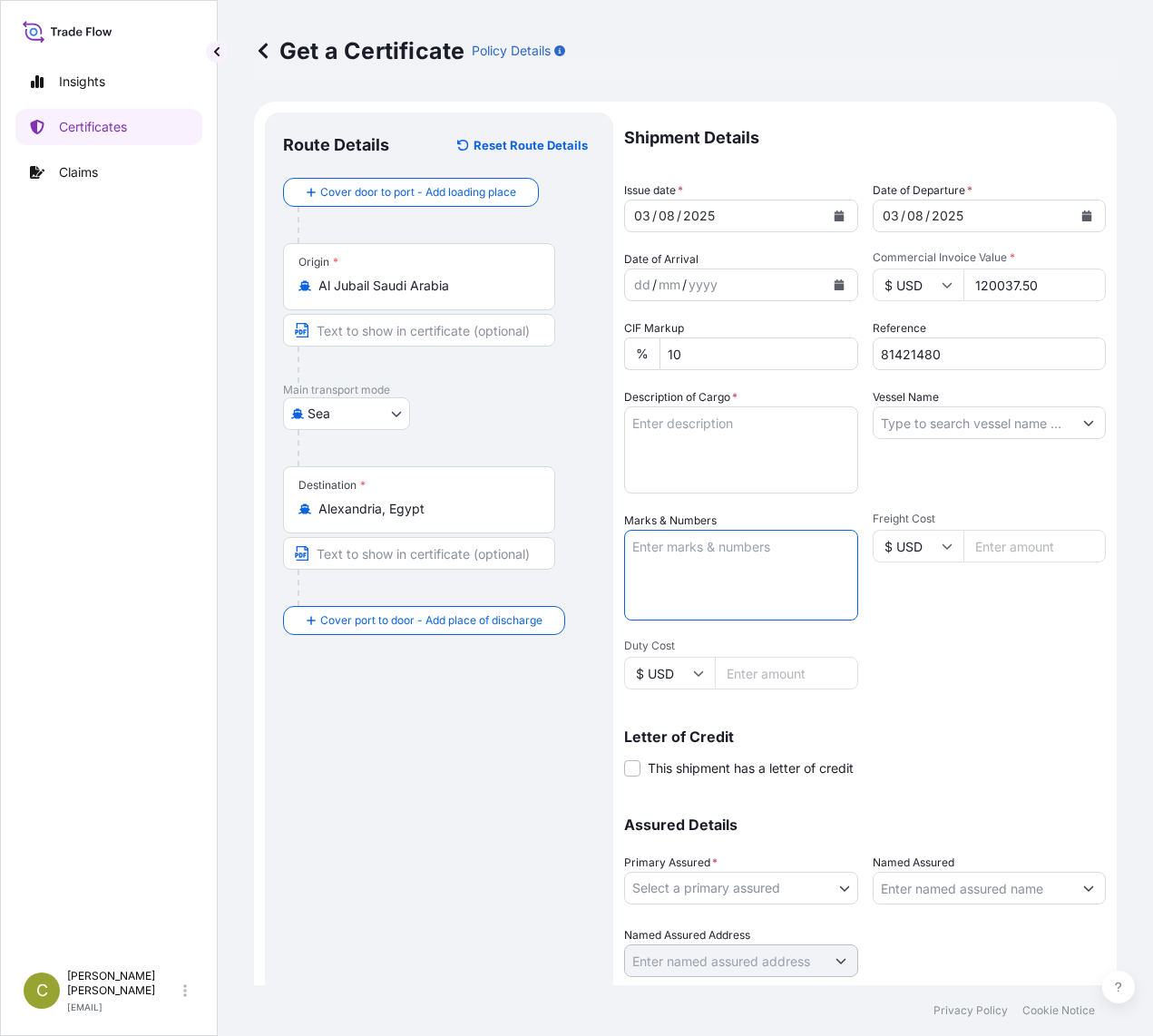paste on "MISR POLYMERS INDUSTRIES S.A.E. [NUMBER] ANDALUS ST., P O BOX : [NUMBER], HELIOPOLIS POST CODE :[NUMBER], HELIOPOLIS, CAIRO, EGYPT.
TEL:[PHONE] FAX:[PHONE]" 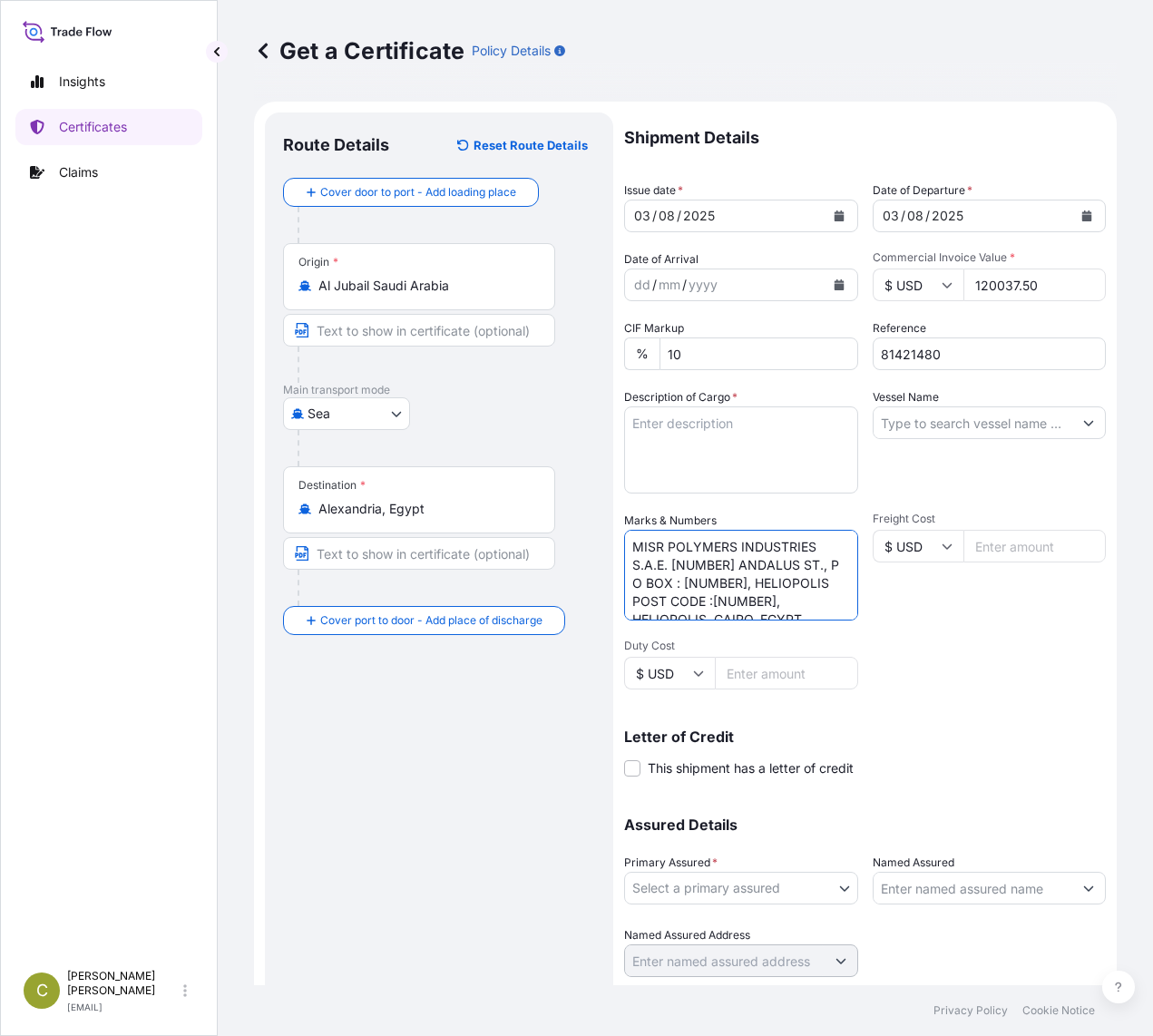 scroll, scrollTop: 62, scrollLeft: 0, axis: vertical 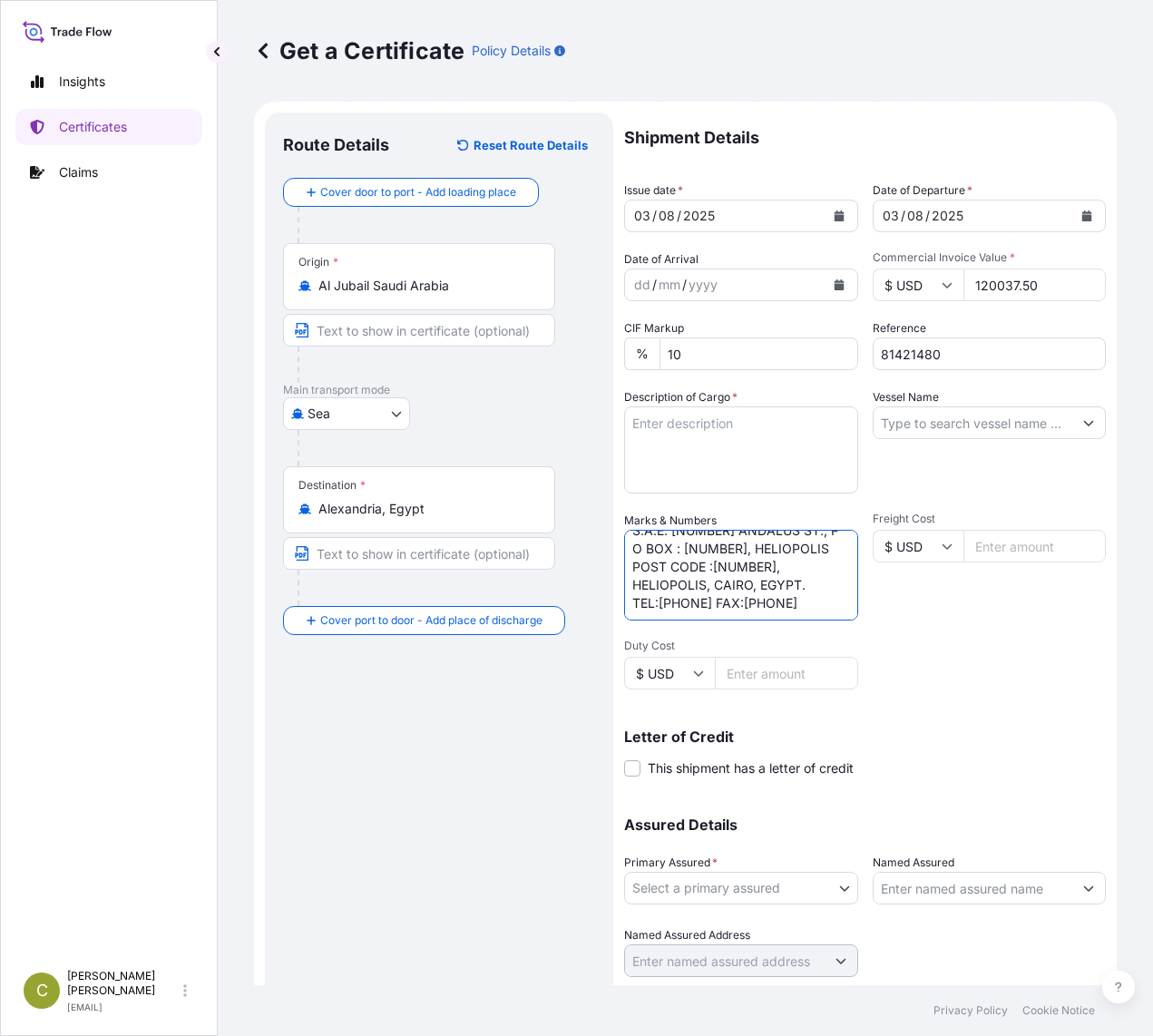type on "MISR POLYMERS INDUSTRIES S.A.E. [NUMBER] ANDALUS ST., P O BOX : [NUMBER], HELIOPOLIS POST CODE :[NUMBER], HELIOPOLIS, CAIRO, EGYPT.
TEL:[PHONE] FAX:[PHONE]" 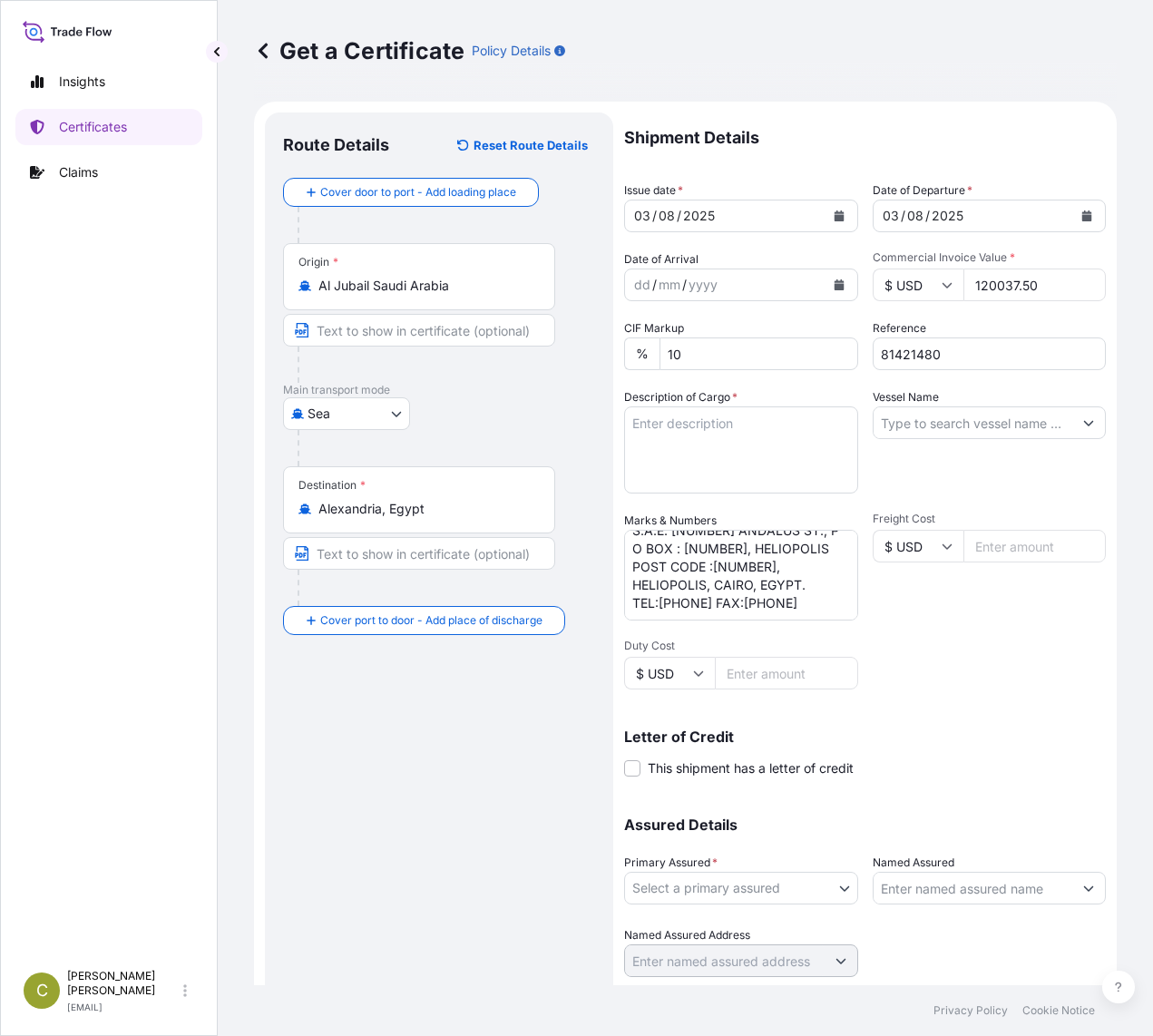click on "Vessel Name" at bounding box center [973, 423] 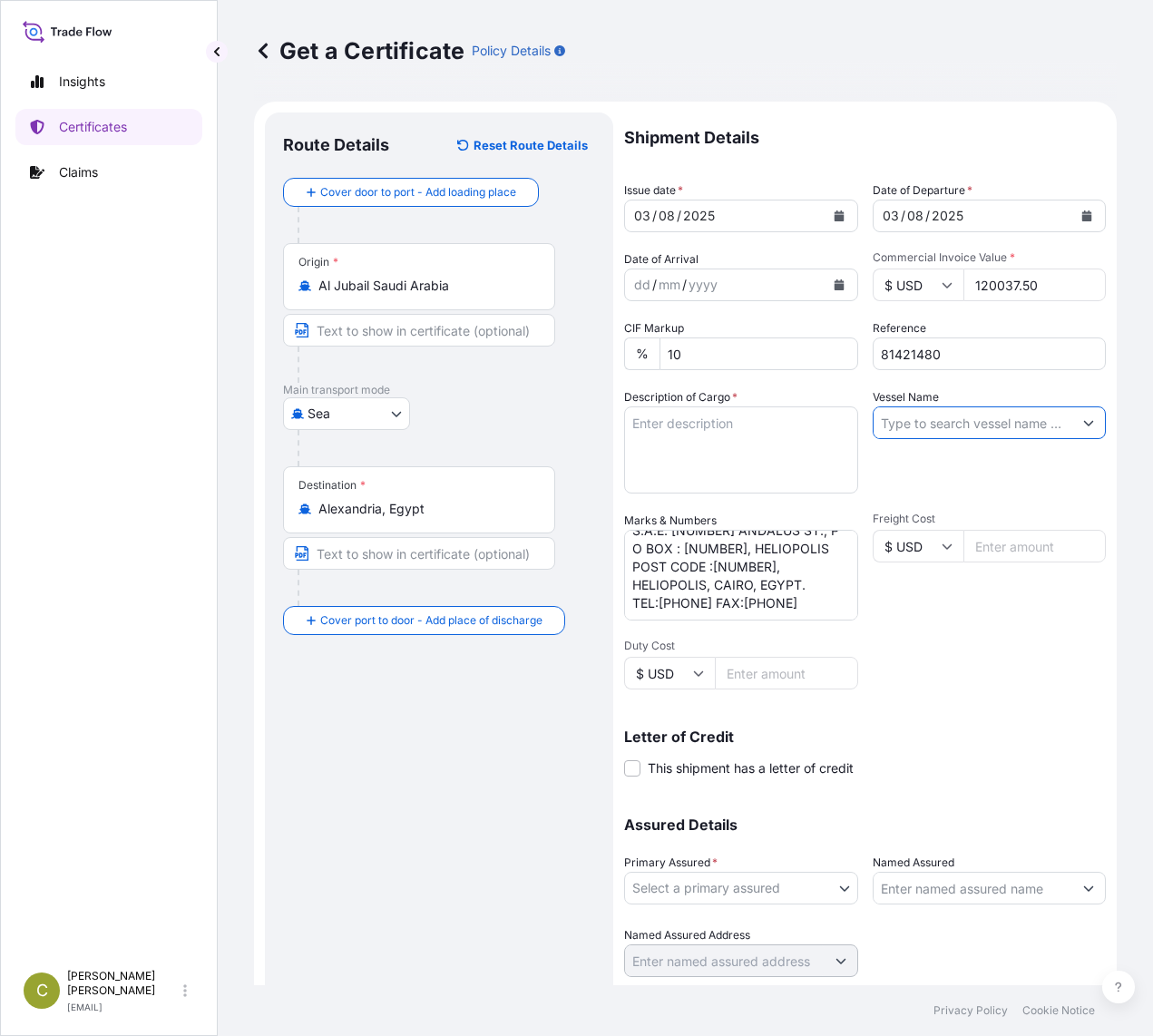 paste on "CONSTANTINOS P II 531S" 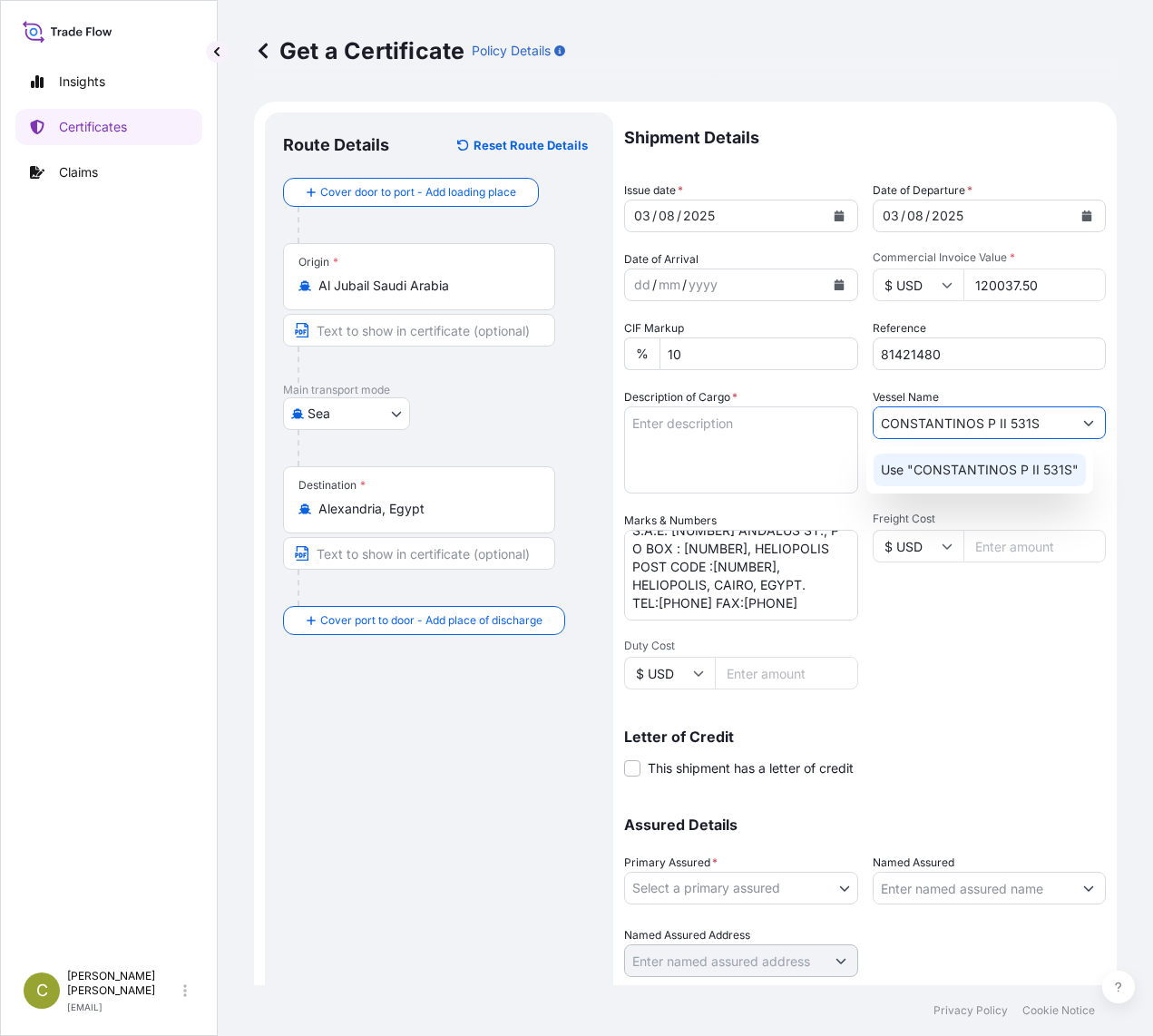 type on "CONSTANTINOS P II 531S" 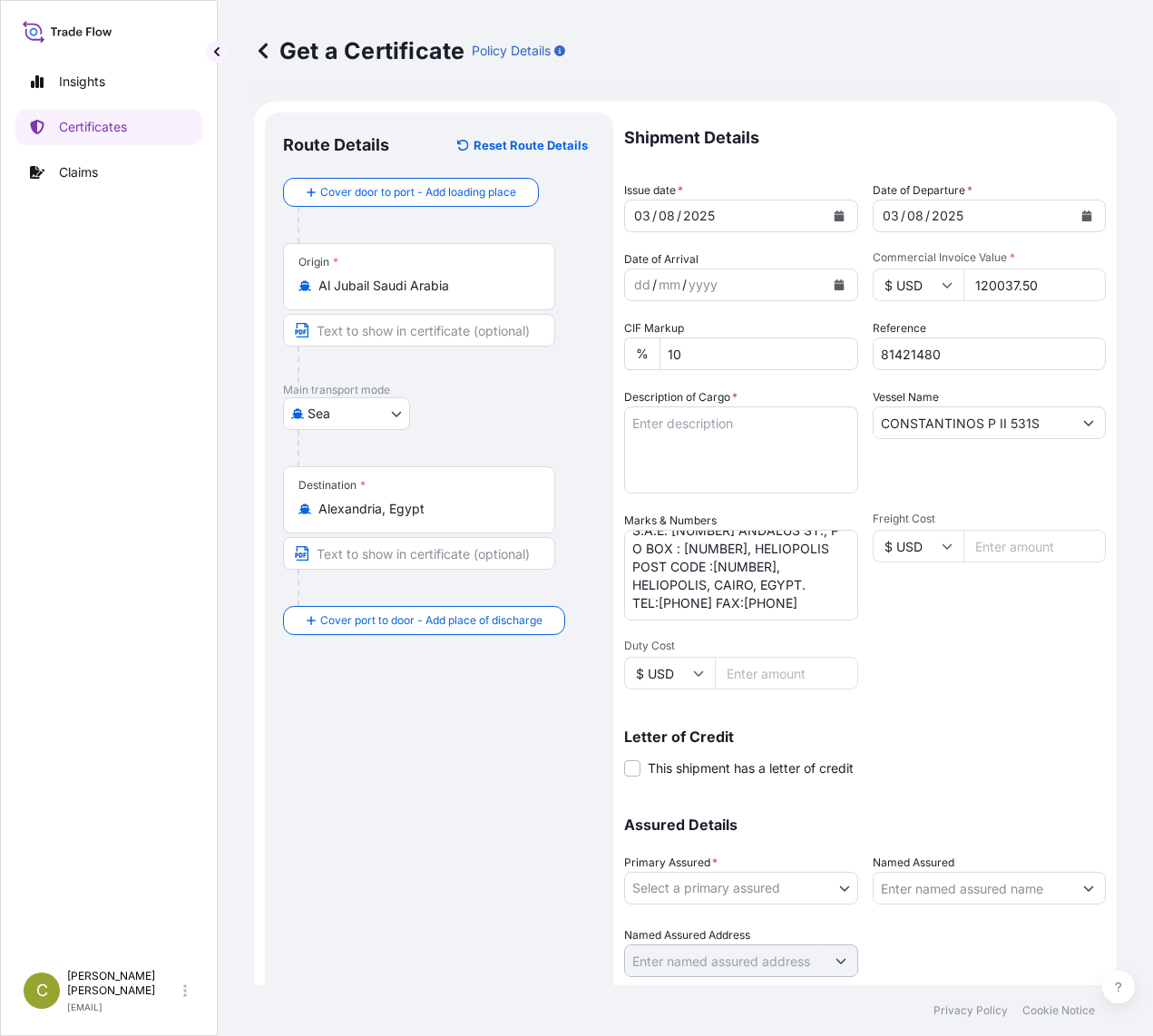 click on "Named Assured" at bounding box center [973, 888] 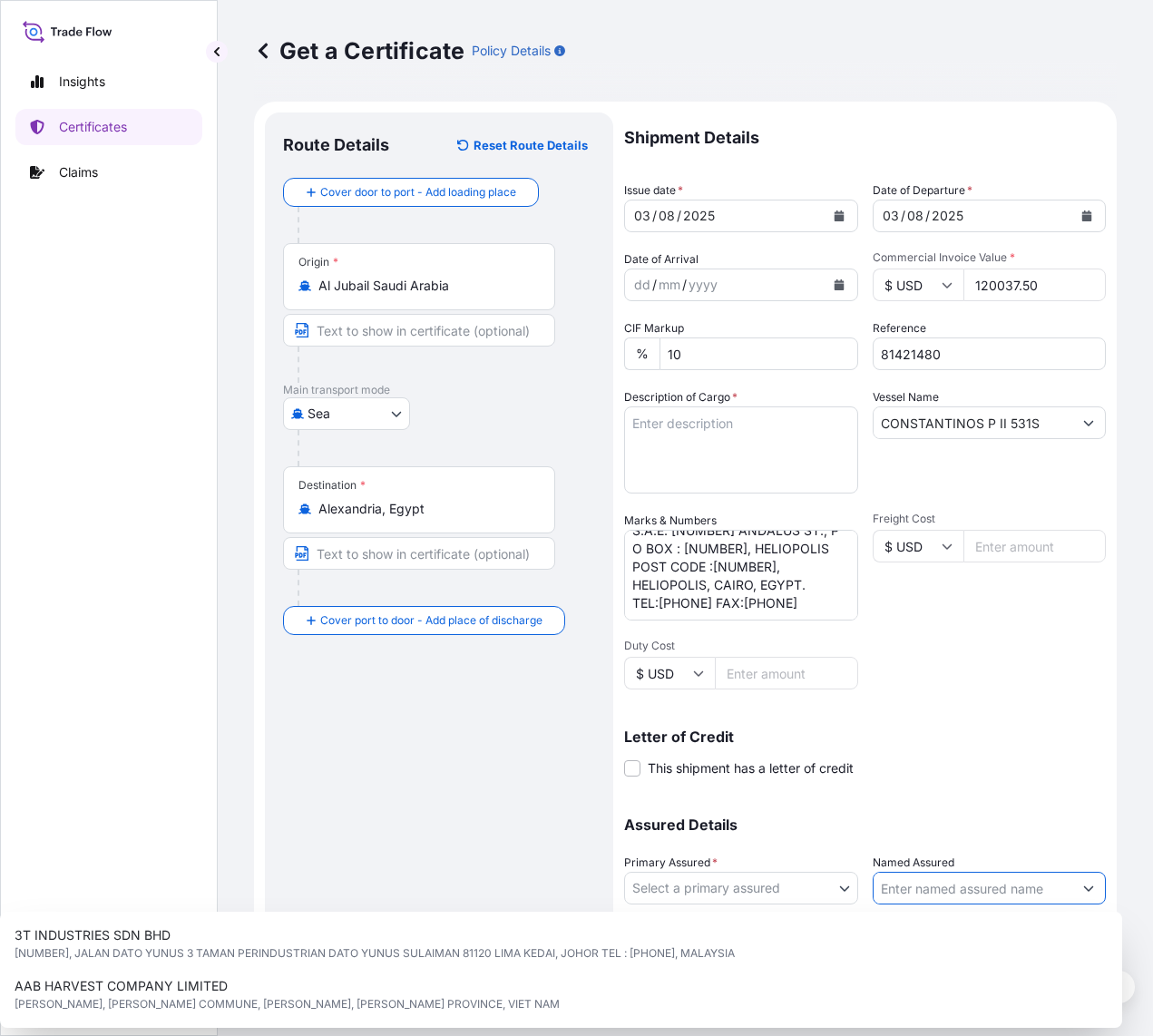 paste on "MISR POLYMERS INDUSTRIES S.A.E." 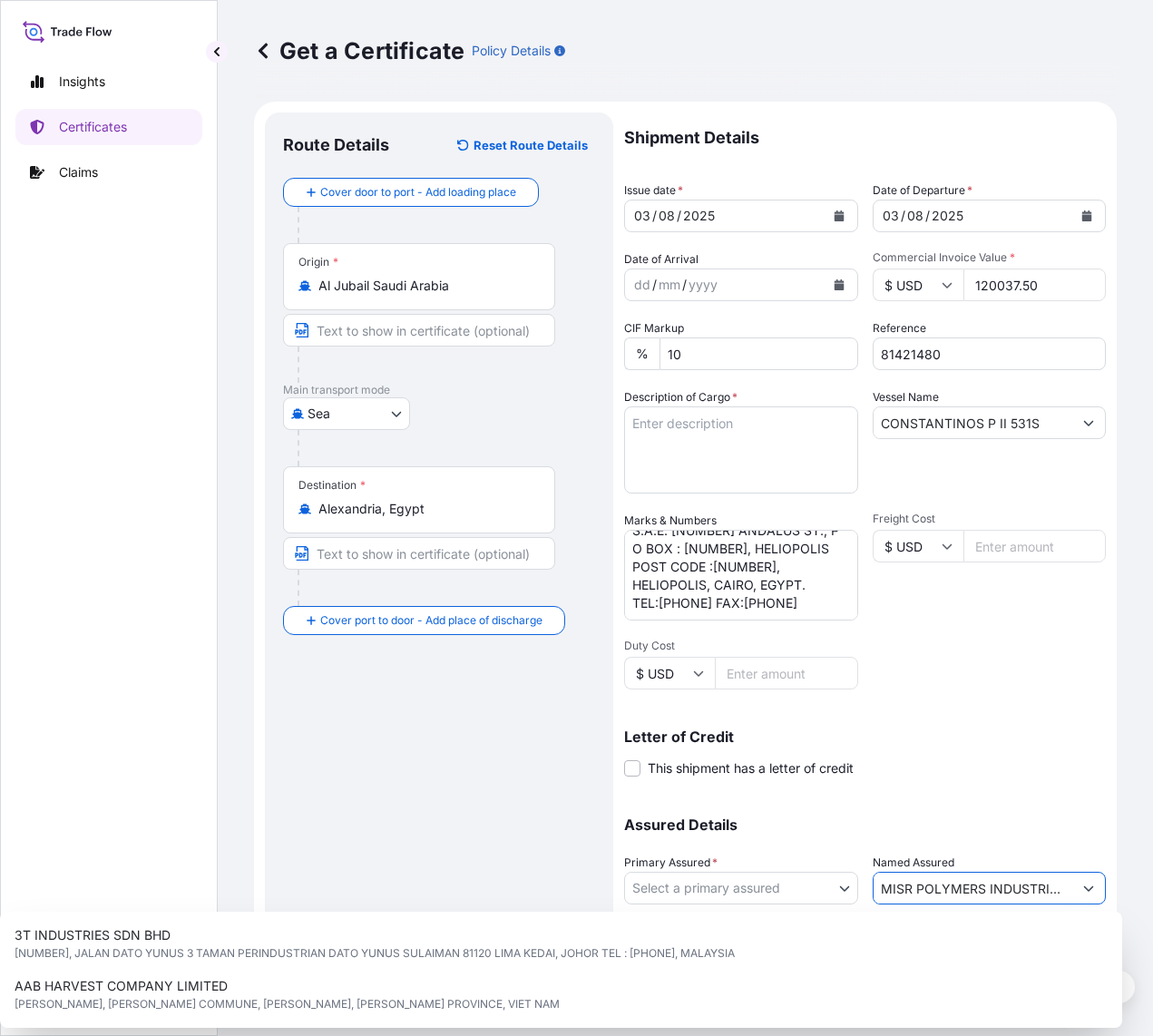 scroll, scrollTop: 0, scrollLeft: 43, axis: horizontal 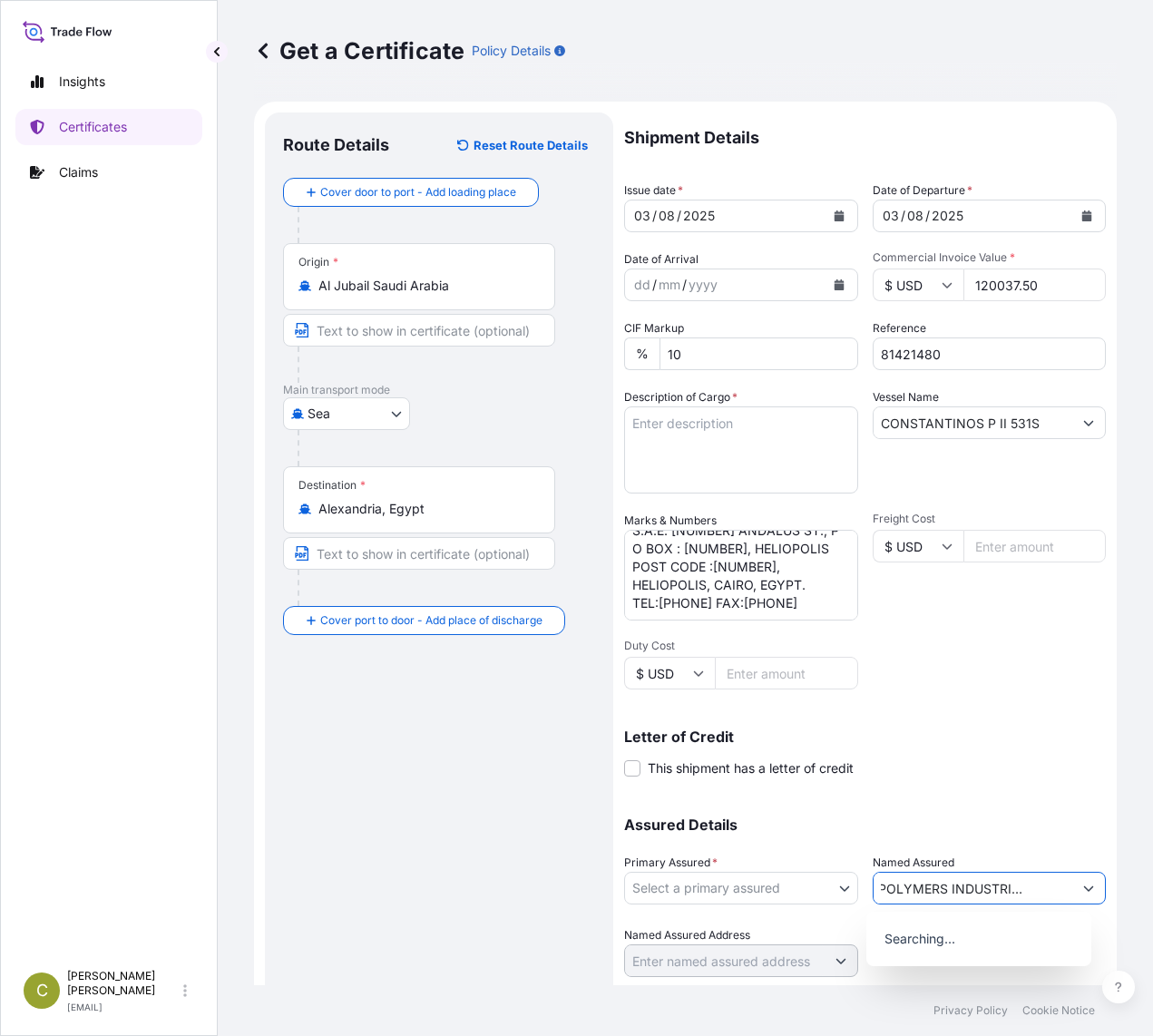type on "MISR POLYMERS INDUSTRIES S.A.E." 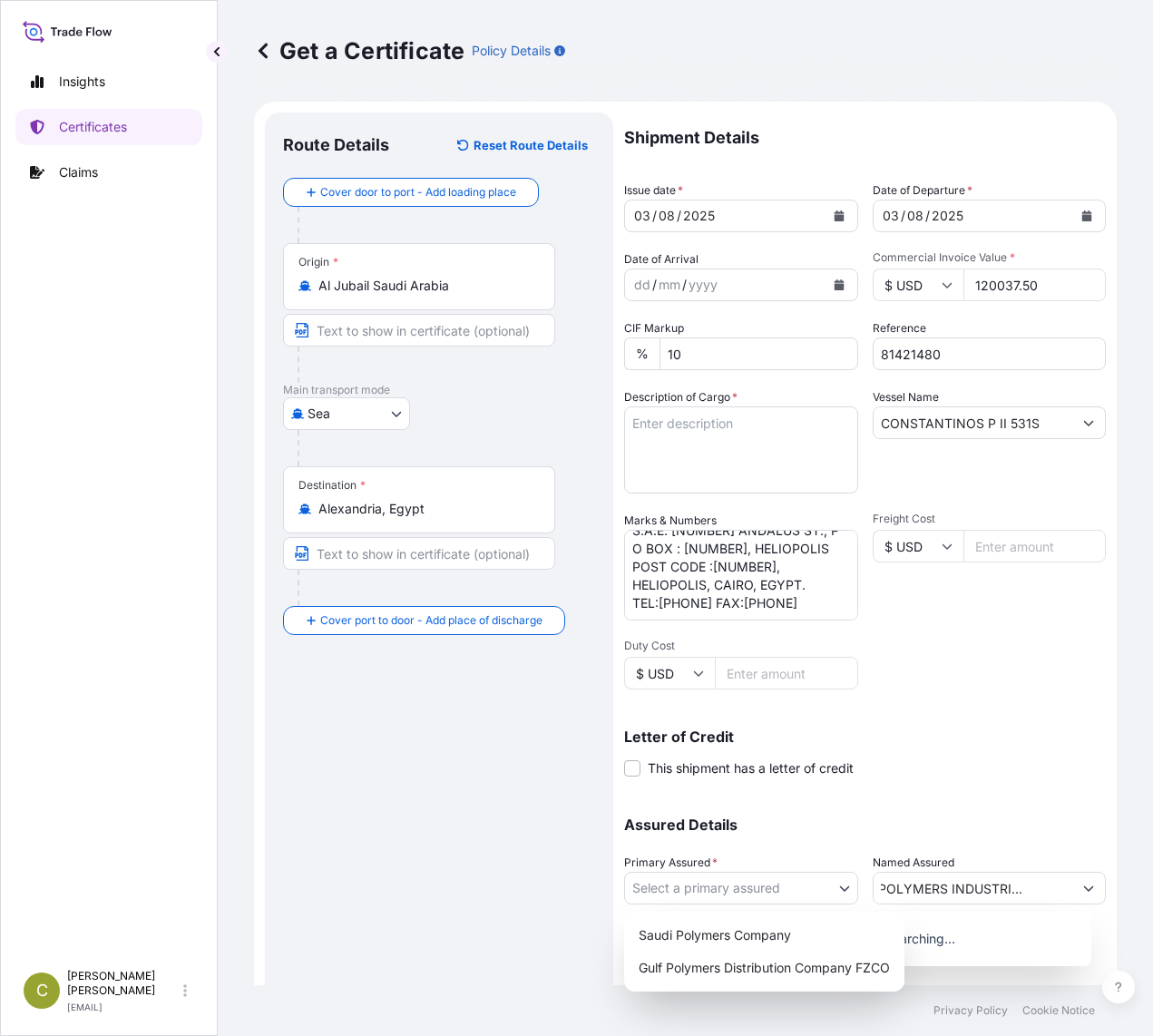 click on "9 options available. 0 options available.
Insights Certificates Claims C [PERSON_NAME]   [PERSON_NAME] [EMAIL] Get a Certificate Policy Details Route Details Reset Route Details   Cover door to port - Add loading place Place of loading Road / Inland Road / Inland Origin * Al Jubail Saudi Arabia Main transport mode Sea Air Road Sea Destination * Alexandria, Egypt Cover port to door - Add place of discharge Road / Inland Road / Inland Place of Discharge Shipment Details Issue date * [DATE] Date of Departure * [DATE] Date of Arrival dd / mm / yyyy Commodity Polyethylene, Polypropylene, Polystyrene and 1-Hexene. Packing Category Commercial Invoice Value    * $ USD 120037.50 CIF Markup % 10 Reference 81421480 Description of Cargo * Vessel Name CONSTANTINOS P II 531S Marks & Numbers MISR POLYMERS INDUSTRIES S.A.E. [NUMBER] ANDALUS ST., P O BOX : [NUMBER], HELIOPOLIS POST CODE :[NUMBER], HELIOPOLIS, CAIRO, EGYPT.
TEL:[PHONE] FAX:[PHONE] Freight Cost   $ USD Duty Cost   $ USD Letter of Credit * *" at bounding box center [576, 518] 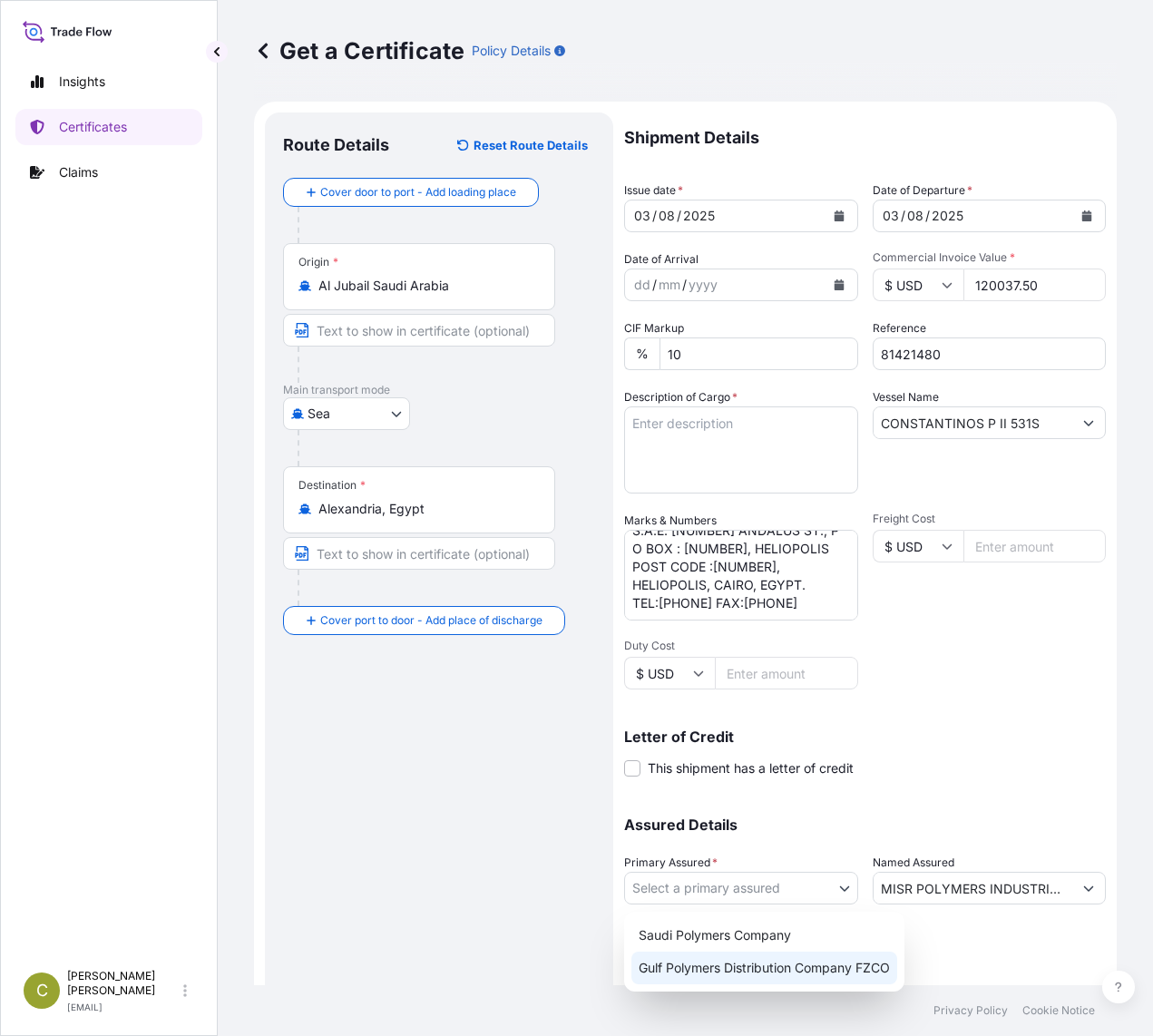 click on "Gulf Polymers Distribution Company FZCO" at bounding box center [764, 968] 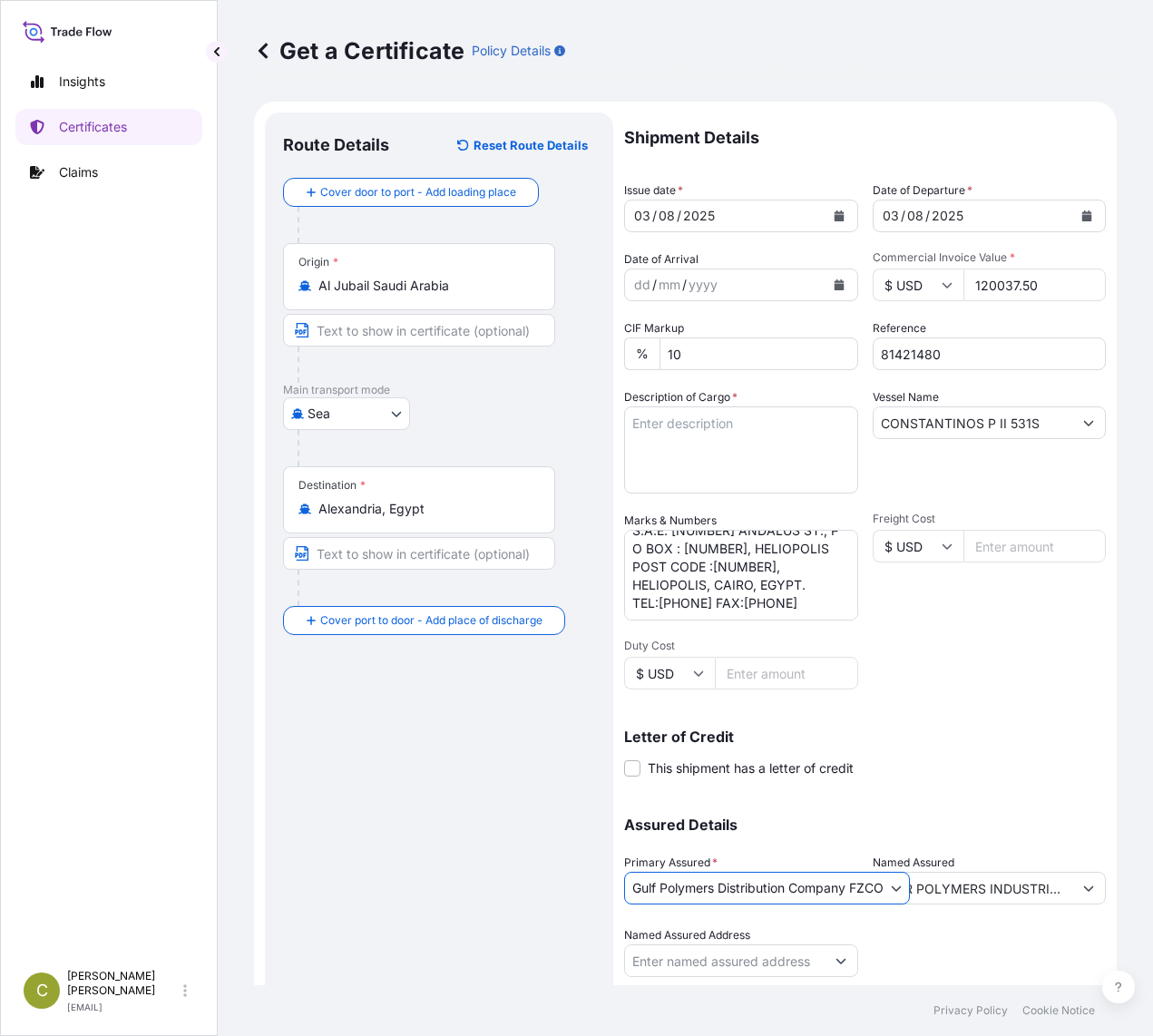 click on "Description of Cargo *" at bounding box center [741, 450] 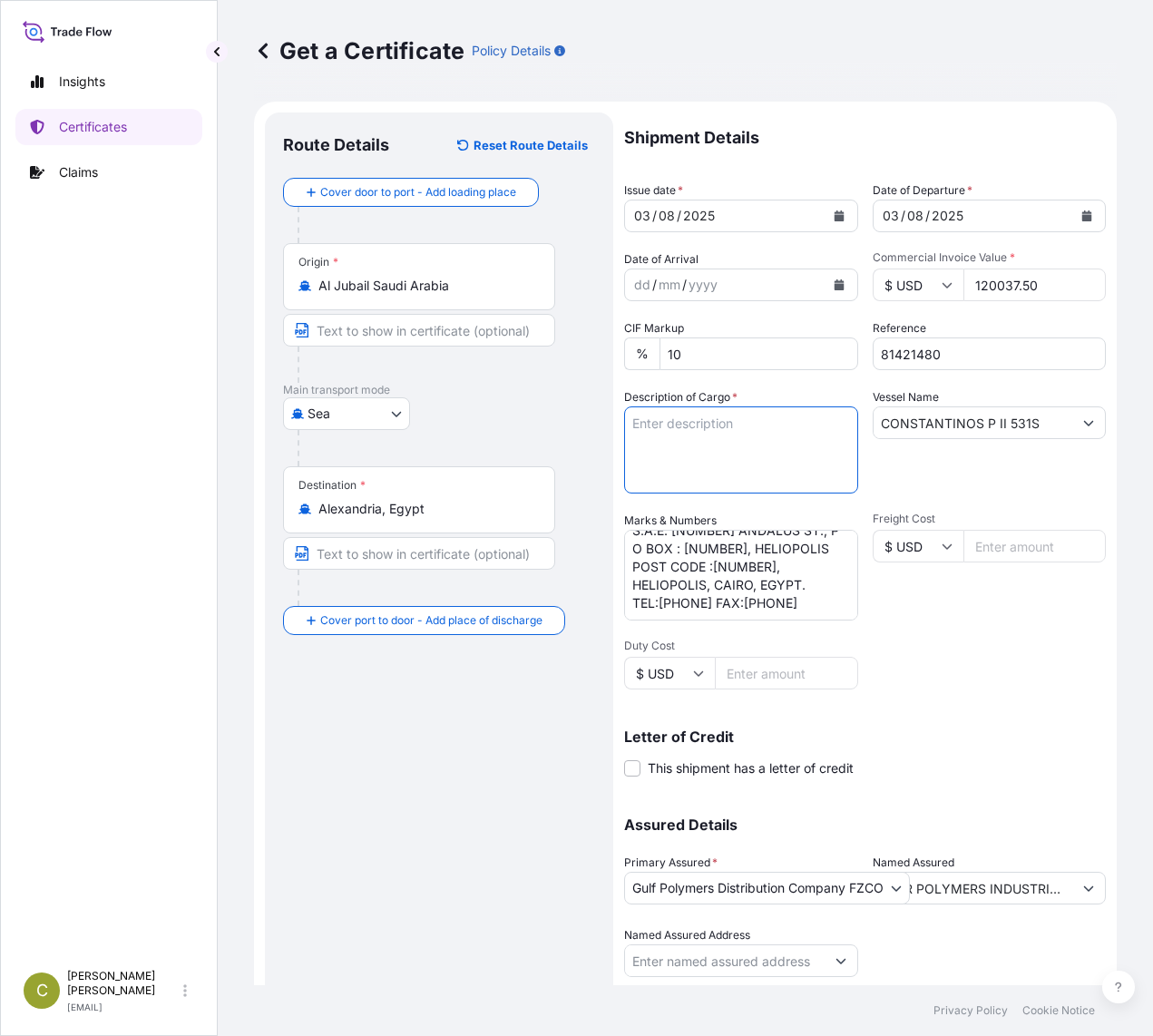 paste on "123.750 MT MARLEX HIGH DENSITY POLYETHYLENE RESIN HHM TR-144
ACID NUMBER: [NUMBER]
IMPORTER TAXATION NUMBER: [NUMBER]
EXPORTER REGISTRATION NUMBER: [NUMBER]
EXPORTER VAT NUMBER: [NUMBER]" 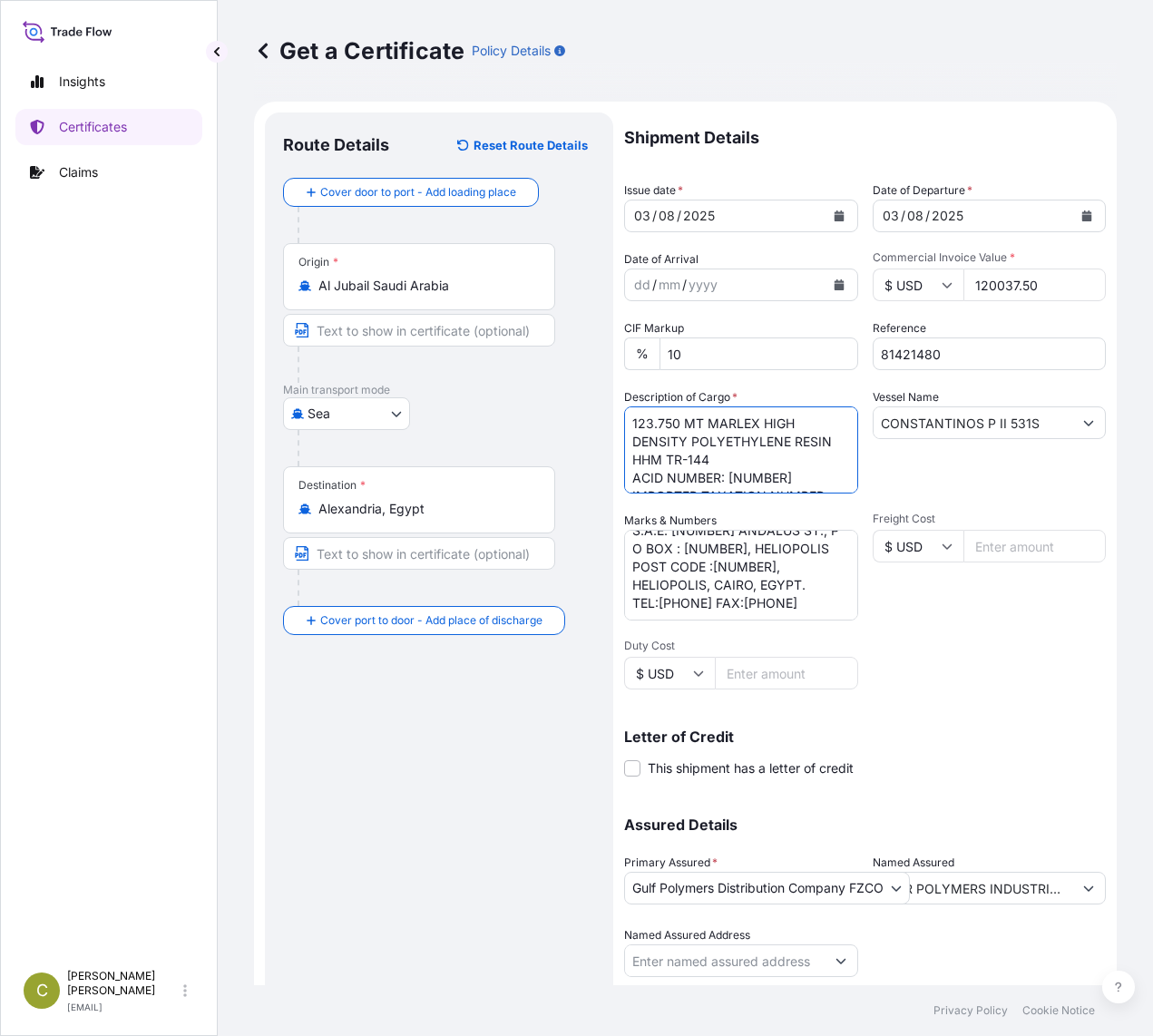 scroll, scrollTop: 120, scrollLeft: 0, axis: vertical 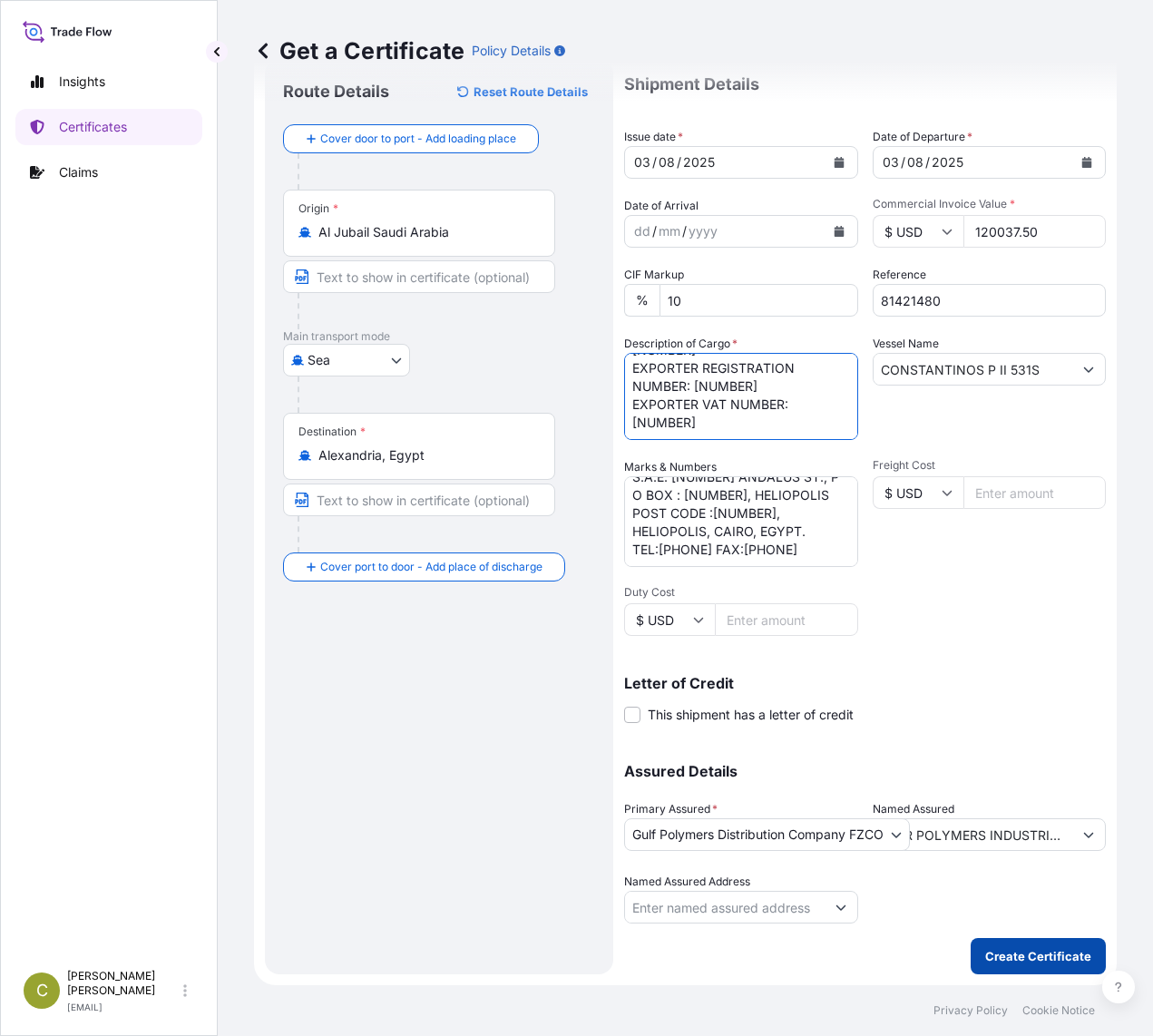type on "123.750 MT MARLEX HIGH DENSITY POLYETHYLENE RESIN HHM TR-144
ACID NUMBER: [NUMBER]
IMPORTER TAXATION NUMBER: [NUMBER]
EXPORTER REGISTRATION NUMBER: [NUMBER]
EXPORTER VAT NUMBER: [NUMBER]" 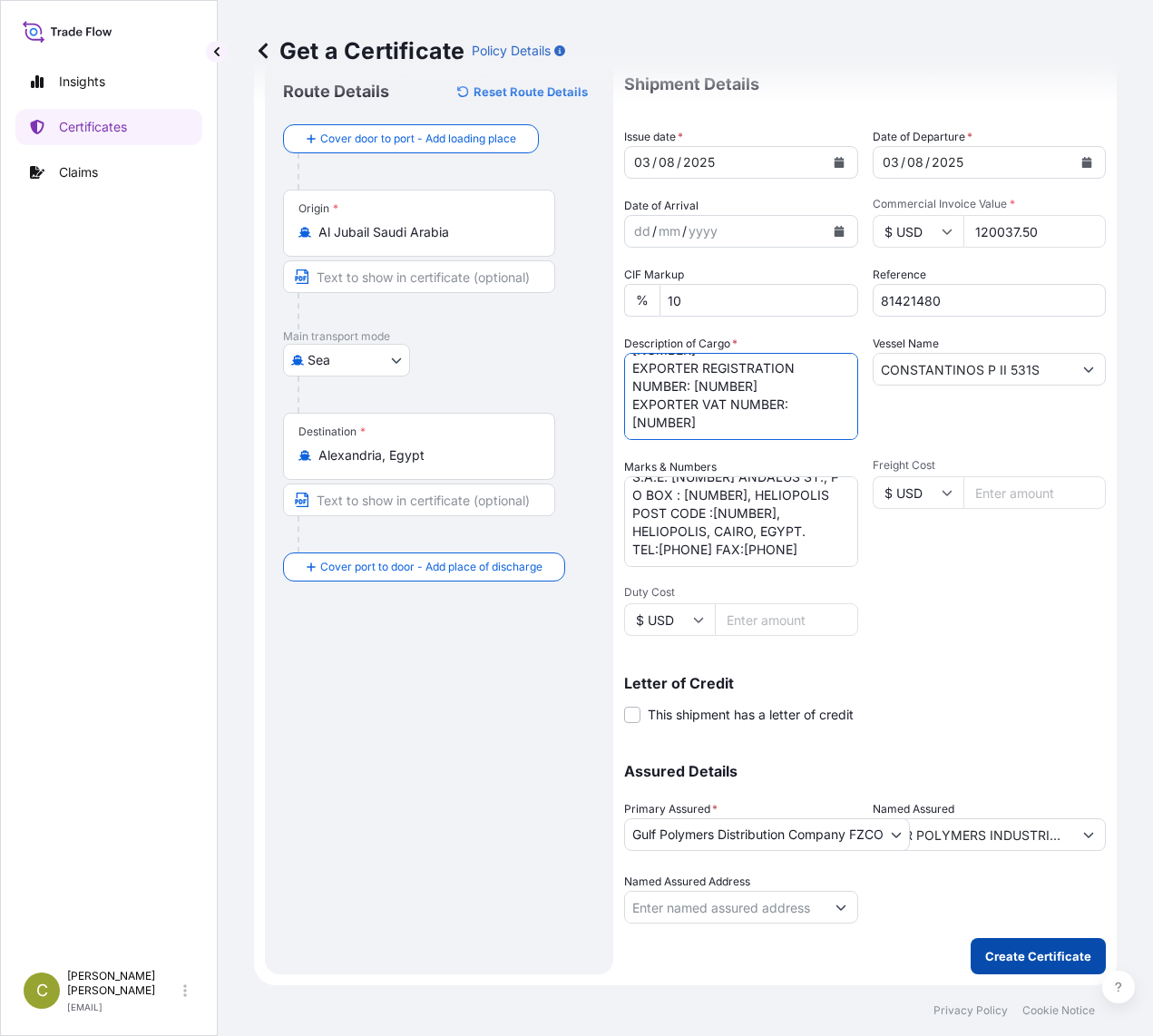 click on "Create Certificate" at bounding box center [1038, 956] 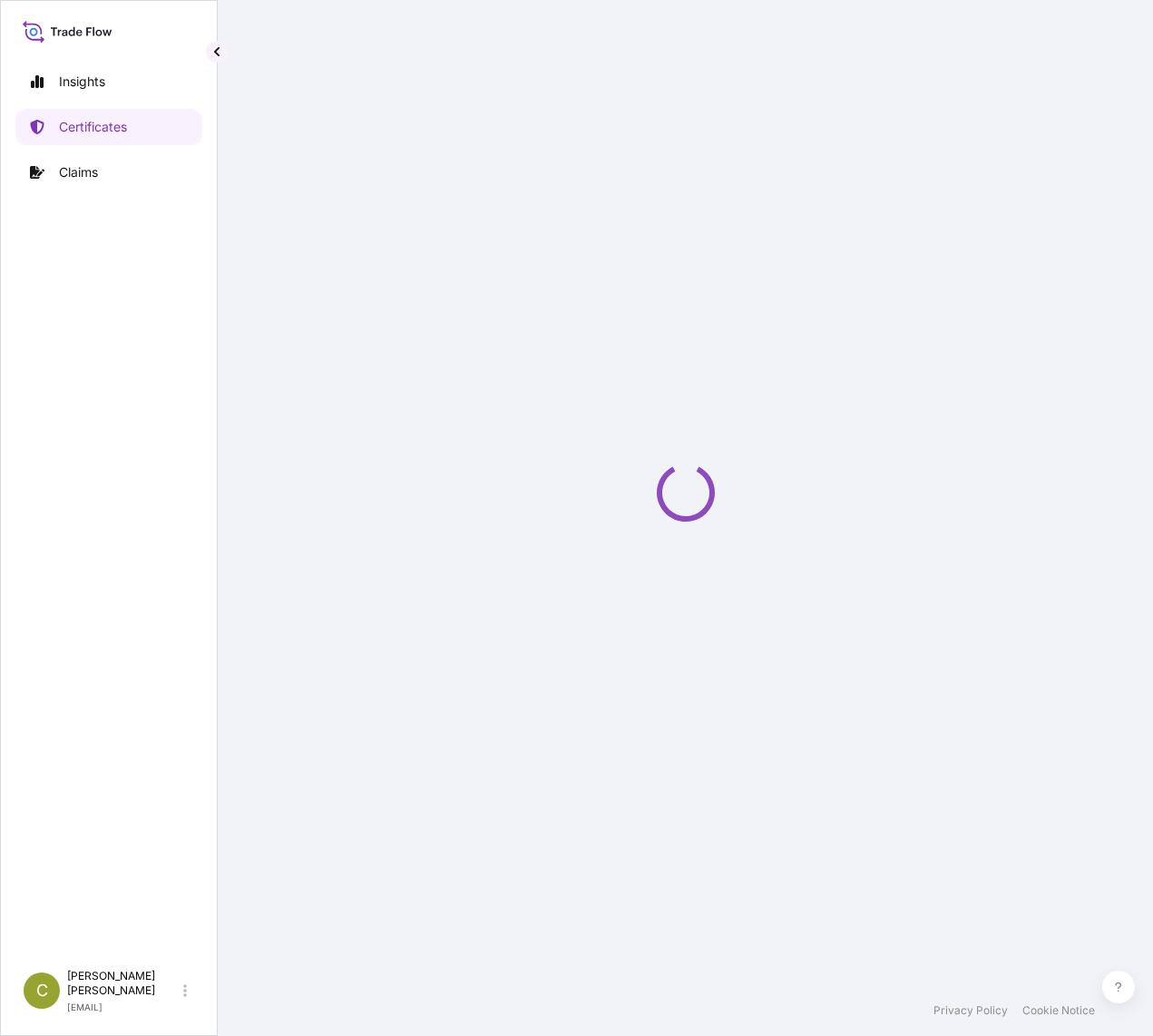 scroll, scrollTop: 0, scrollLeft: 0, axis: both 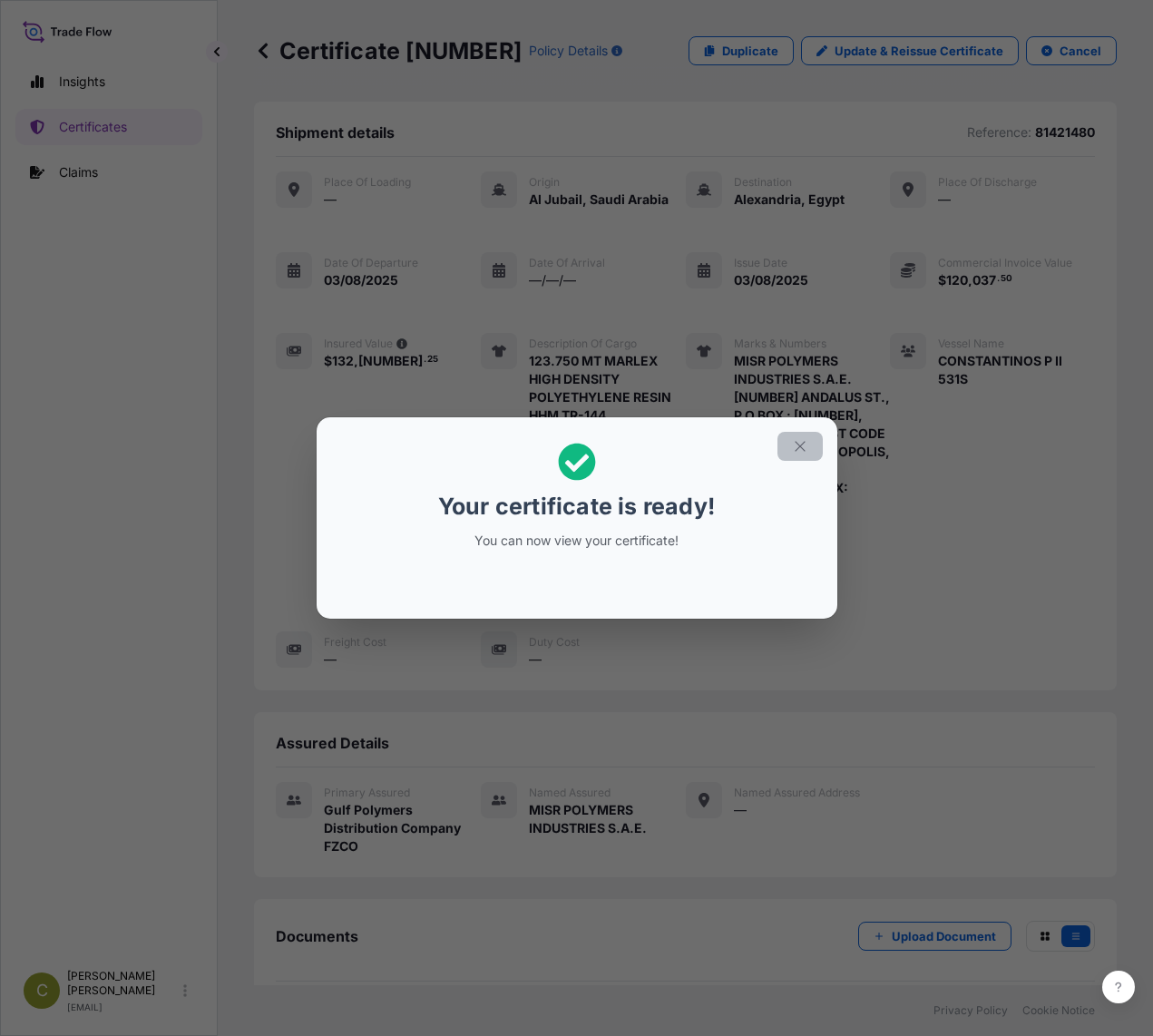 click 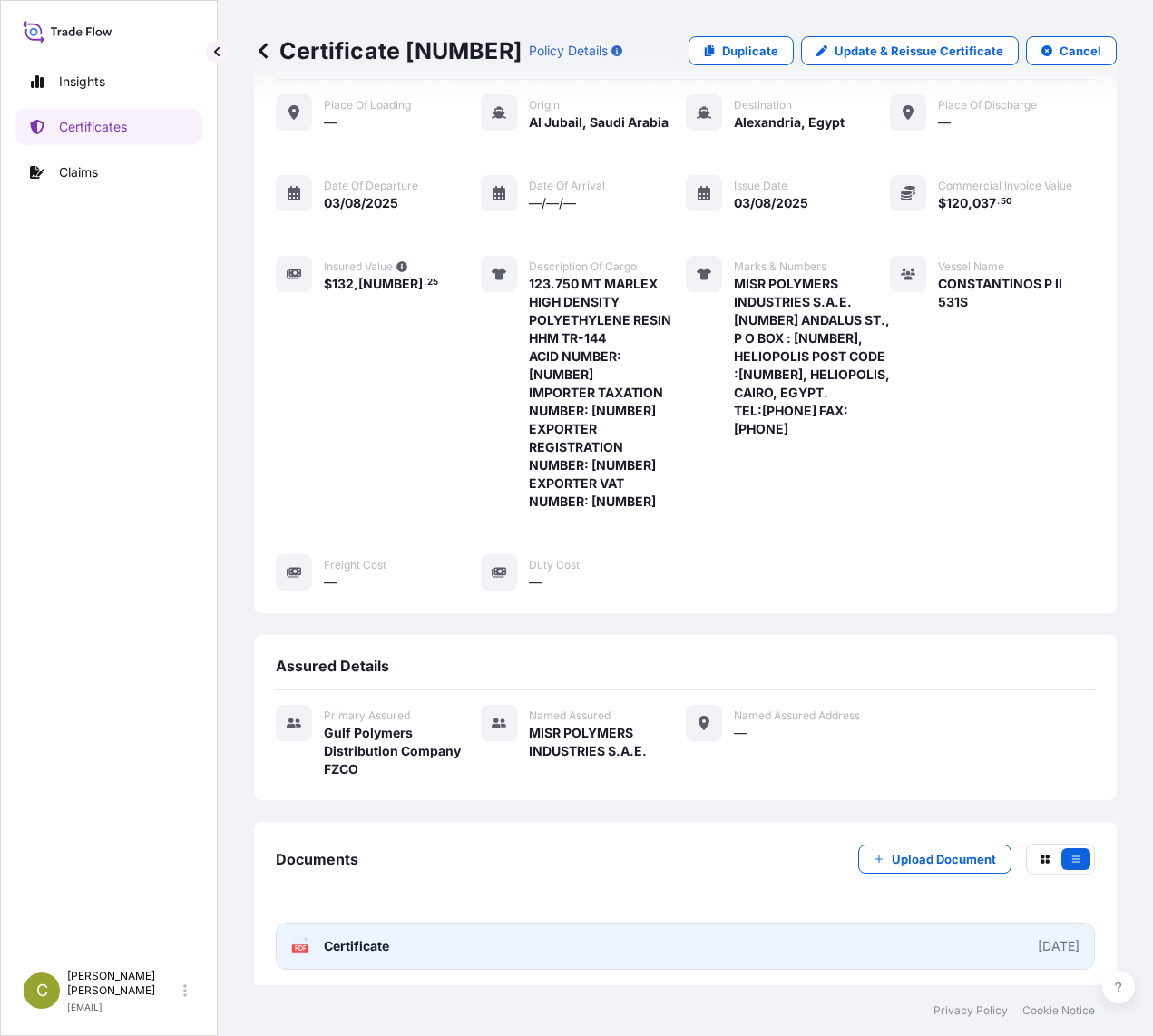 scroll, scrollTop: 215, scrollLeft: 0, axis: vertical 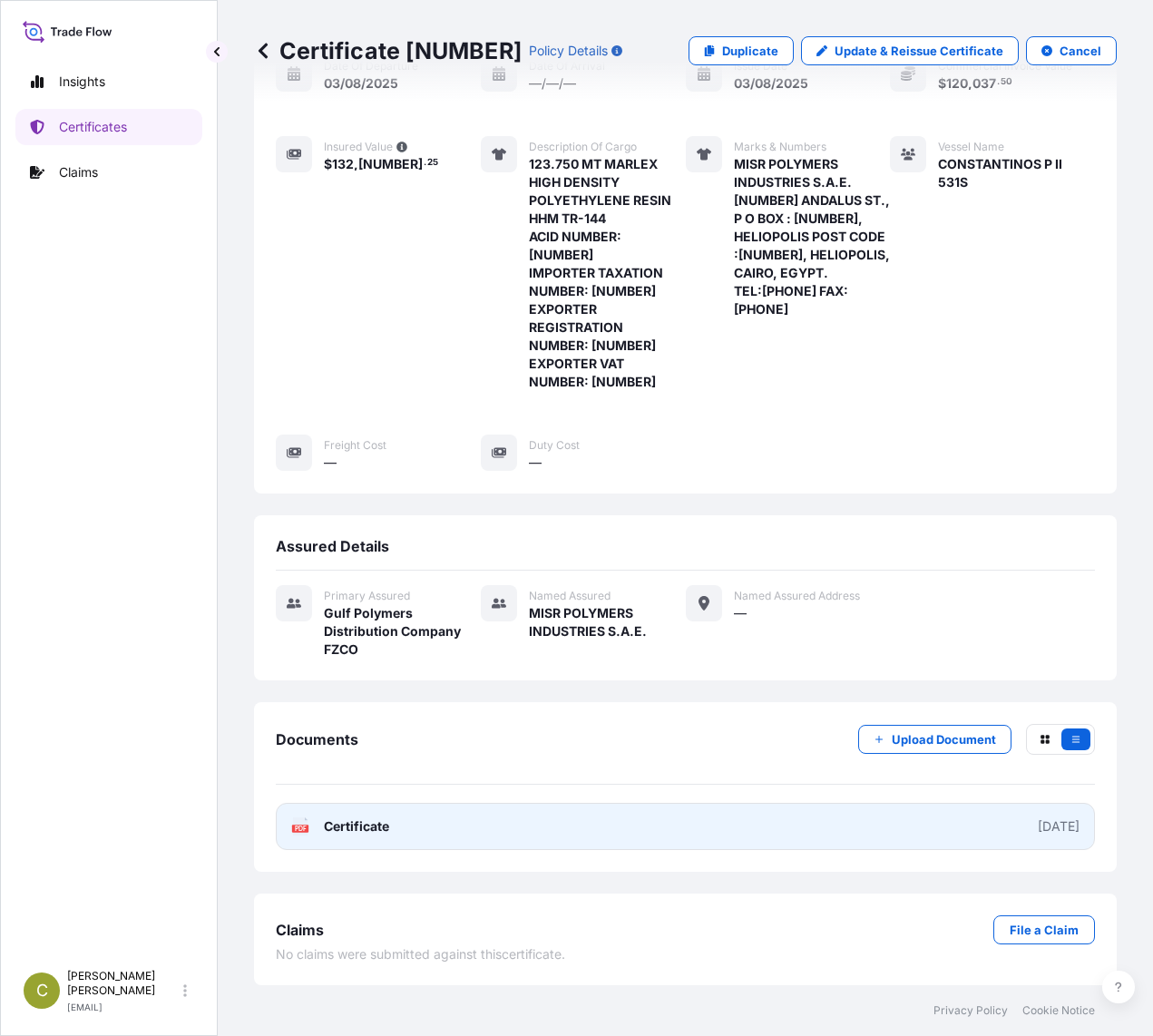 click on "PDF Certificate [DATE]" at bounding box center [685, 826] 